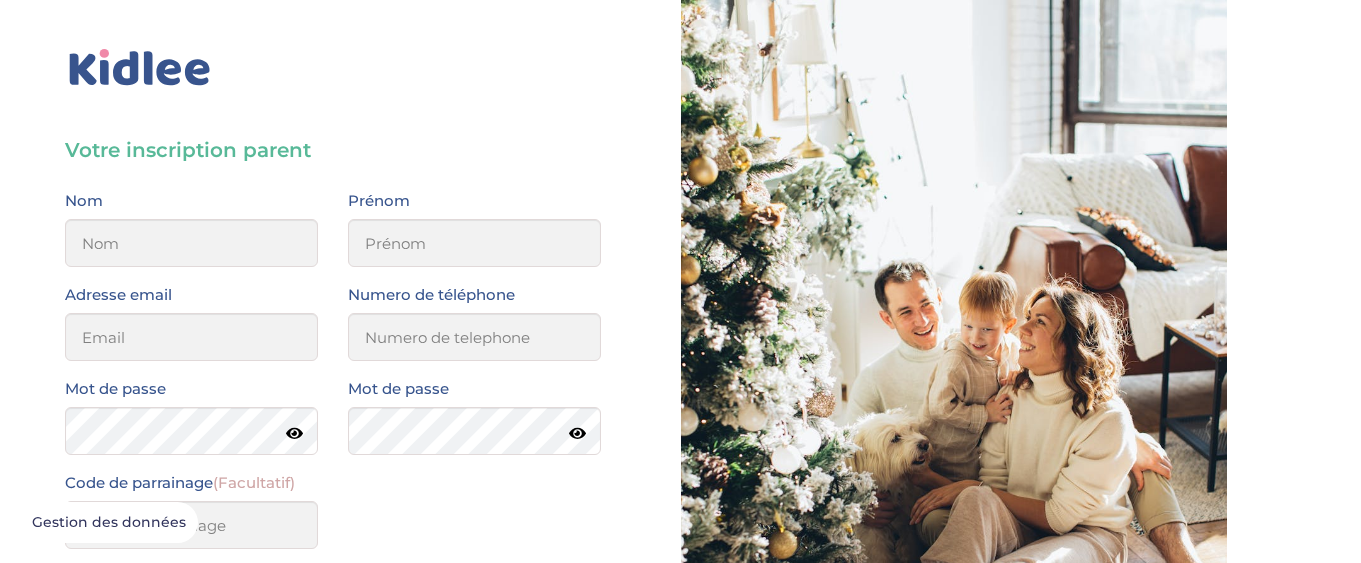 scroll, scrollTop: 0, scrollLeft: 0, axis: both 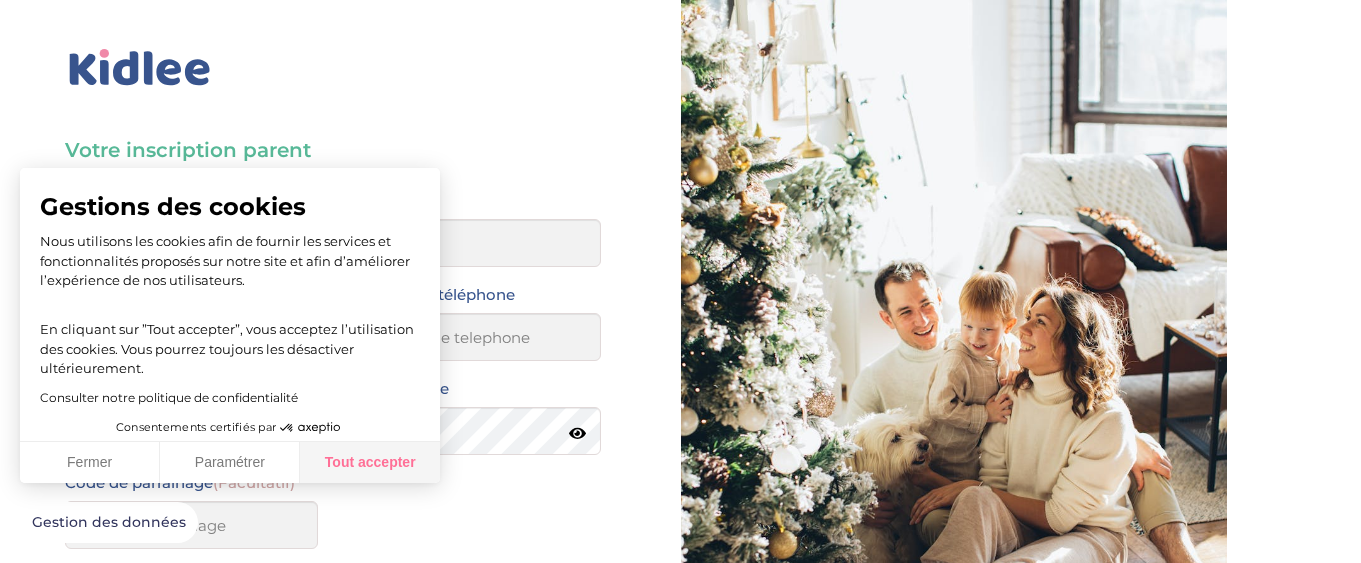 click on "Tout accepter" at bounding box center [370, 463] 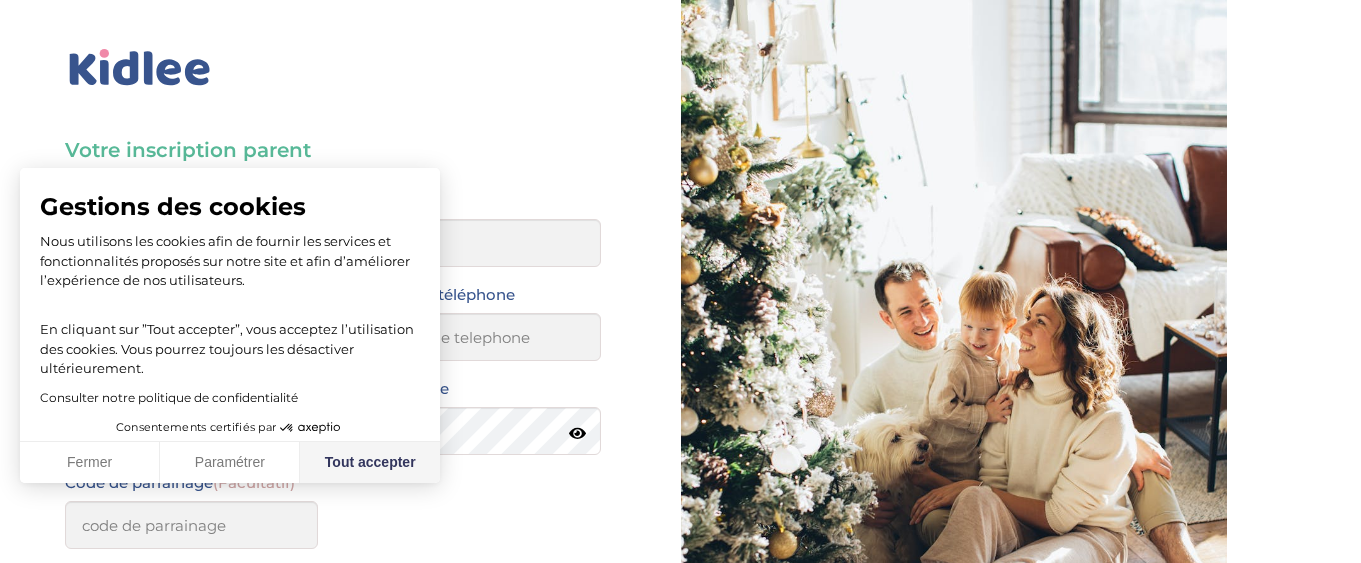 checkbox on "true" 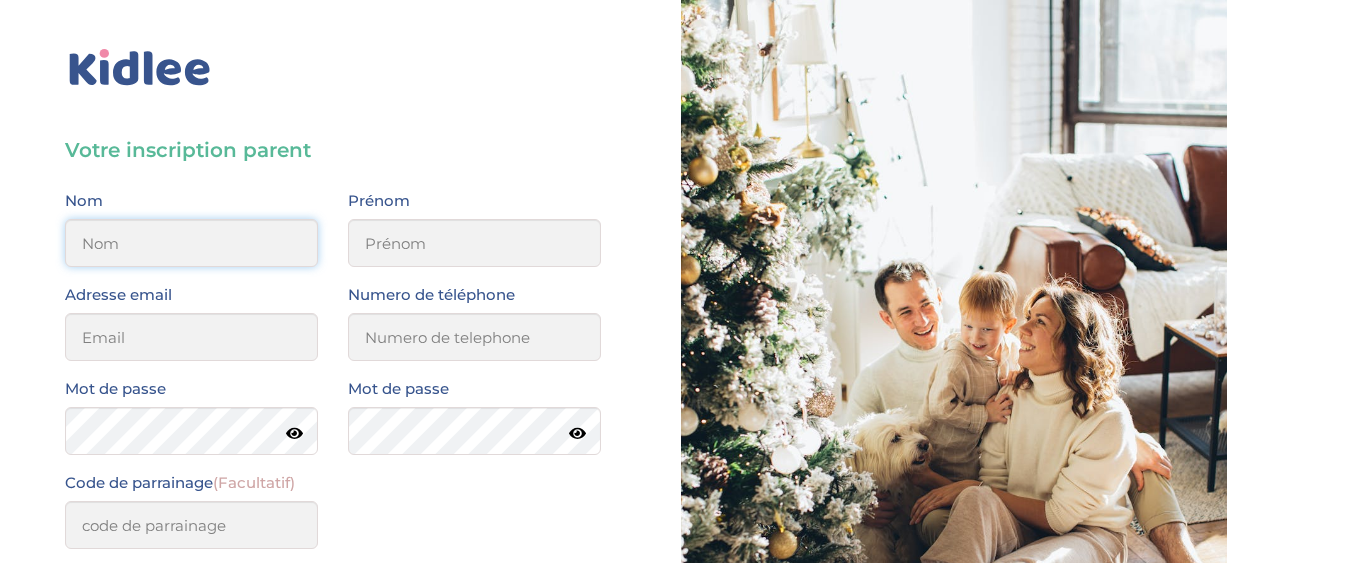 click at bounding box center (191, 243) 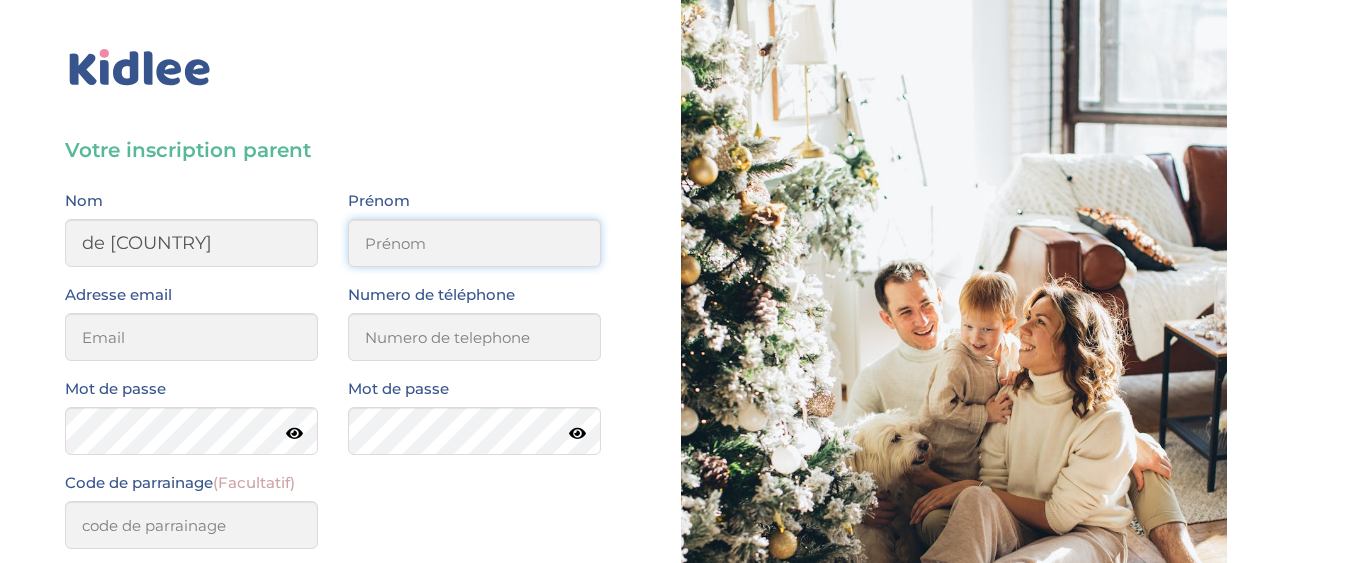 type on "Charlotte" 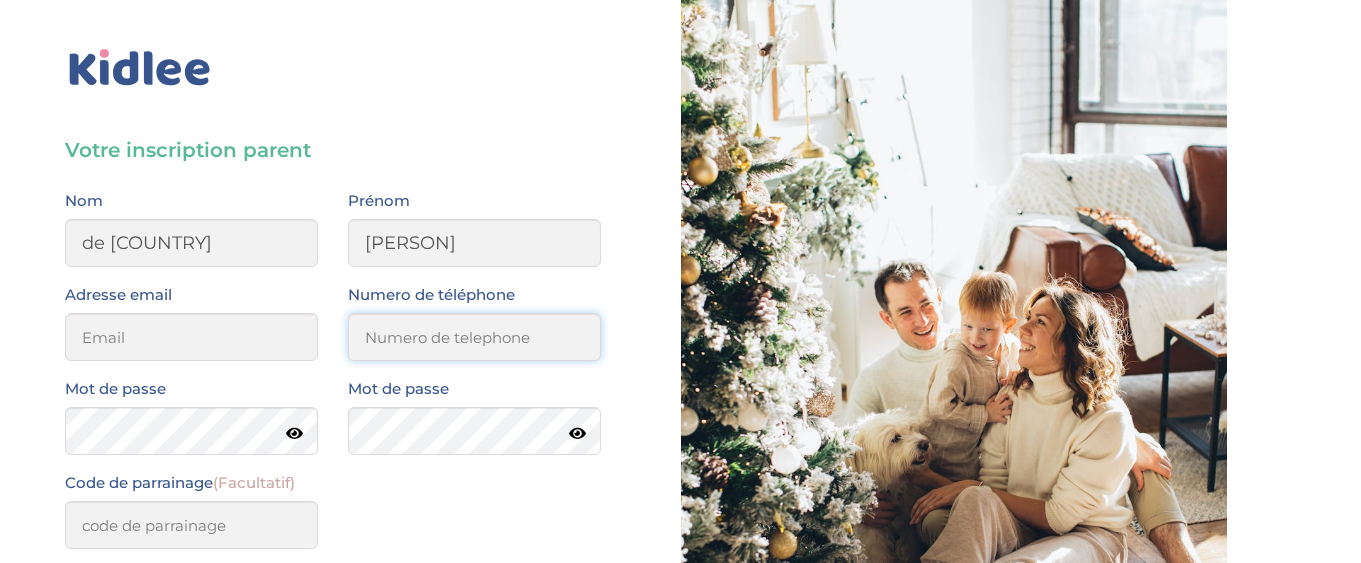 type on "0658160923" 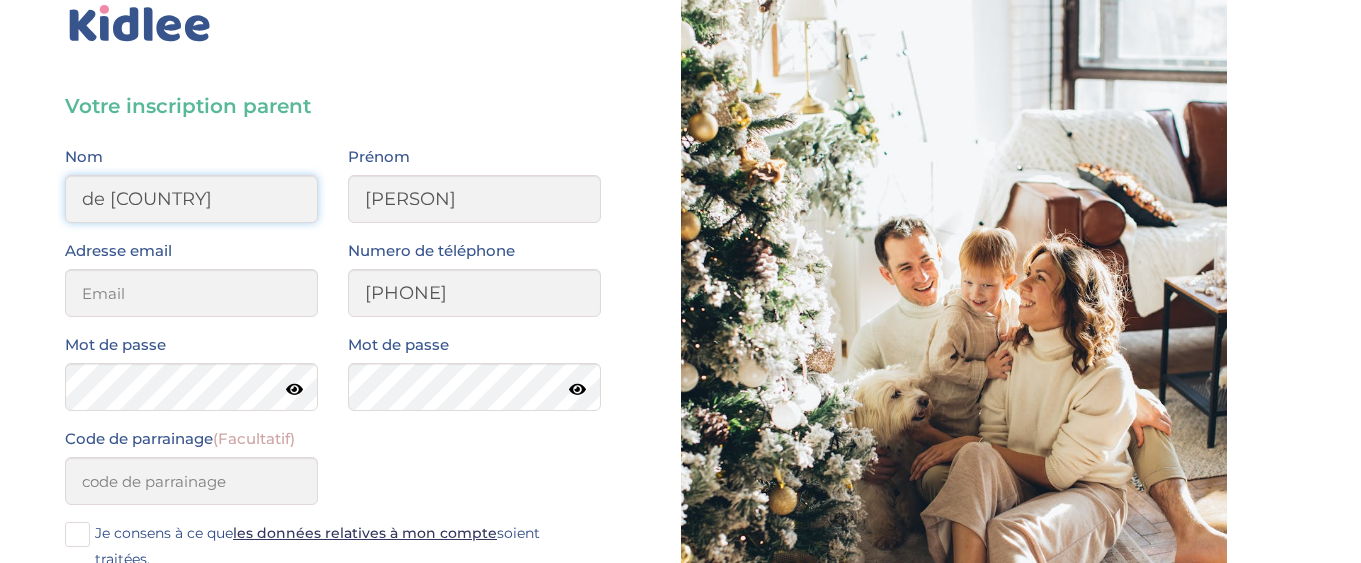 scroll, scrollTop: 141, scrollLeft: 0, axis: vertical 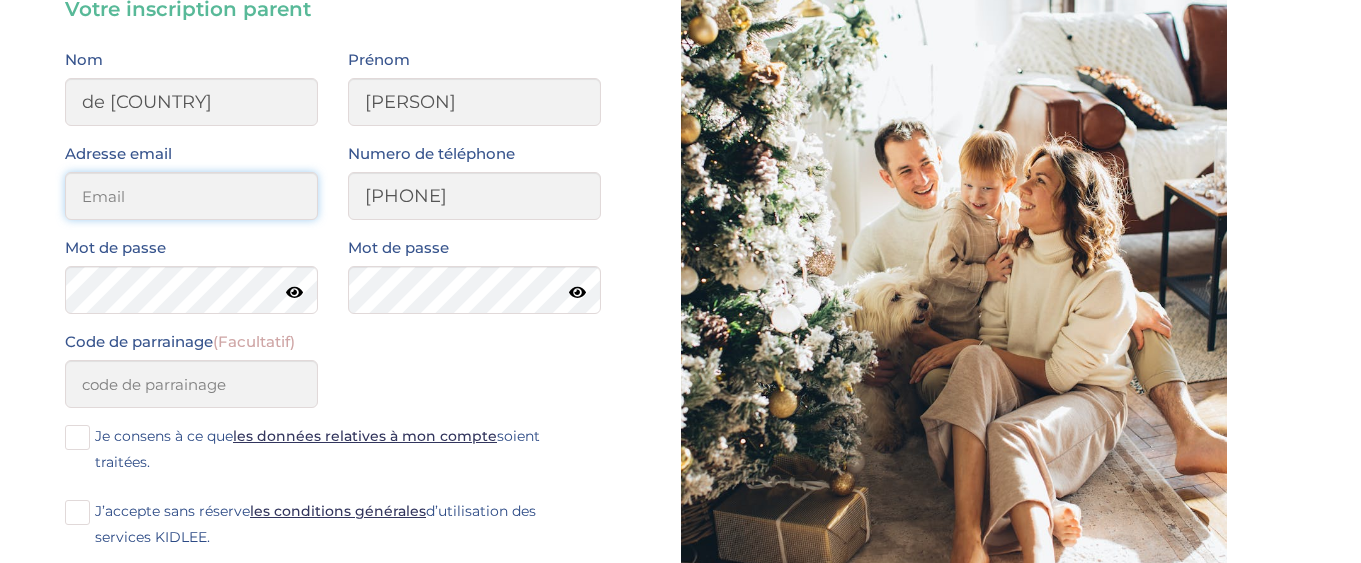 click at bounding box center (191, 196) 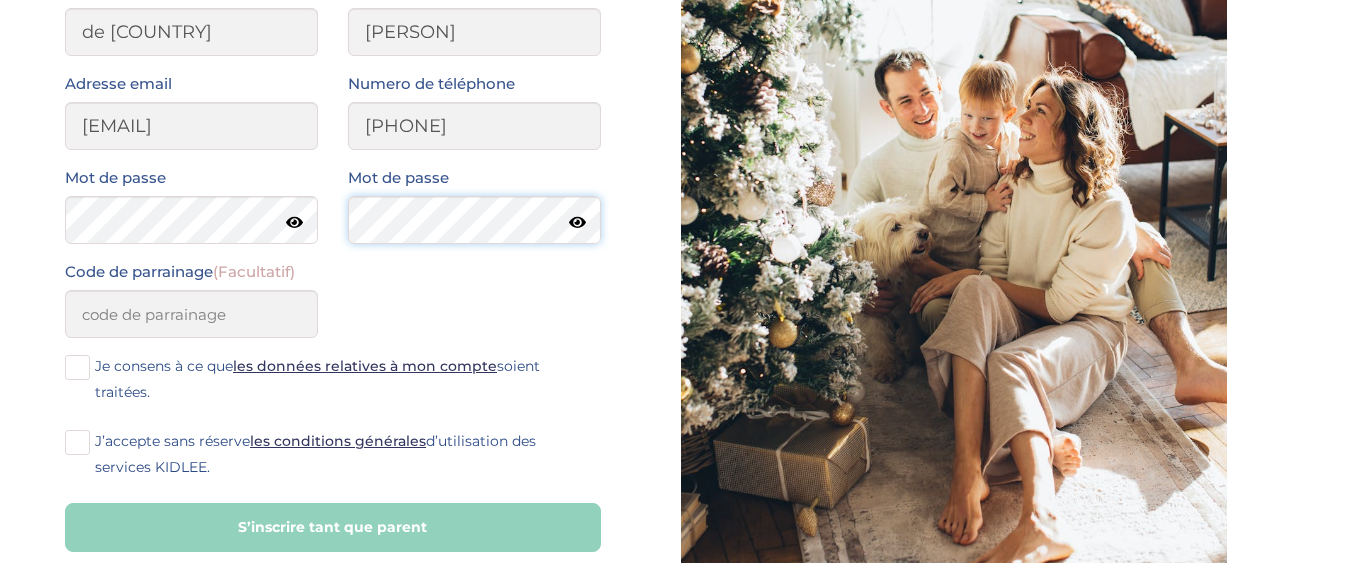 scroll, scrollTop: 251, scrollLeft: 0, axis: vertical 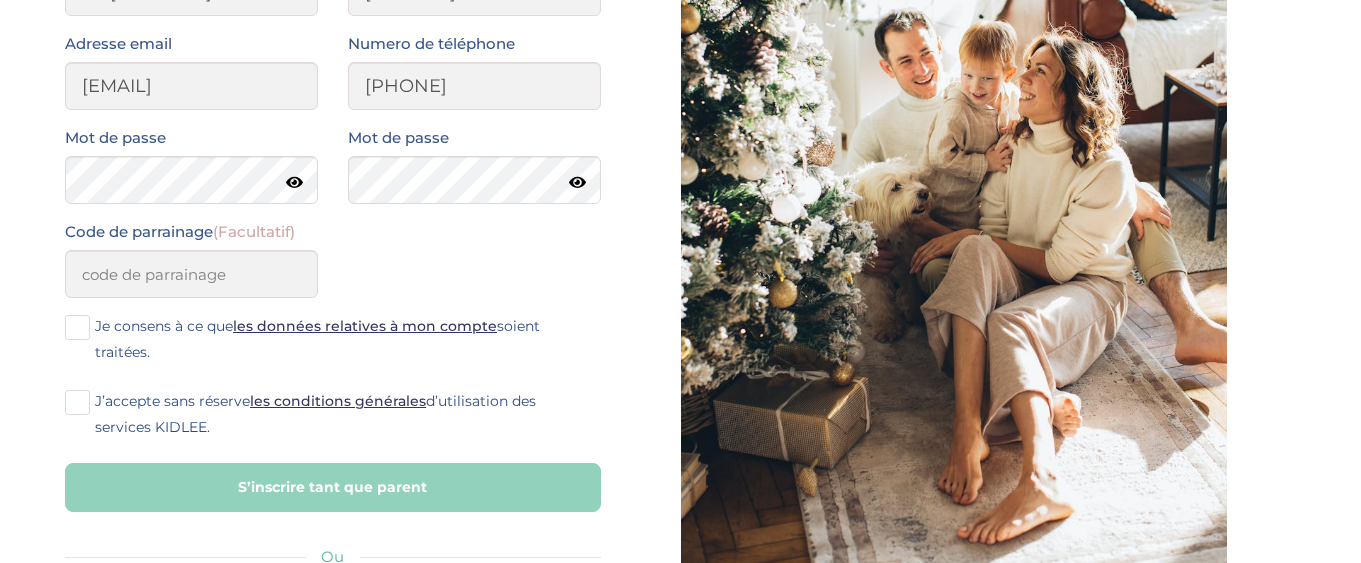 click at bounding box center (77, 327) 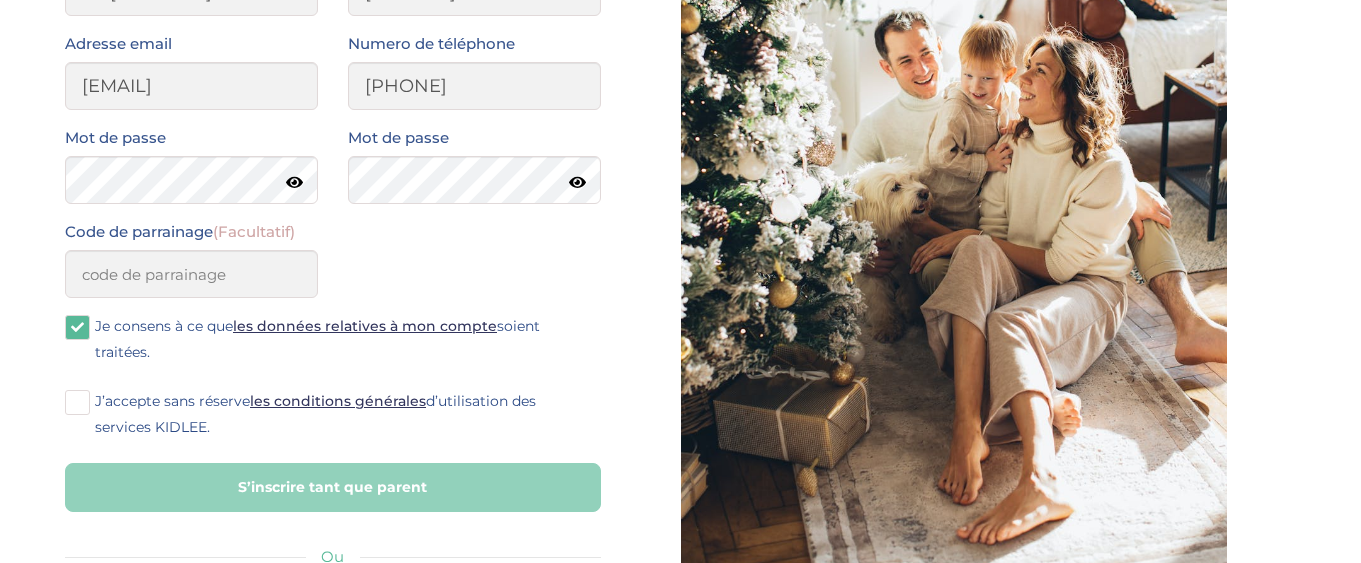 click at bounding box center [77, 402] 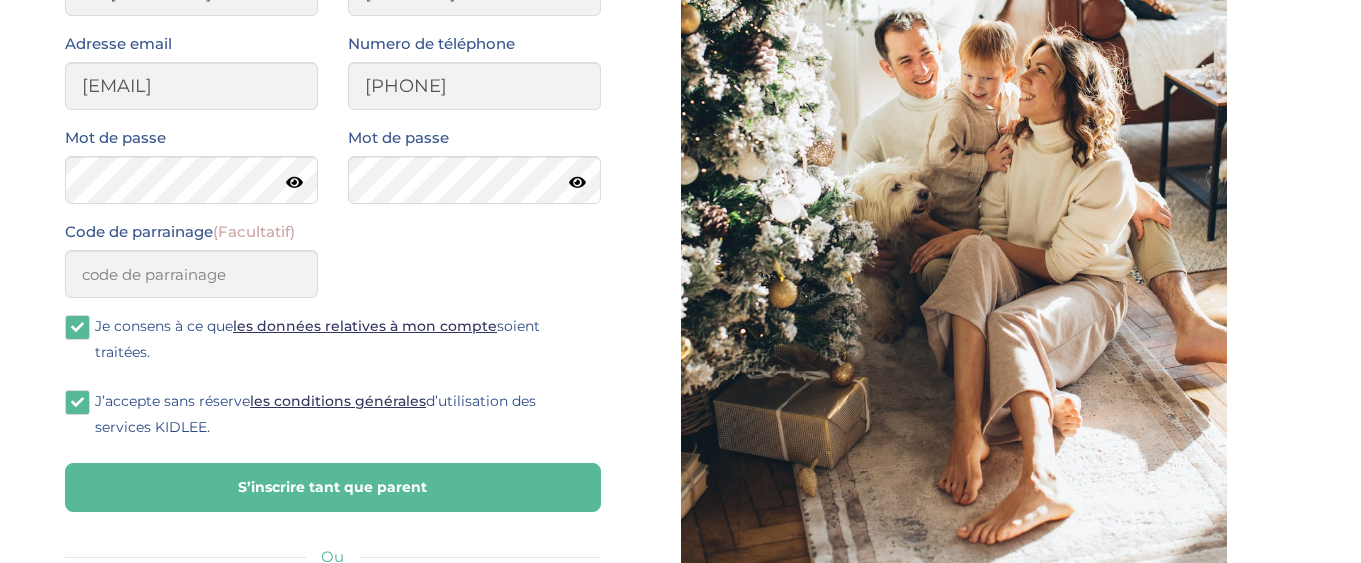 click on "S’inscrire tant que parent" at bounding box center [333, 487] 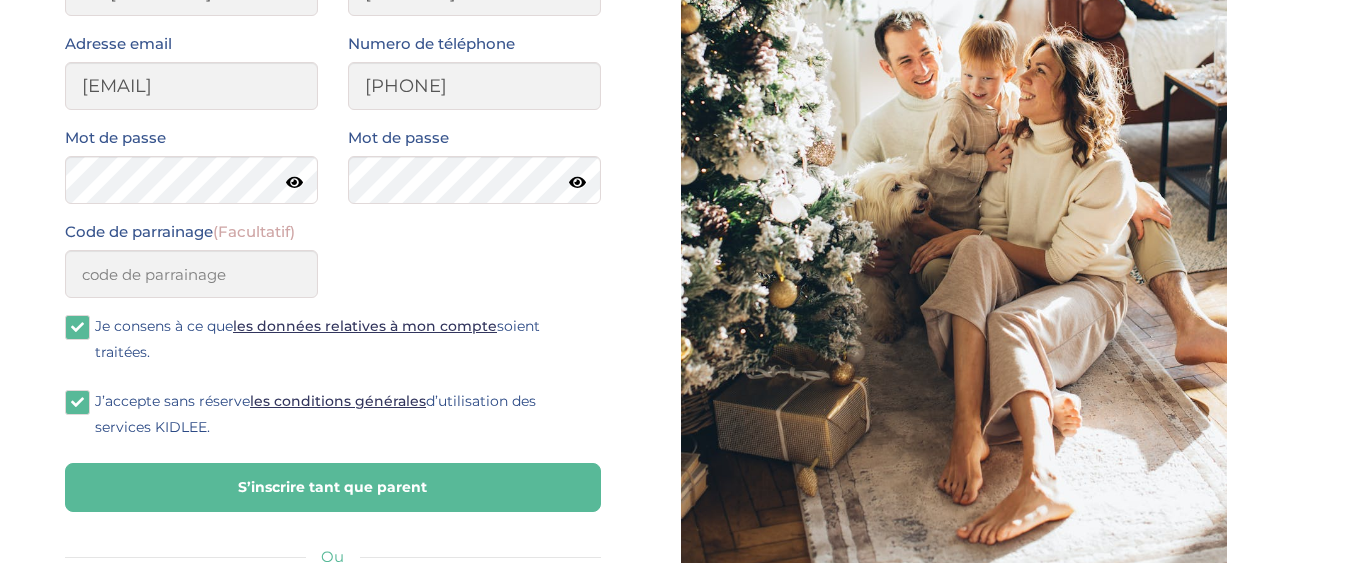 click on "Code de parrainage  (Facultatif)" at bounding box center (333, 266) 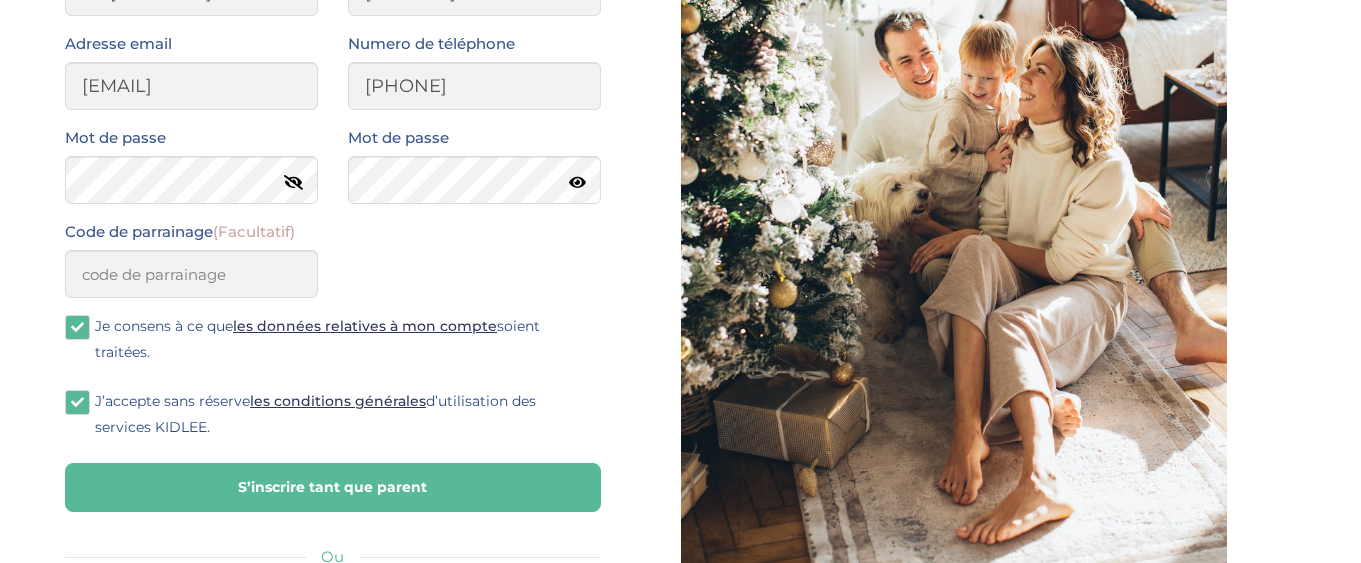 click at bounding box center [577, 182] 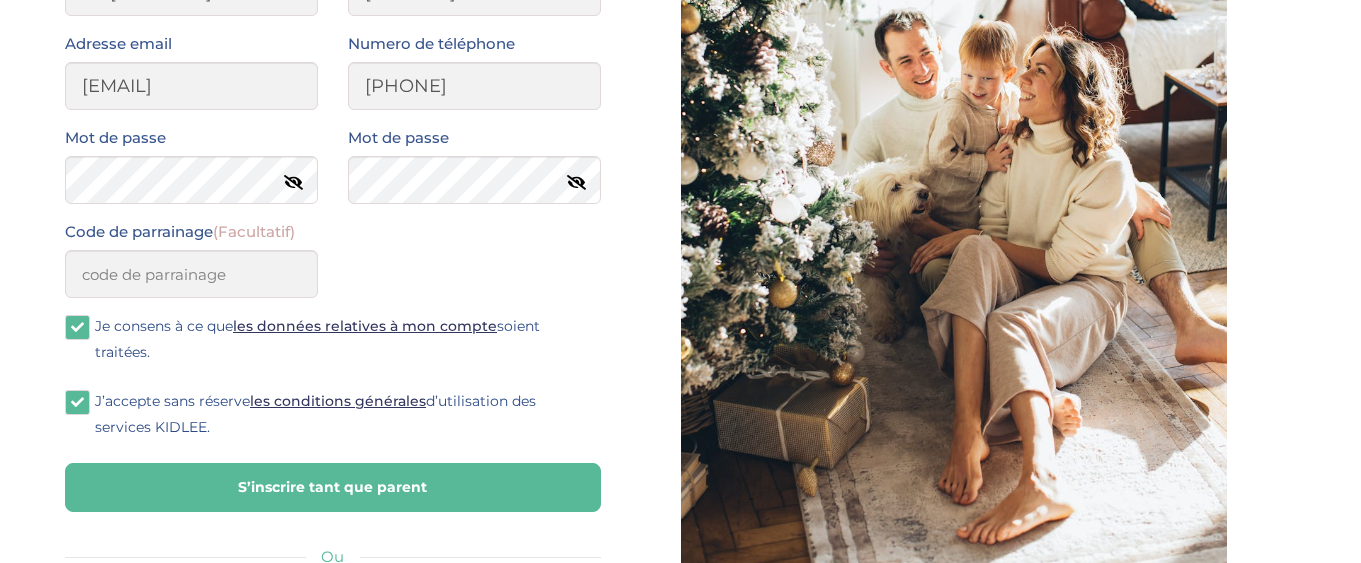 click on "S’inscrire tant que parent" at bounding box center [333, 487] 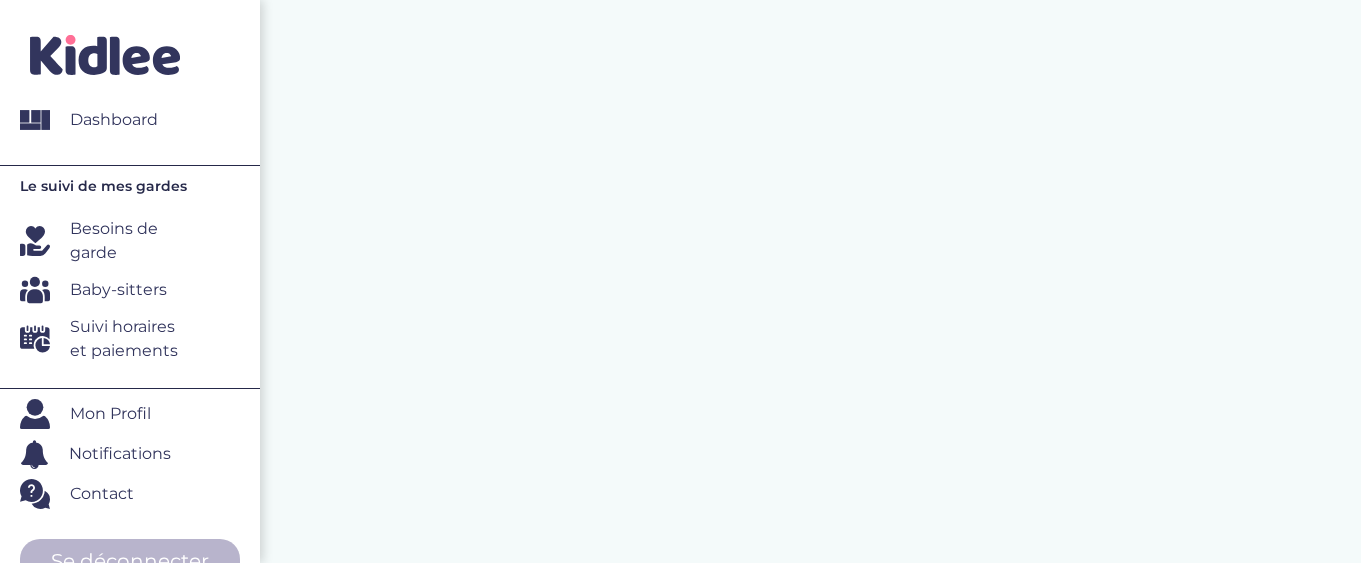 scroll, scrollTop: 0, scrollLeft: 0, axis: both 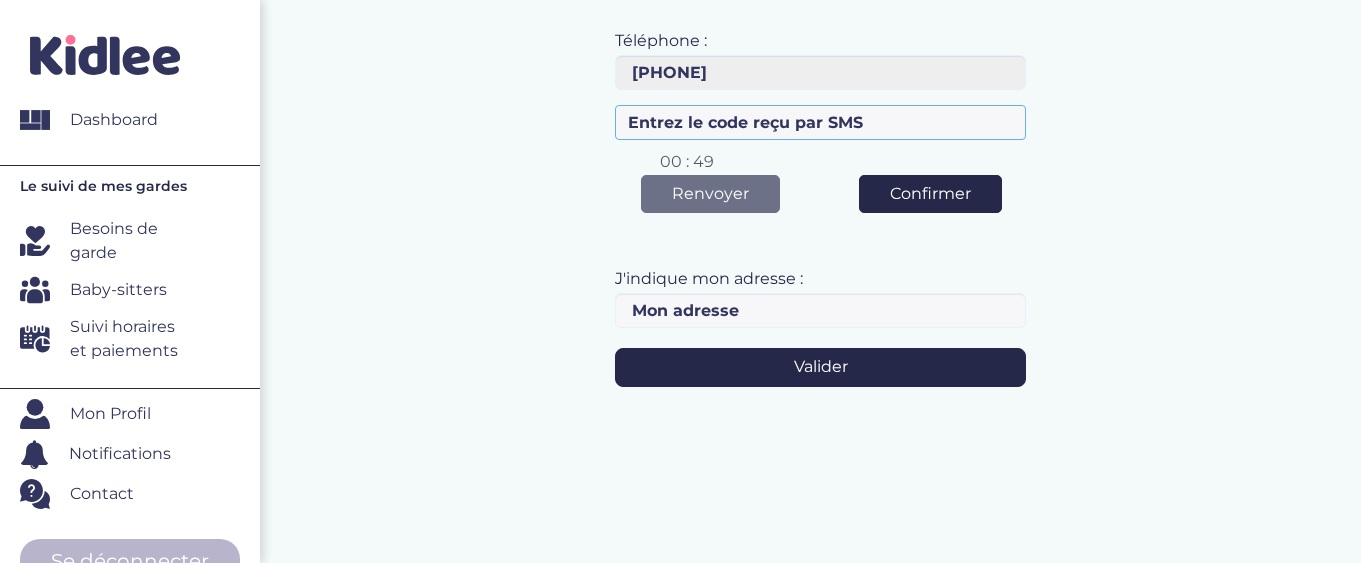 click at bounding box center (820, 122) 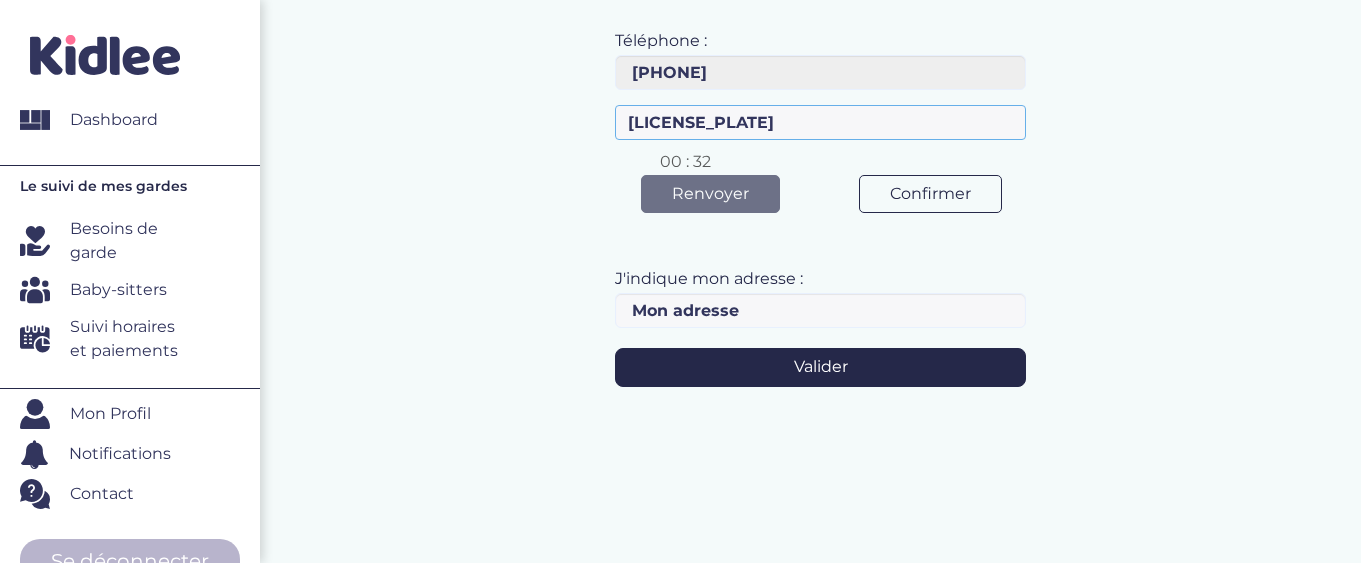 type on "[LICENSE_PLATE]" 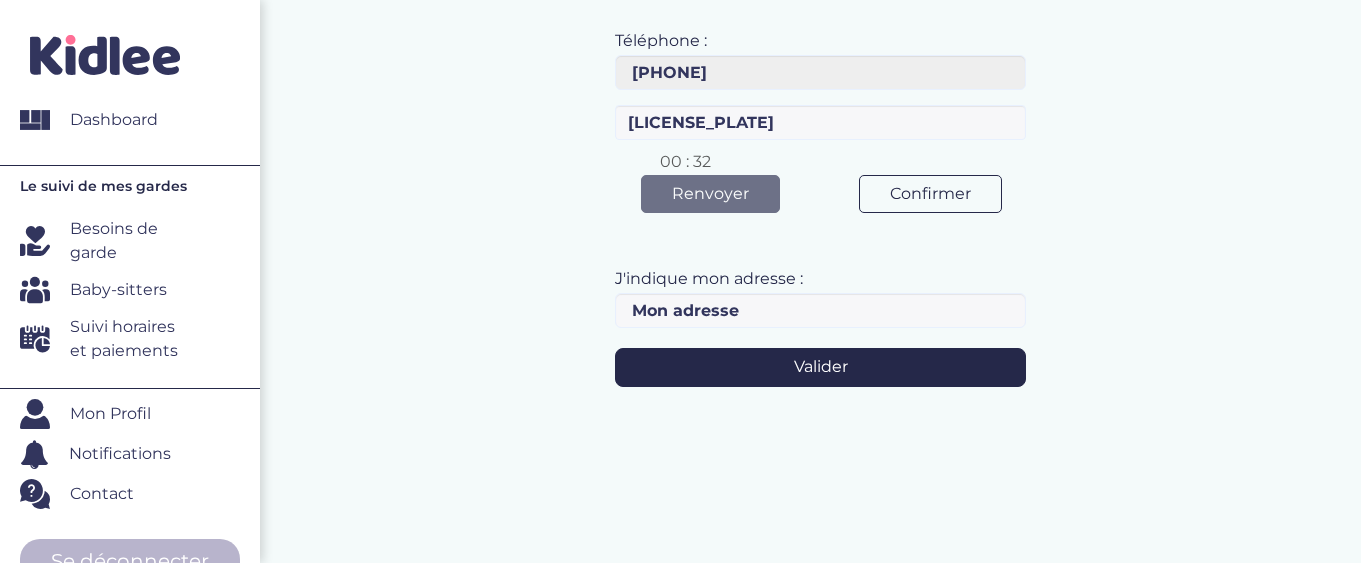 click on "Confirmer" at bounding box center (930, 194) 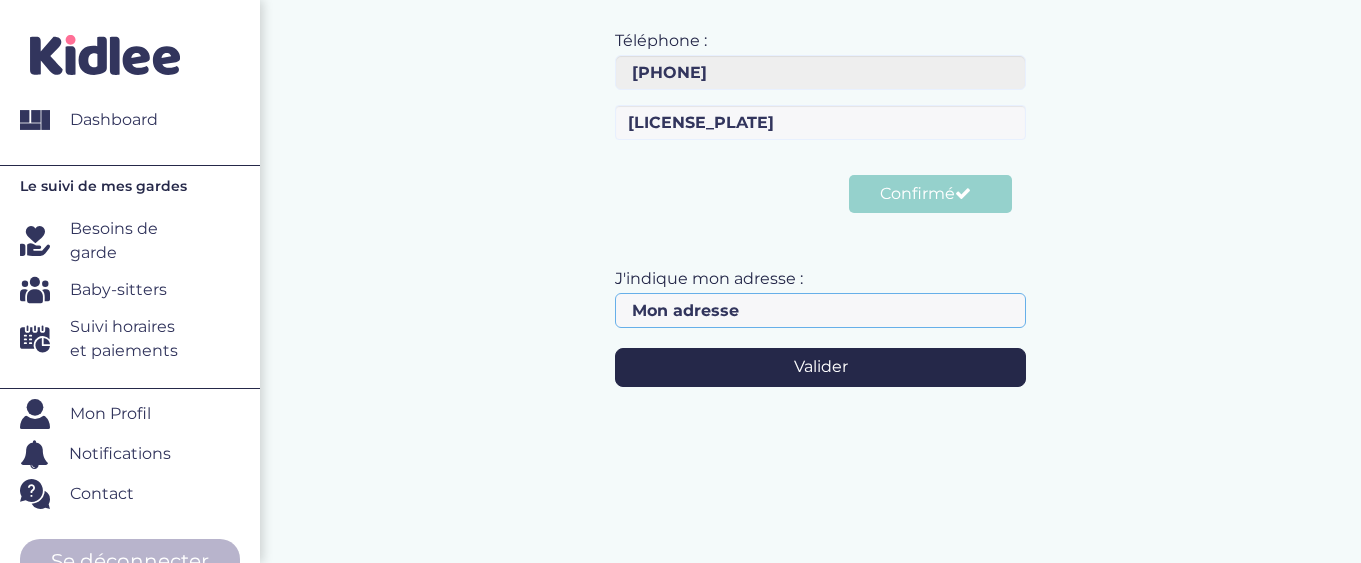 click at bounding box center (820, 310) 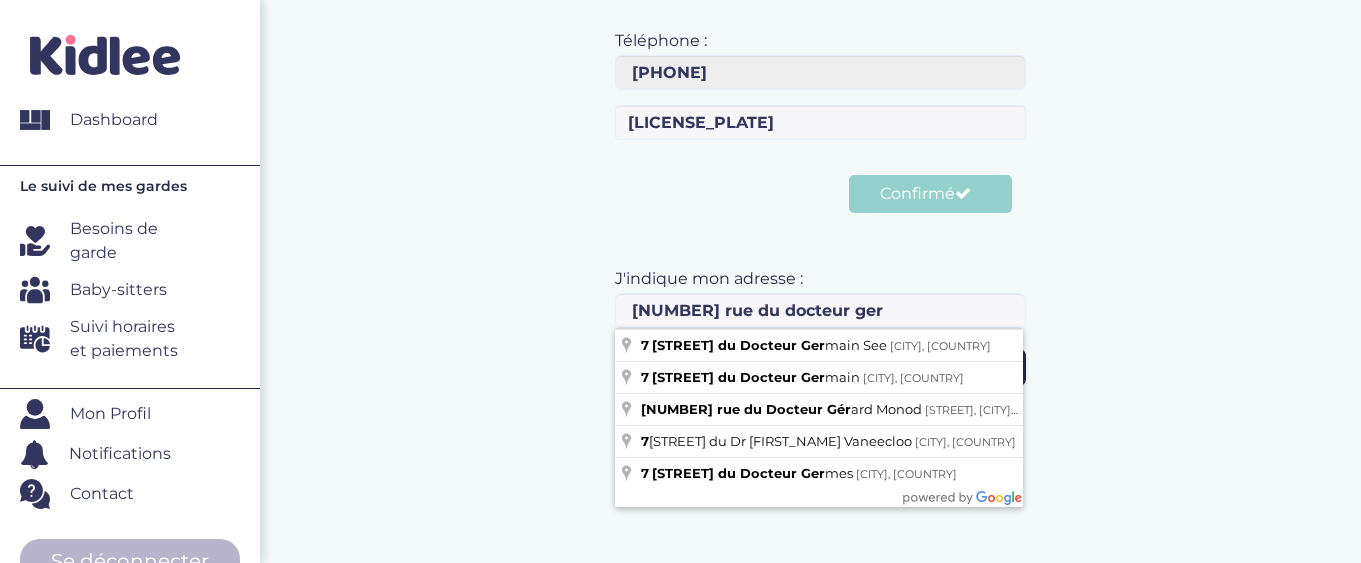 type on "7 Rue du Docteur Germain See, Paris, France" 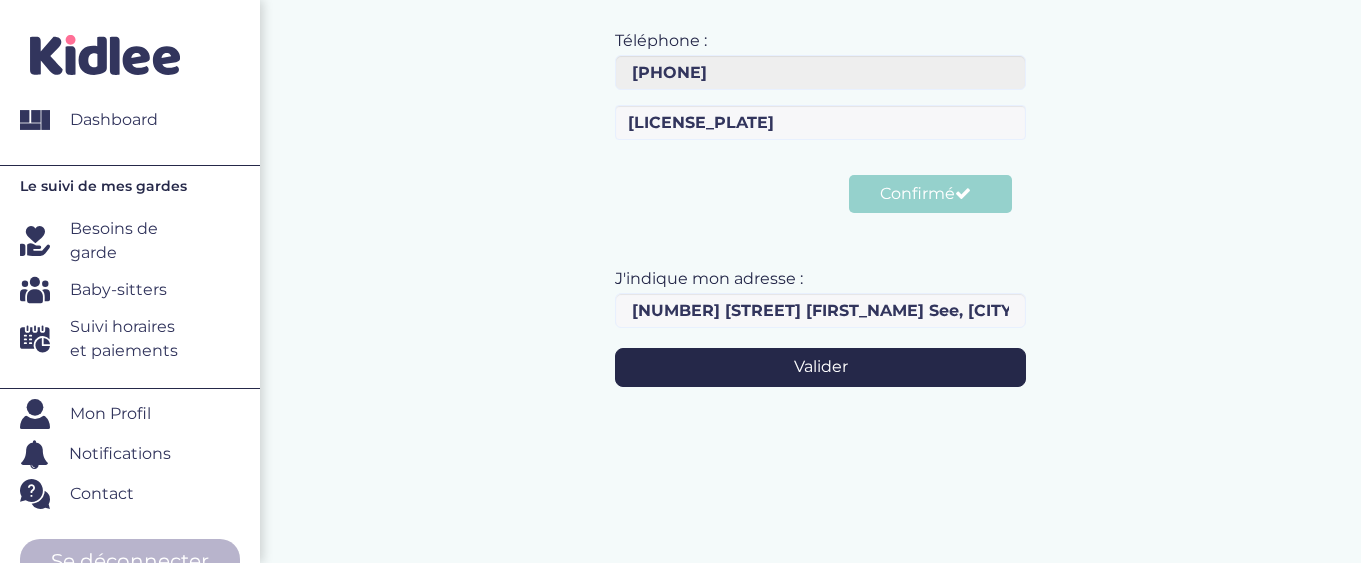 click on "Téléphone :   0658160923
Le format est mauvais ou faux numéro.
ce numéro de
téléphone existe déjà dans notre base de données   REA2R5
Merci de confirmer votre numéro avant de poursuivre!
Veuillez saisir le code de confirmation!
Renvoyer
00 : 24
Confirmer
J'indique mon adresse :" at bounding box center [820, 203] 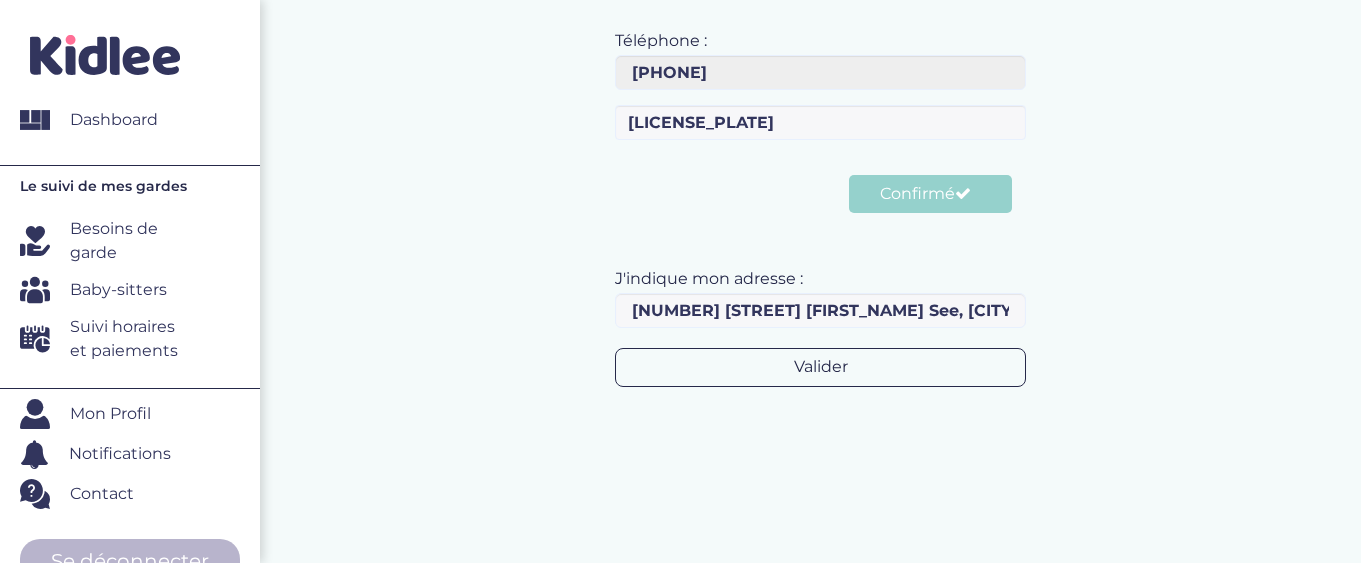 click on "Valider" at bounding box center (820, 367) 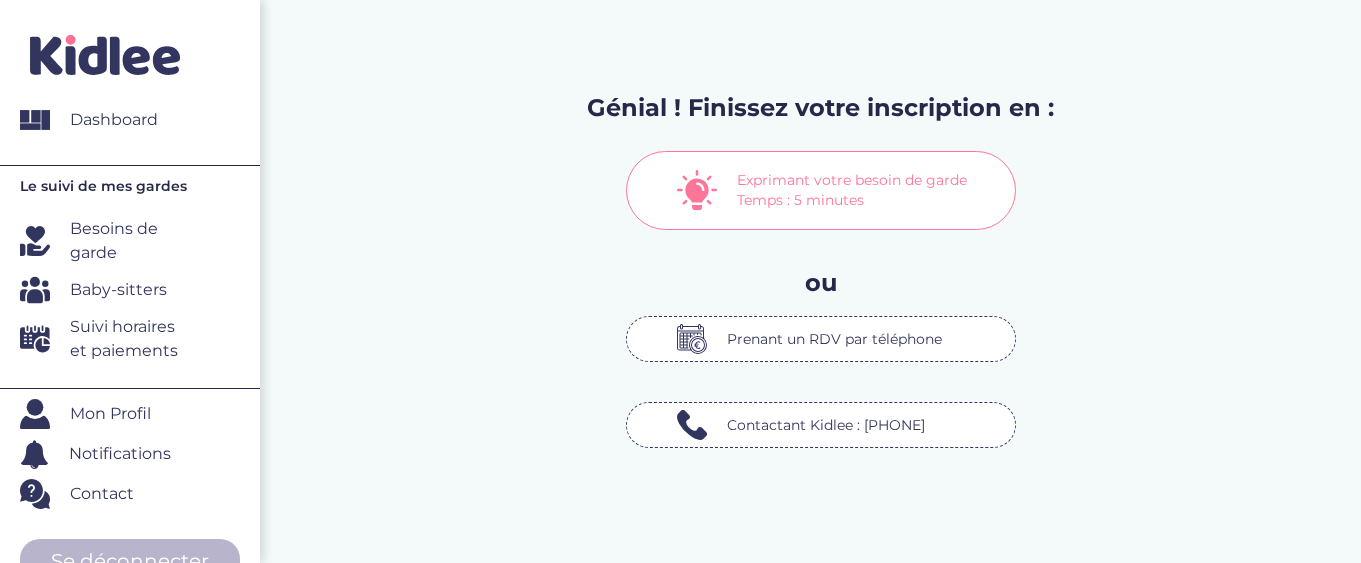 scroll, scrollTop: 0, scrollLeft: 0, axis: both 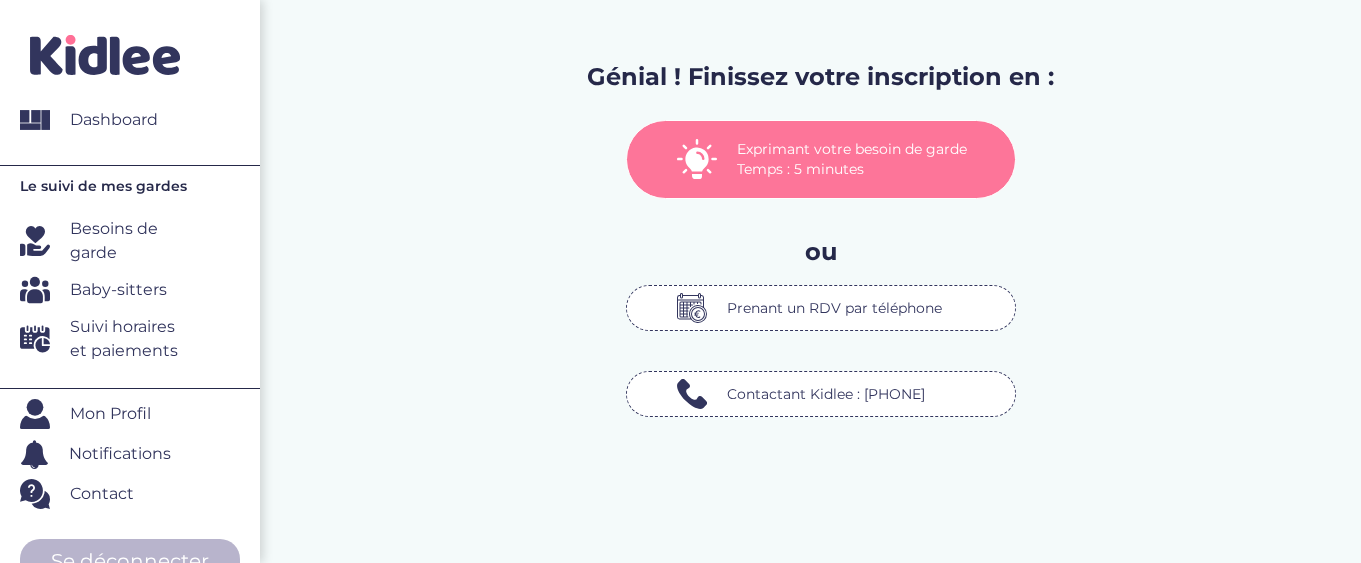 click on "Exprimant votre besoin de garde Temps : 5 minutes" at bounding box center (861, 159) 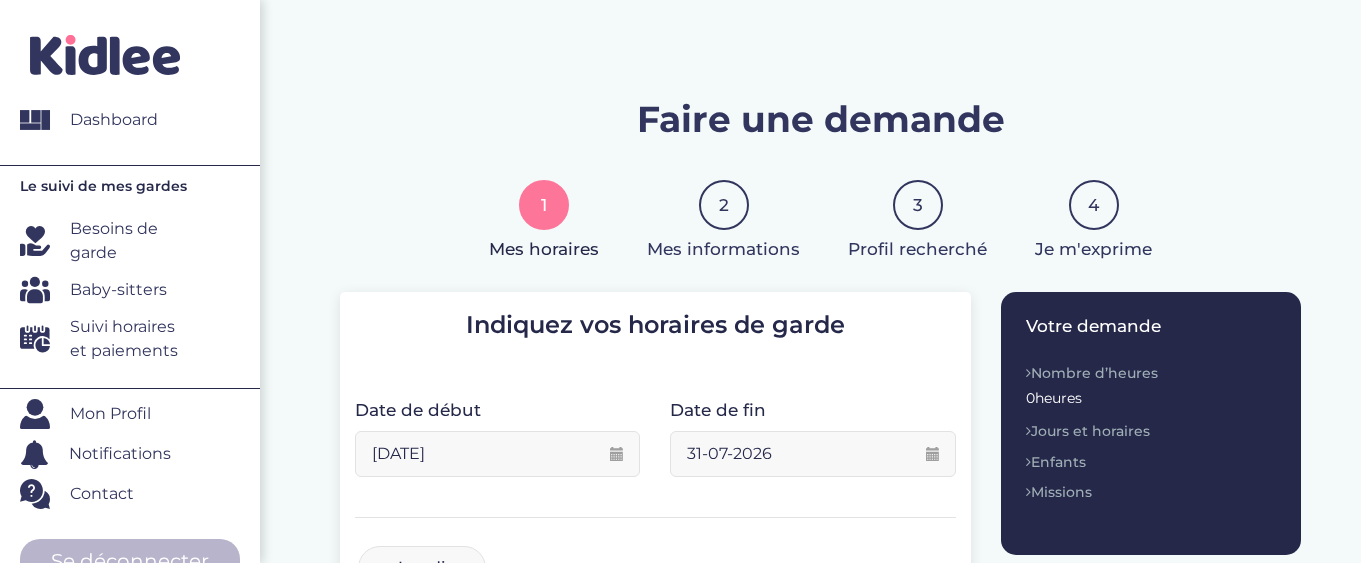 scroll, scrollTop: 0, scrollLeft: 0, axis: both 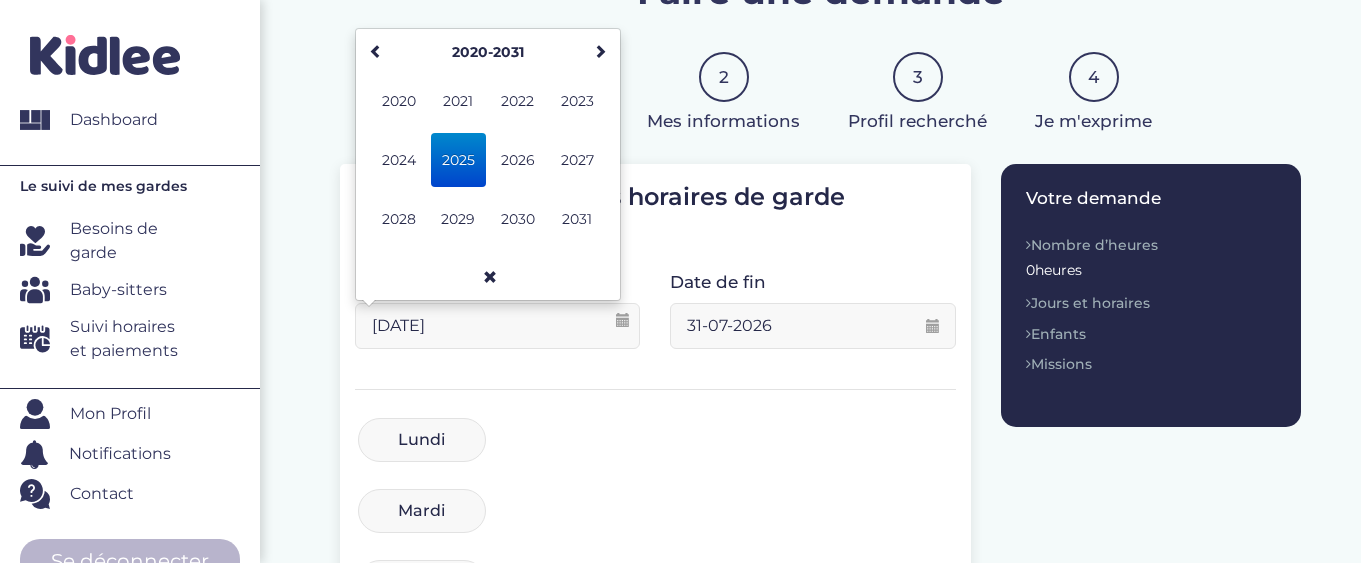 click on "[DATE]" at bounding box center [497, 326] 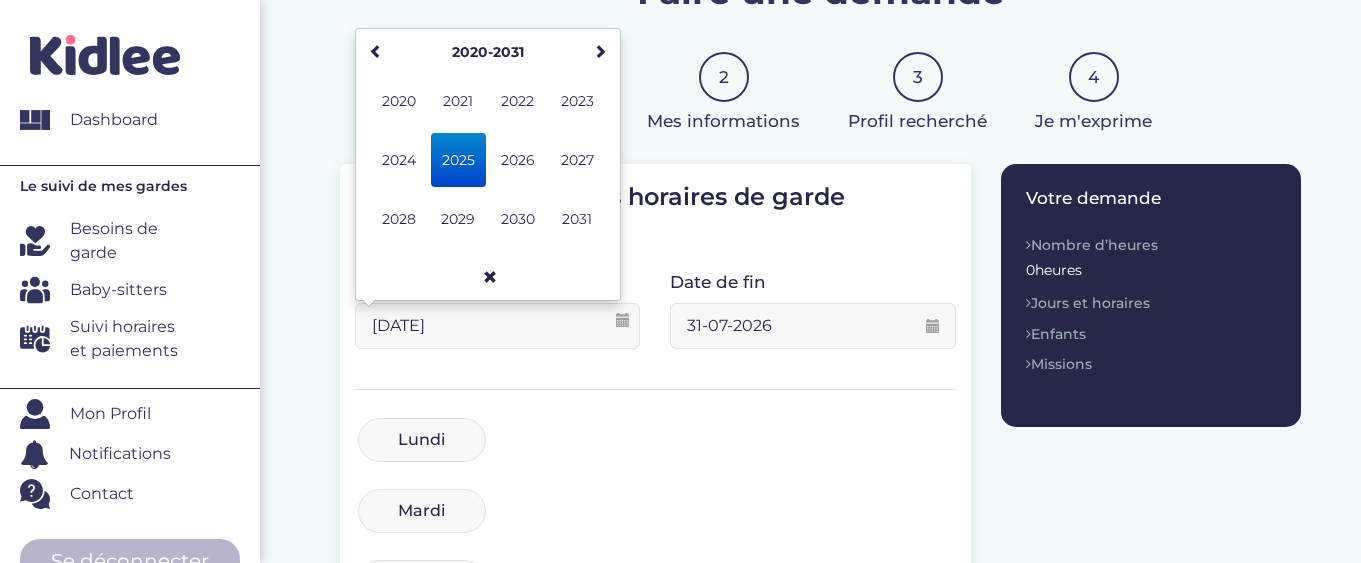 click on "2025" at bounding box center [458, 160] 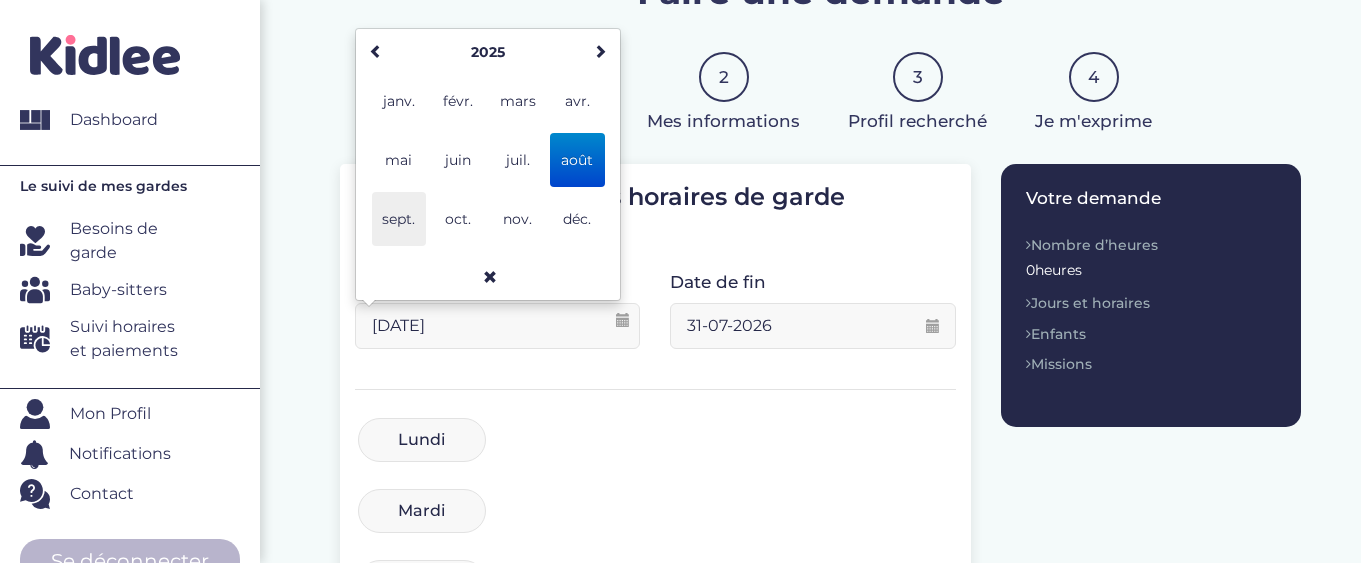 click on "sept." at bounding box center (399, 219) 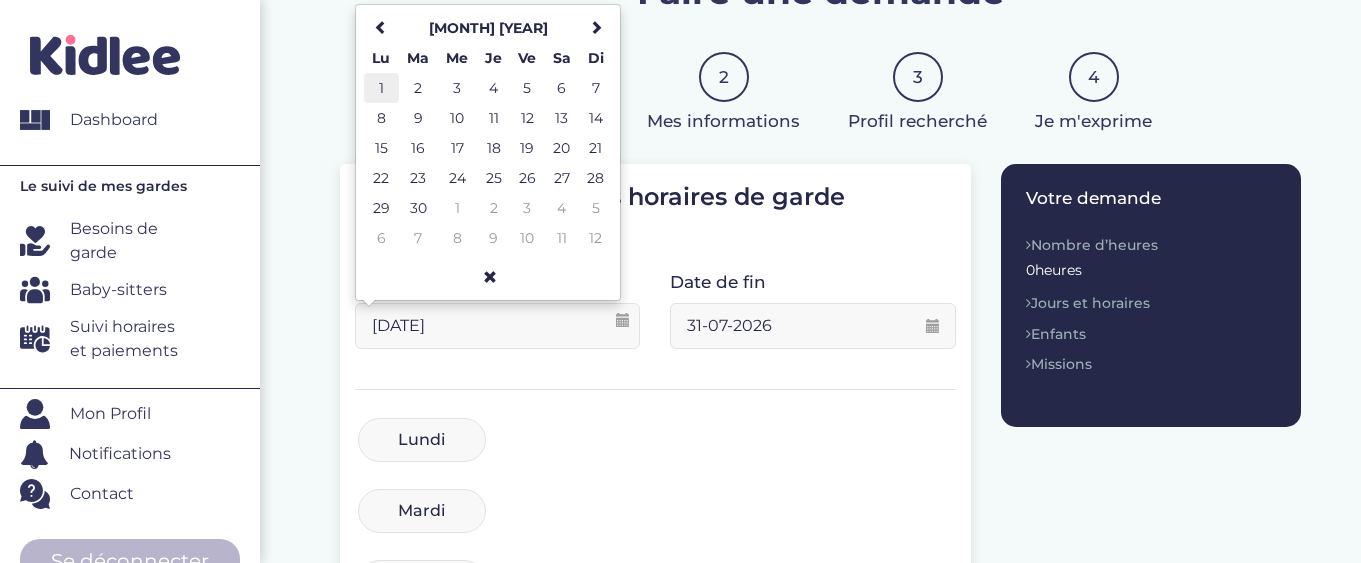click on "1" at bounding box center (381, 88) 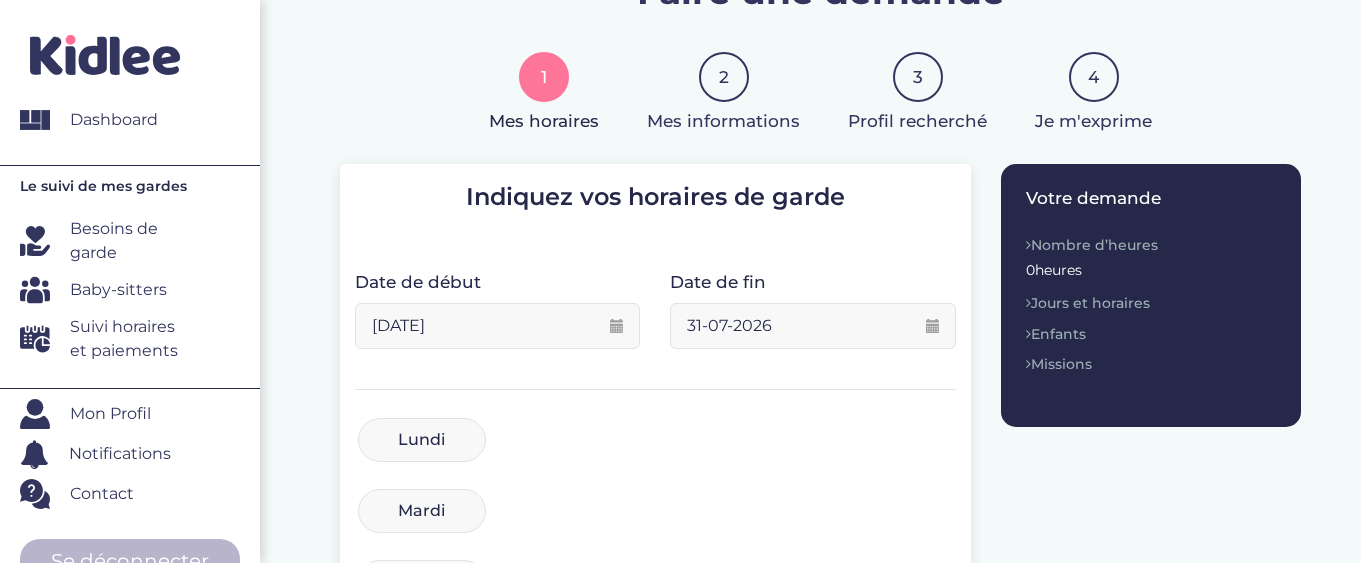 click on "31-07-2026" at bounding box center [812, 326] 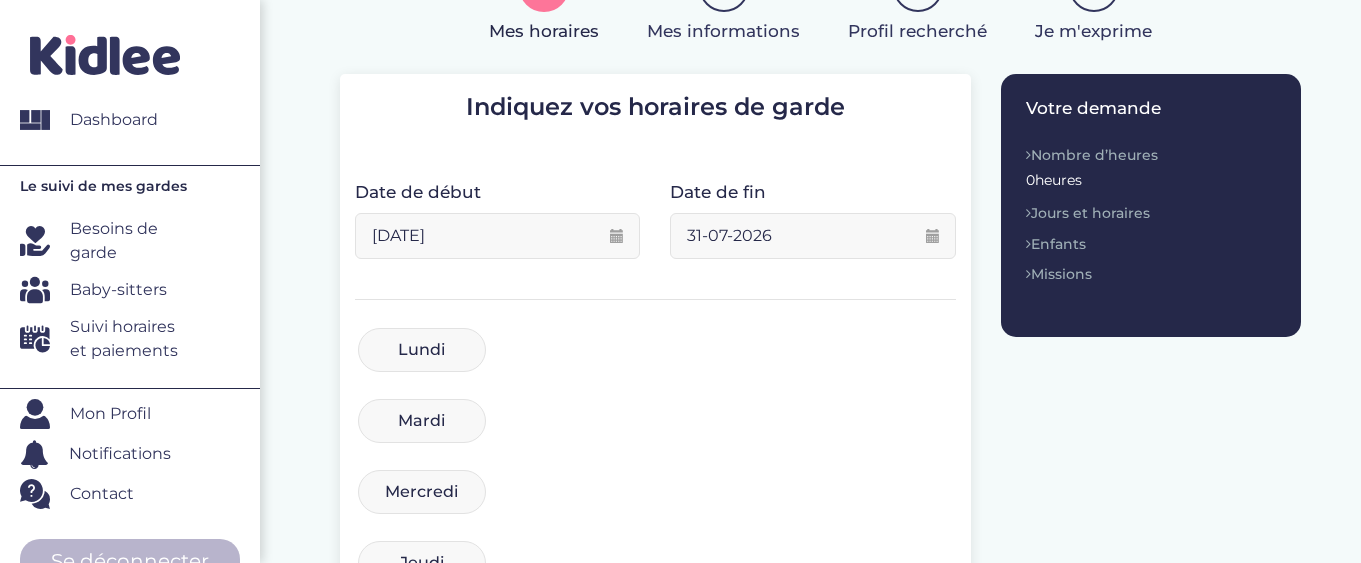 scroll, scrollTop: 248, scrollLeft: 0, axis: vertical 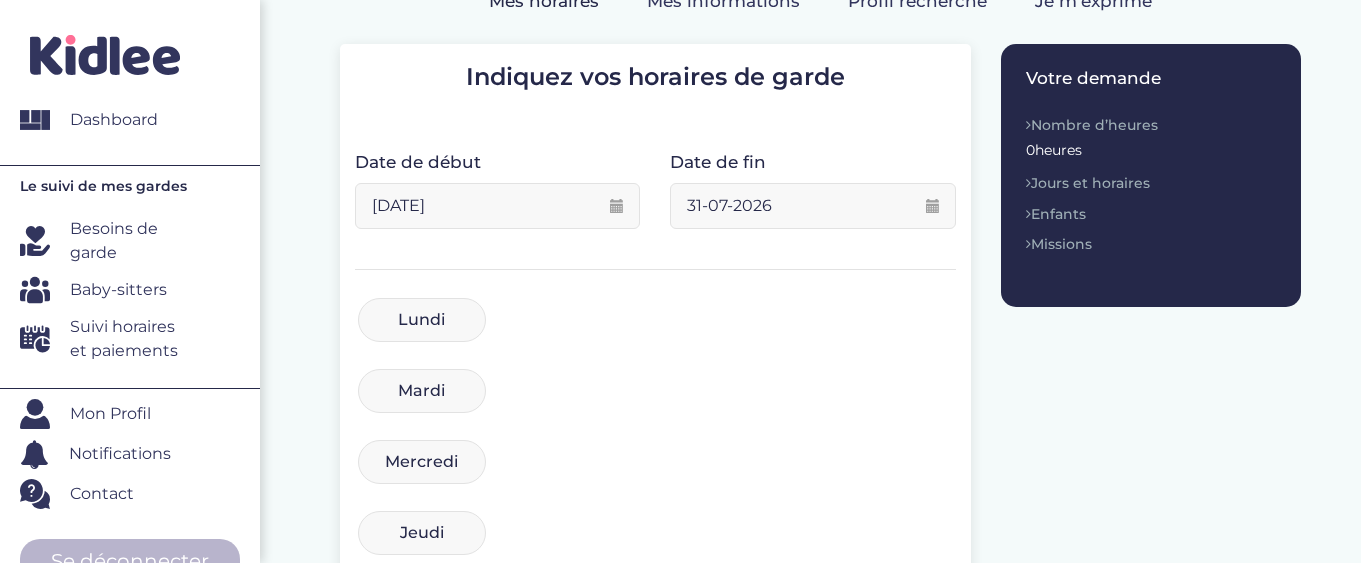 click on "Lundi" at bounding box center (422, 320) 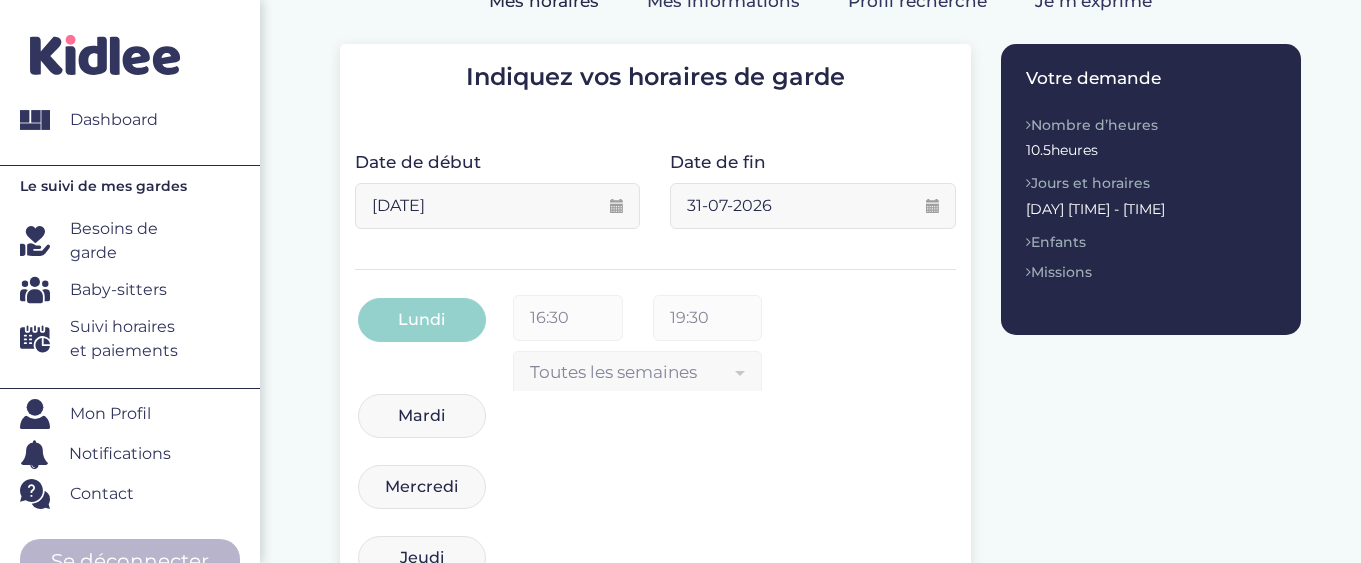 click on "Lundi
[TIME]   [TIME]   Toutes les semaines
Toutes les 2
semaines
Tous les mois Toutes les semaines
appliquer à la semaine" at bounding box center (655, 343) 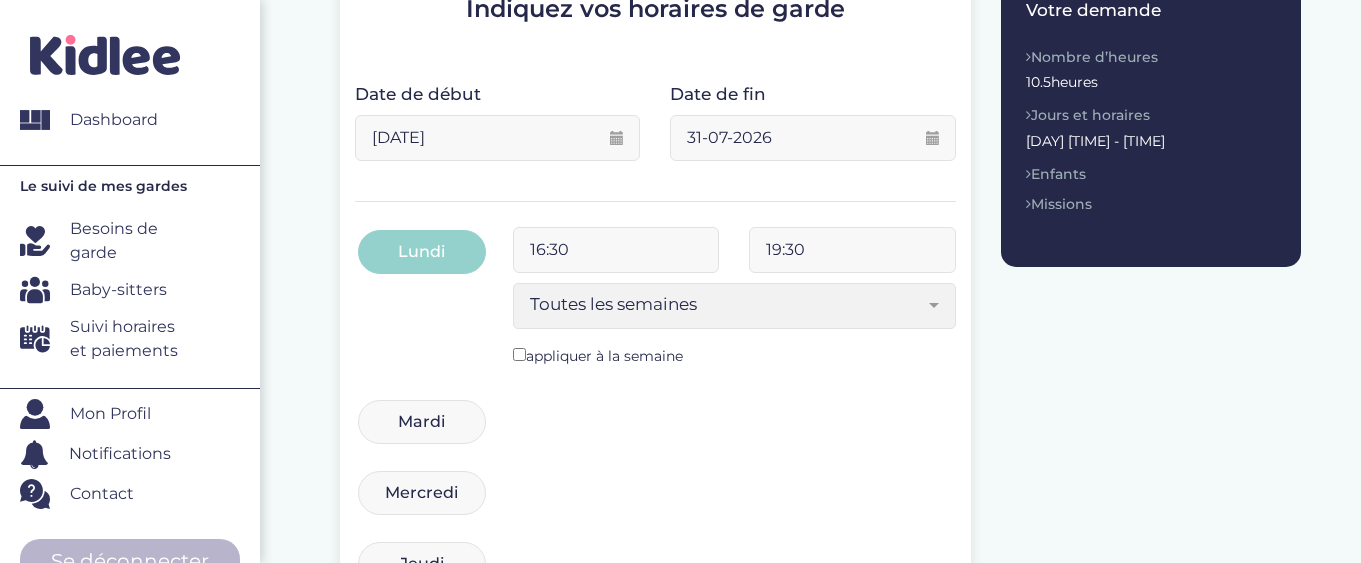 scroll, scrollTop: 379, scrollLeft: 0, axis: vertical 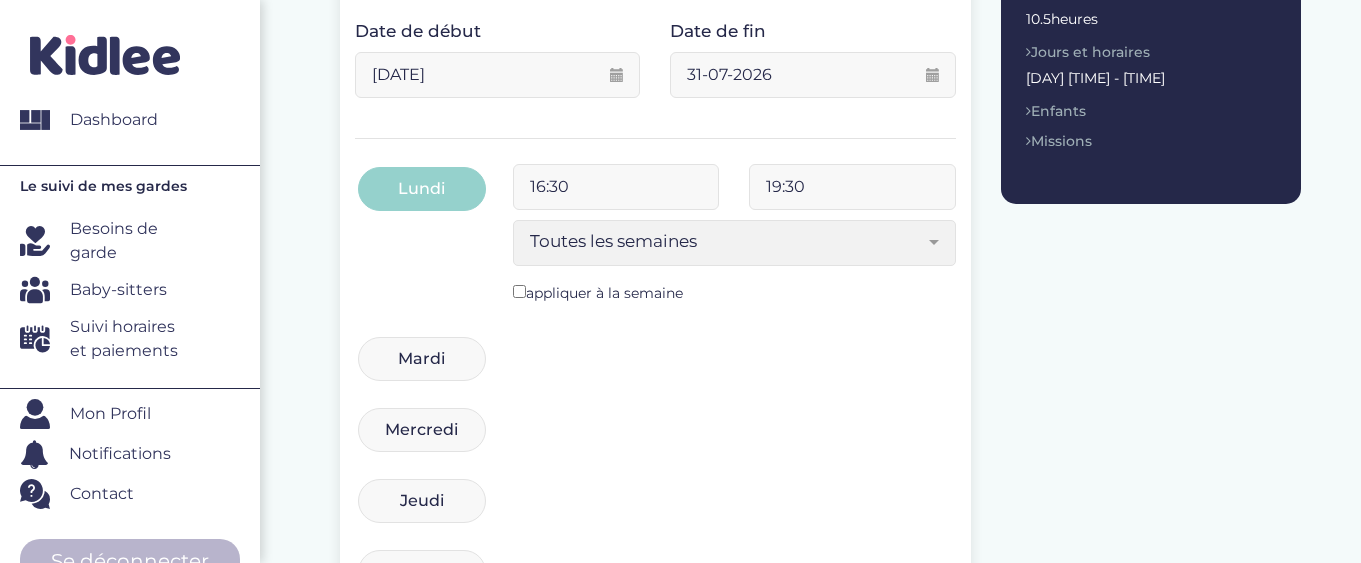 click on "Mardi" at bounding box center [422, 359] 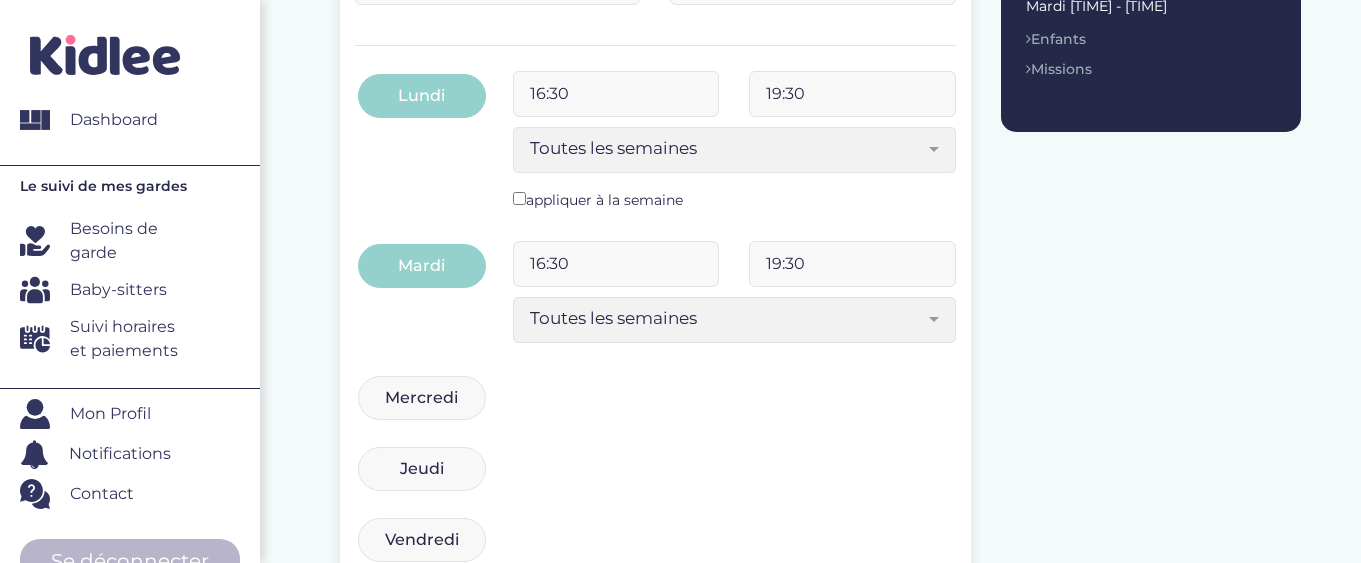 scroll, scrollTop: 534, scrollLeft: 0, axis: vertical 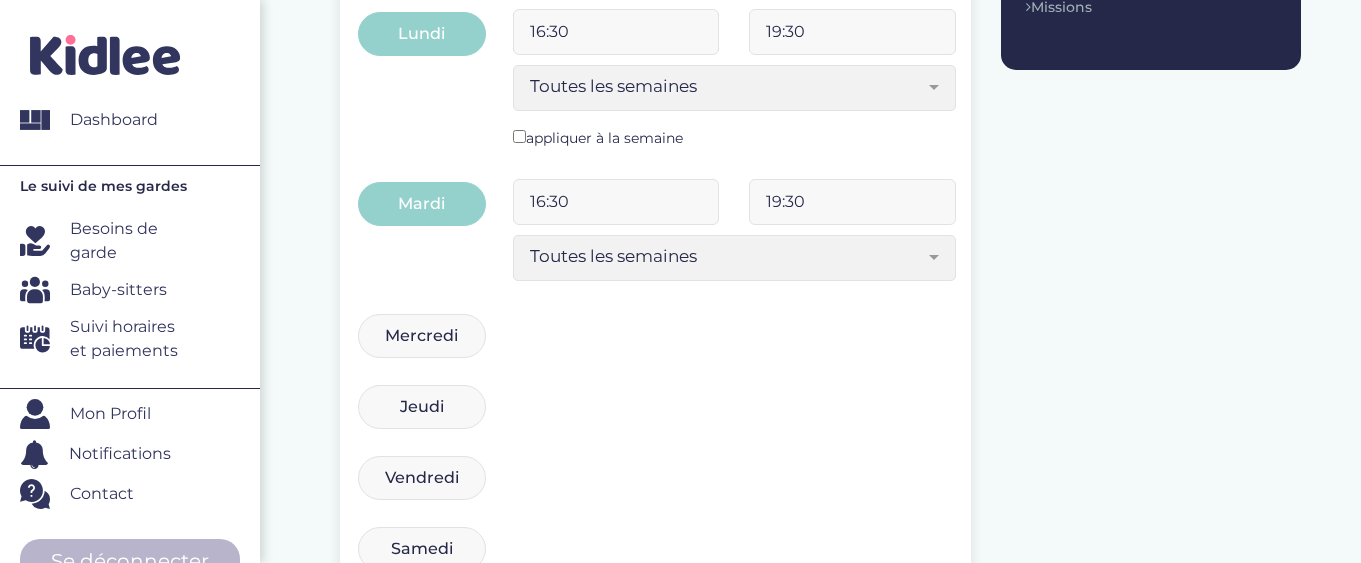 click on "Mercredi" at bounding box center [422, 336] 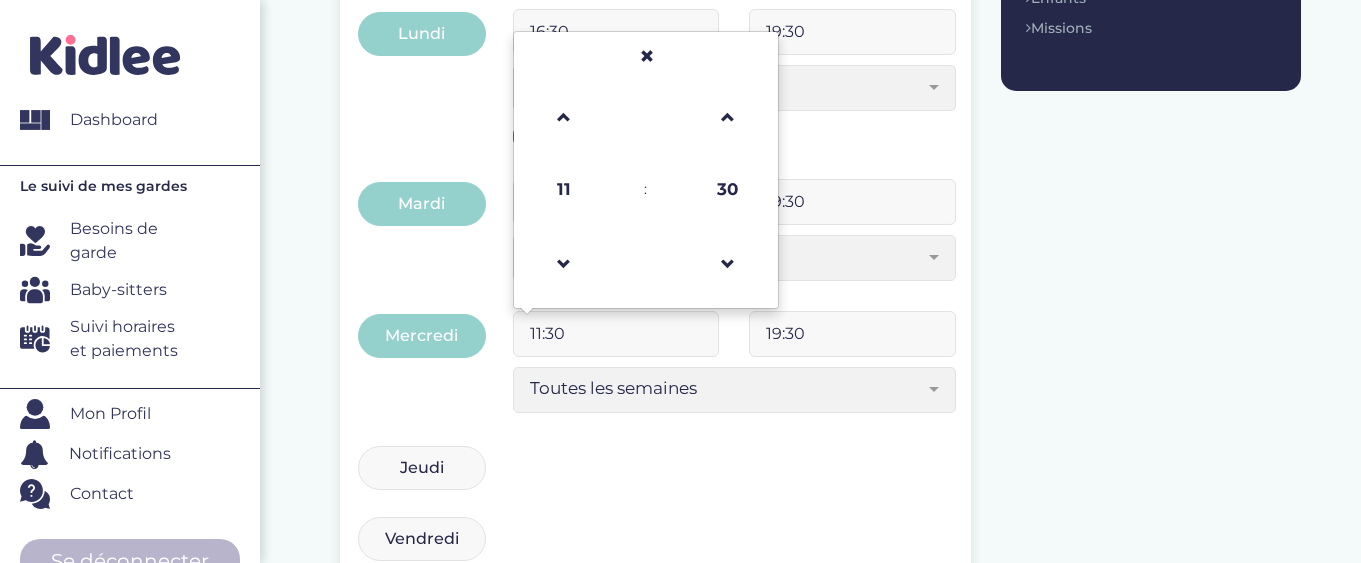 click on "11:30" at bounding box center (616, 334) 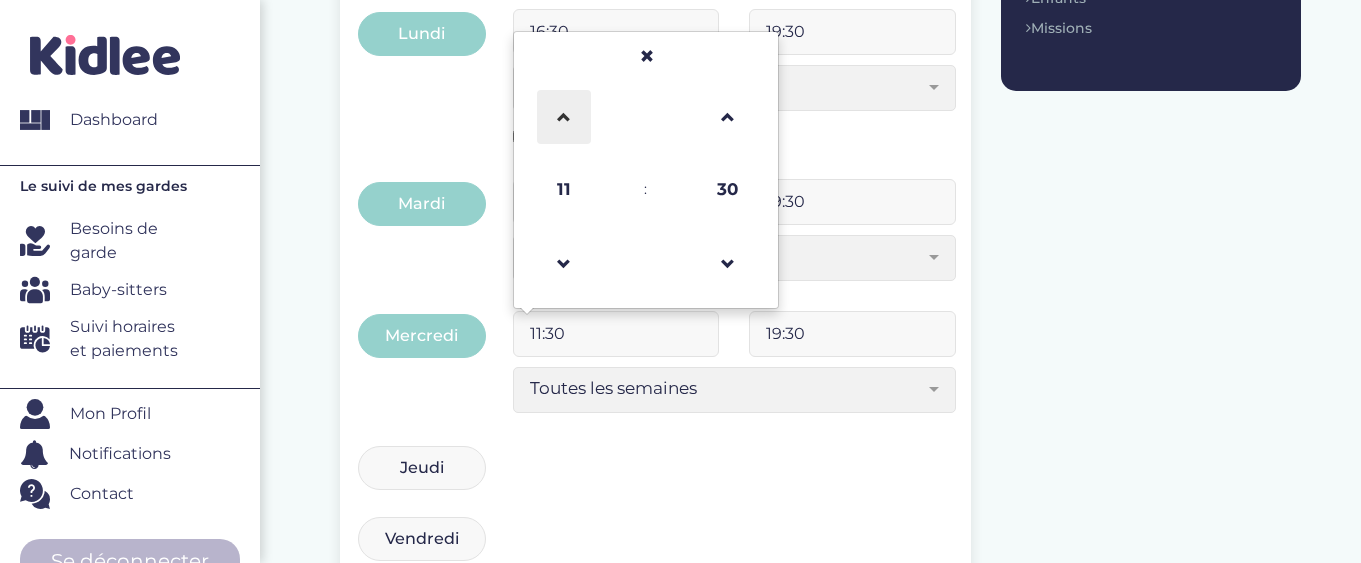 click at bounding box center [564, 117] 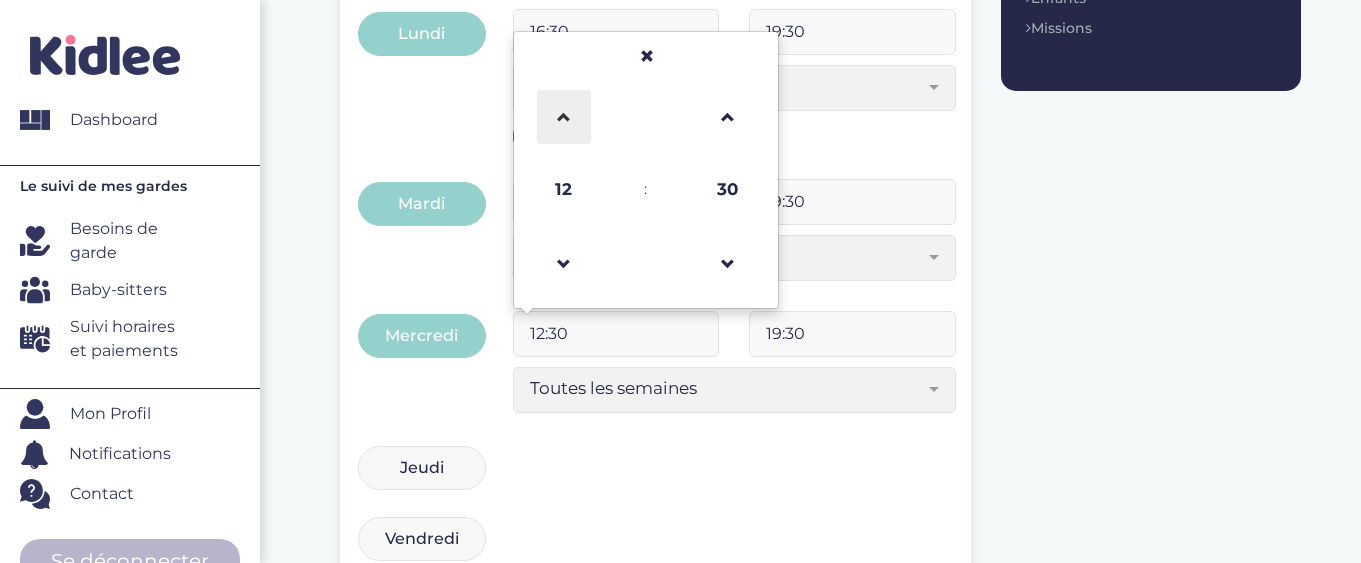 click at bounding box center [564, 117] 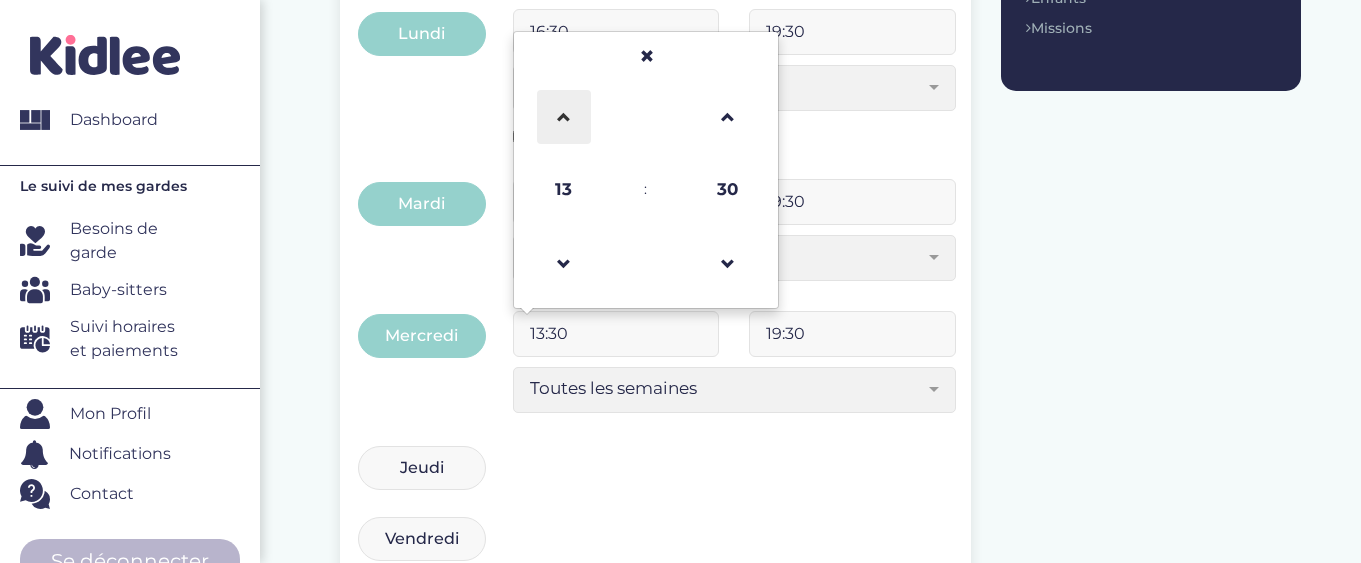 click at bounding box center [564, 117] 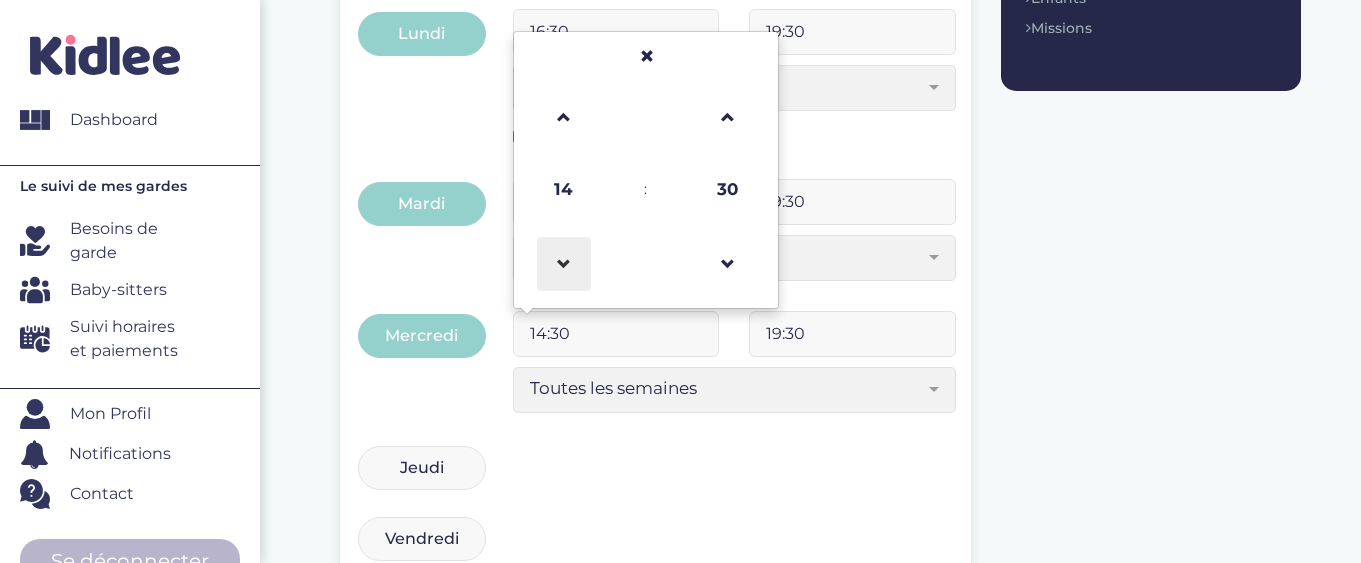click at bounding box center (564, 264) 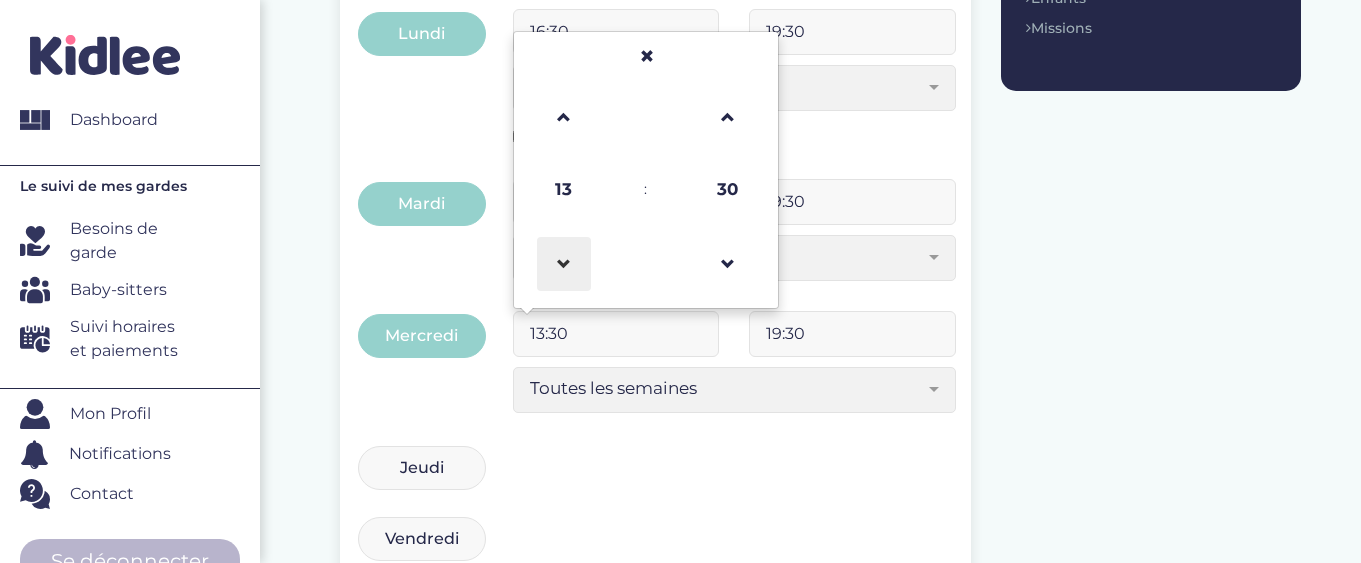 click at bounding box center (564, 264) 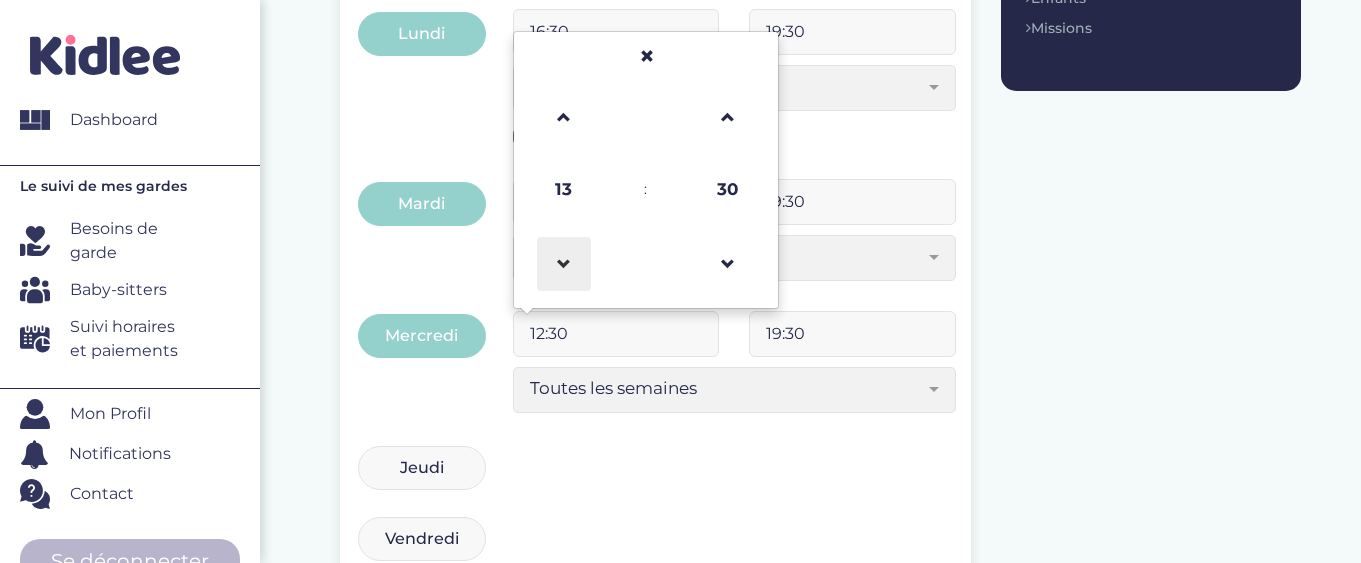 click at bounding box center [564, 264] 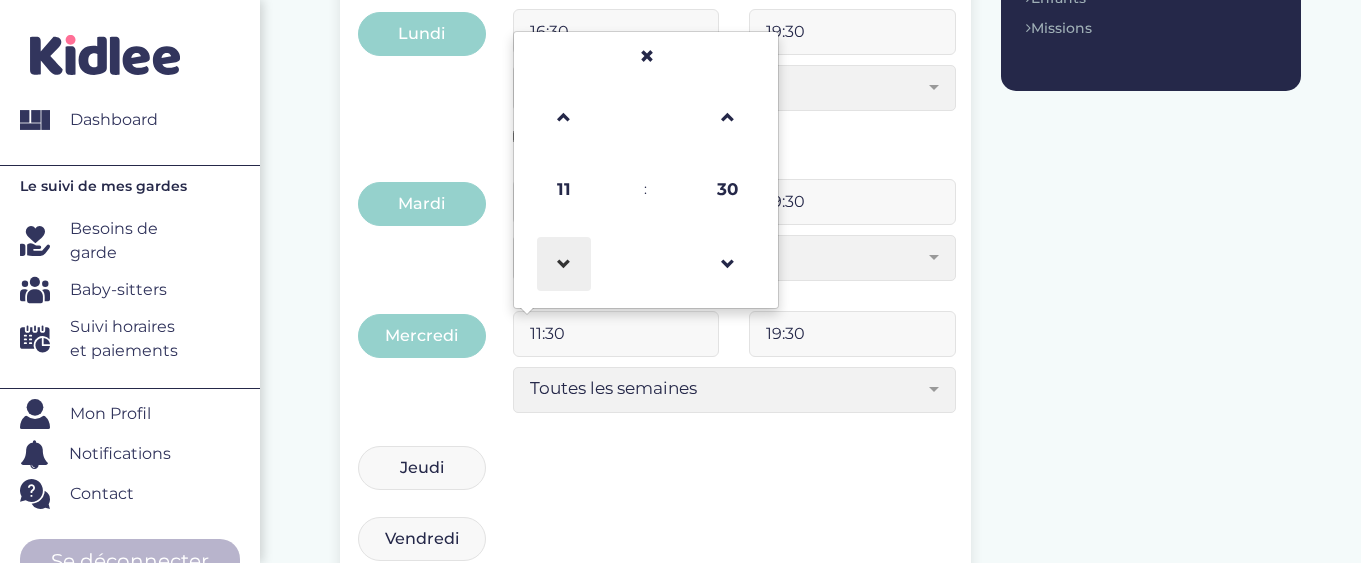 click at bounding box center [564, 264] 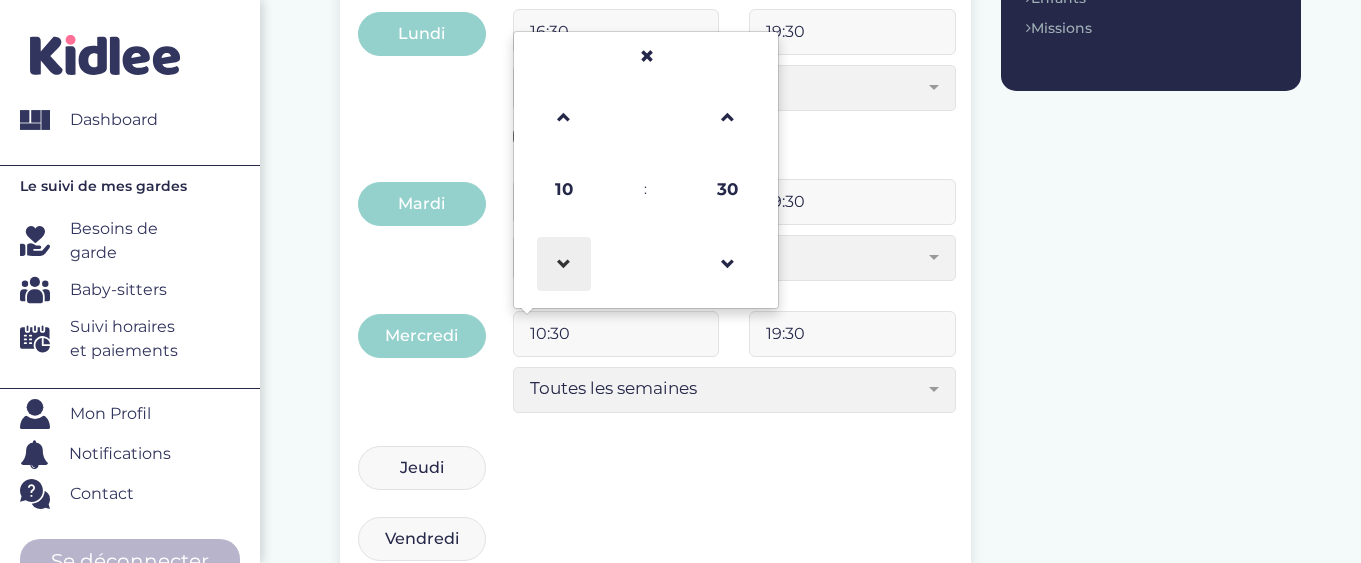 click at bounding box center (564, 264) 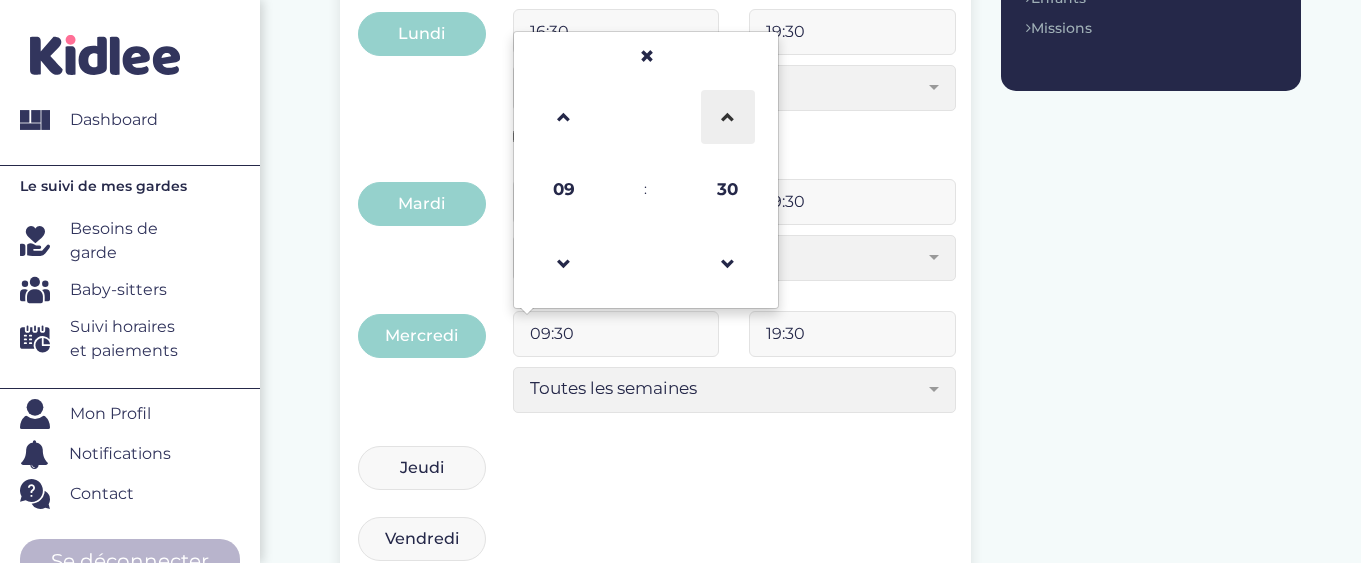 click at bounding box center (728, 117) 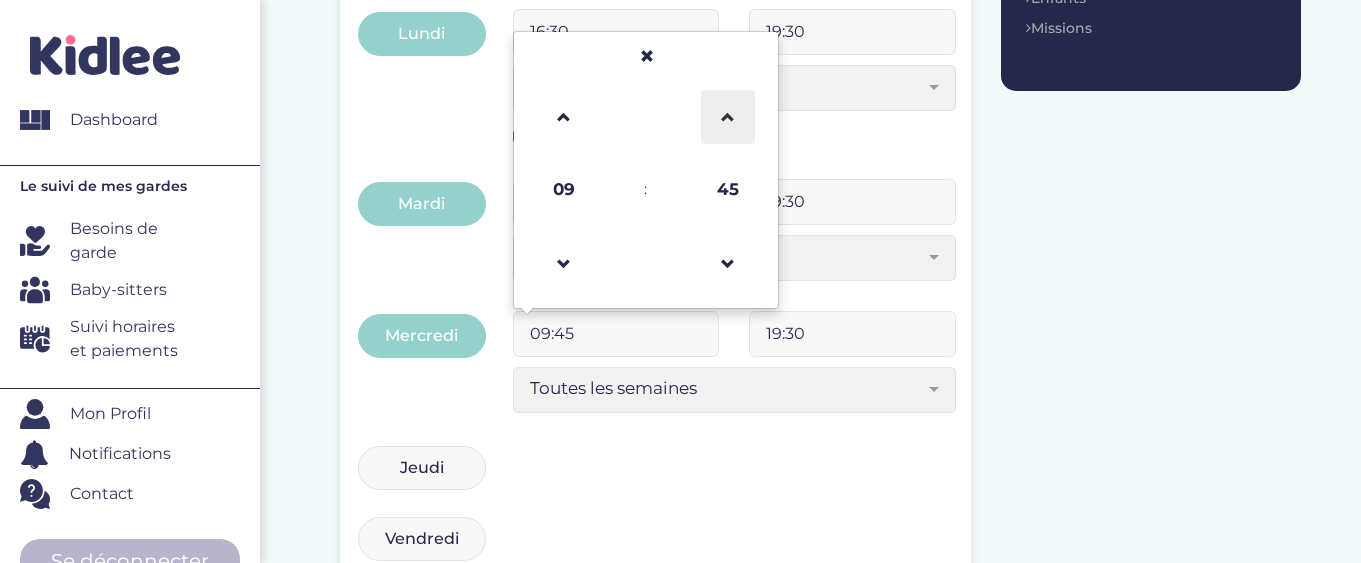 click at bounding box center [728, 117] 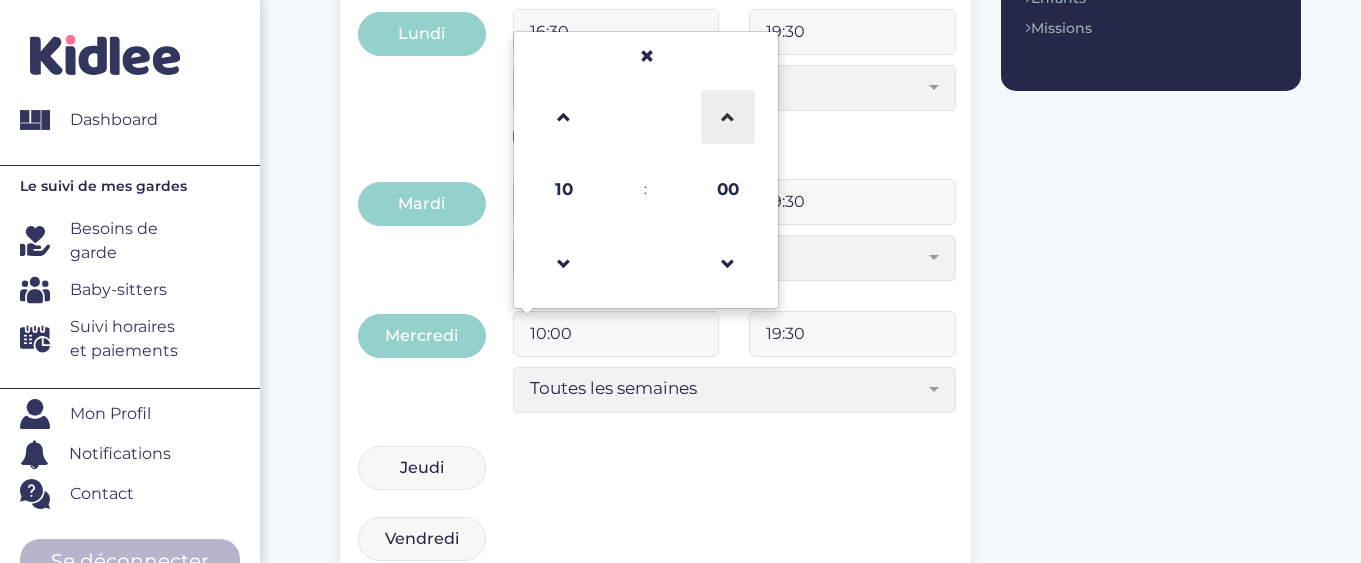 click at bounding box center [728, 117] 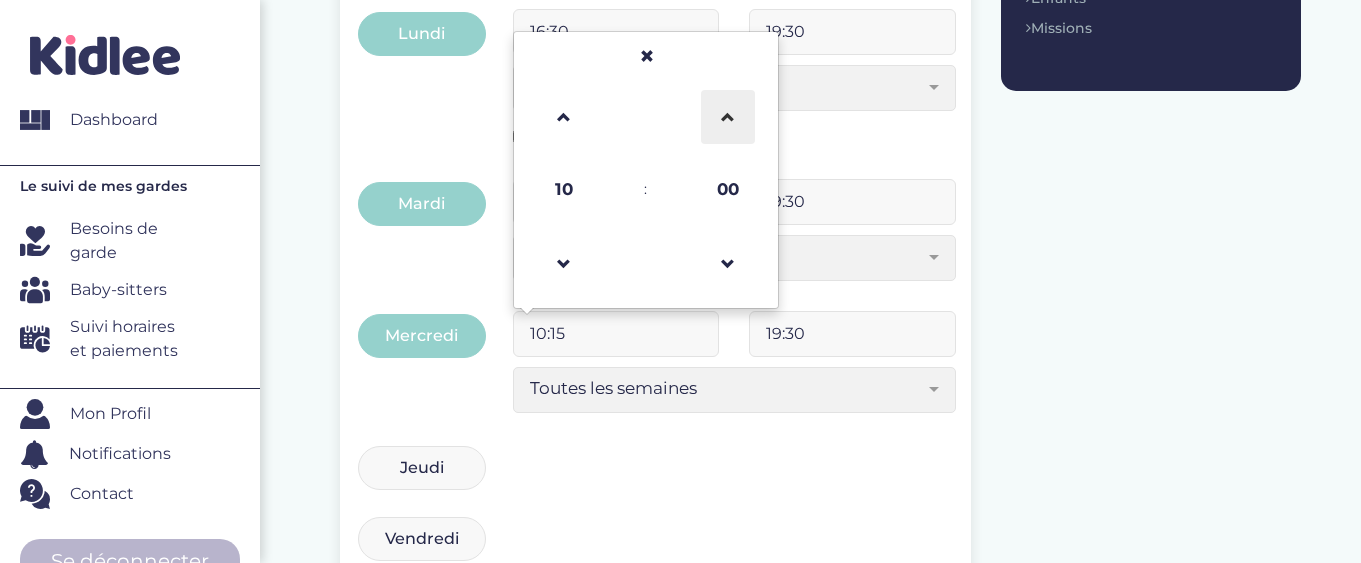 click at bounding box center (728, 117) 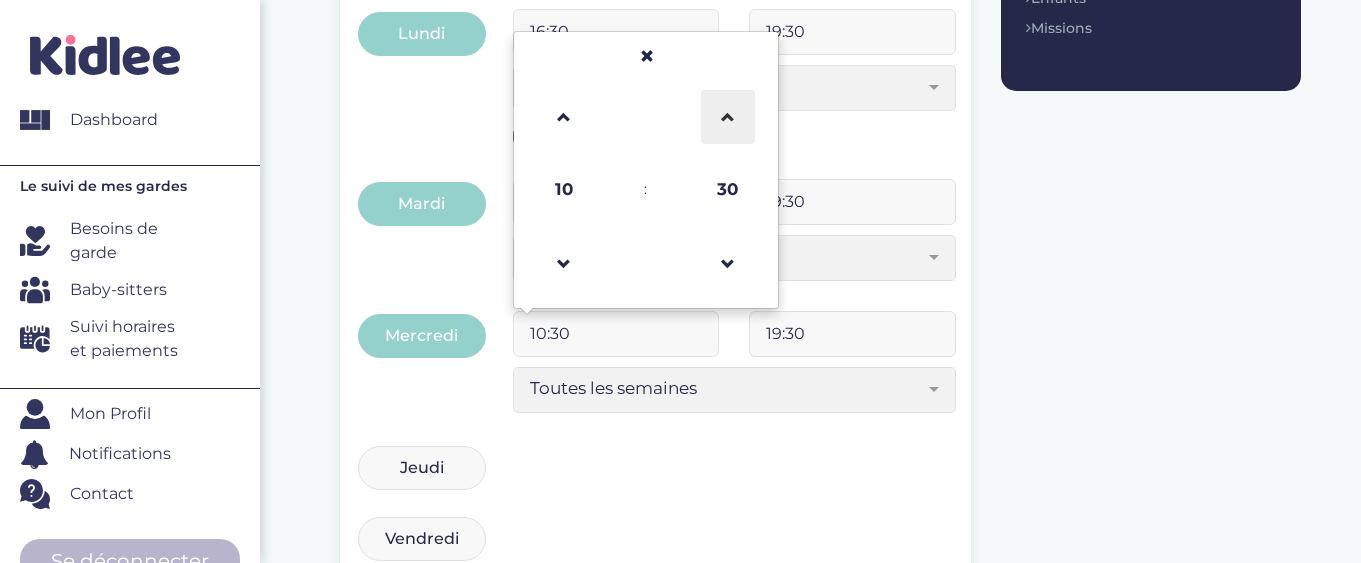 click at bounding box center (728, 117) 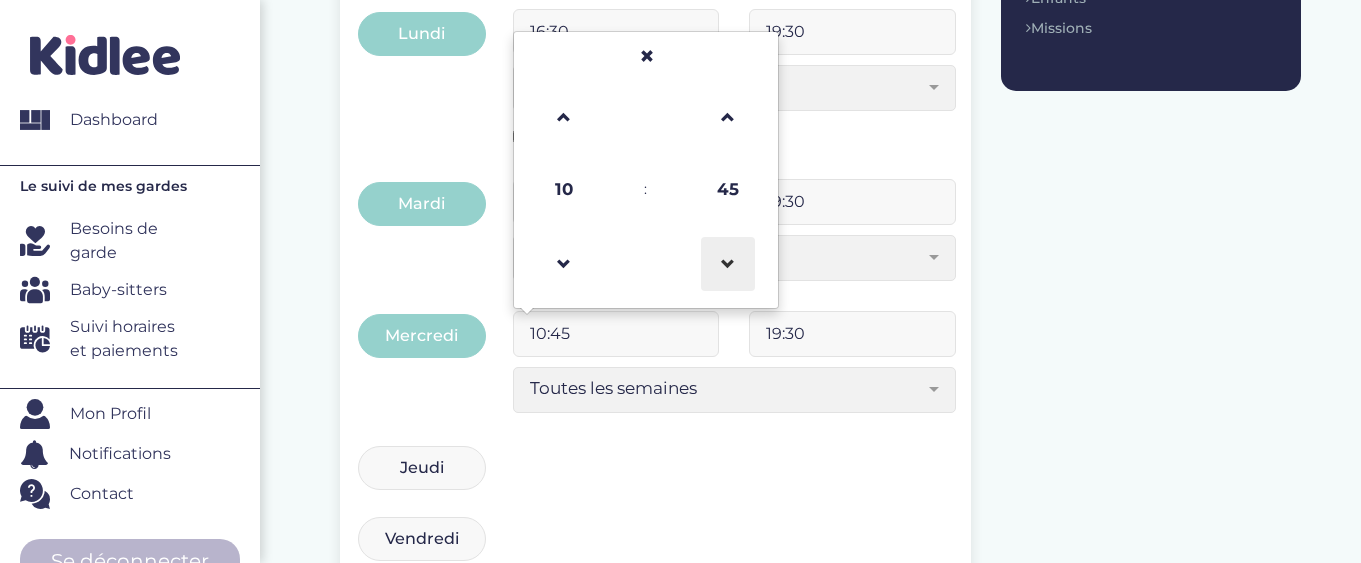 click at bounding box center (728, 264) 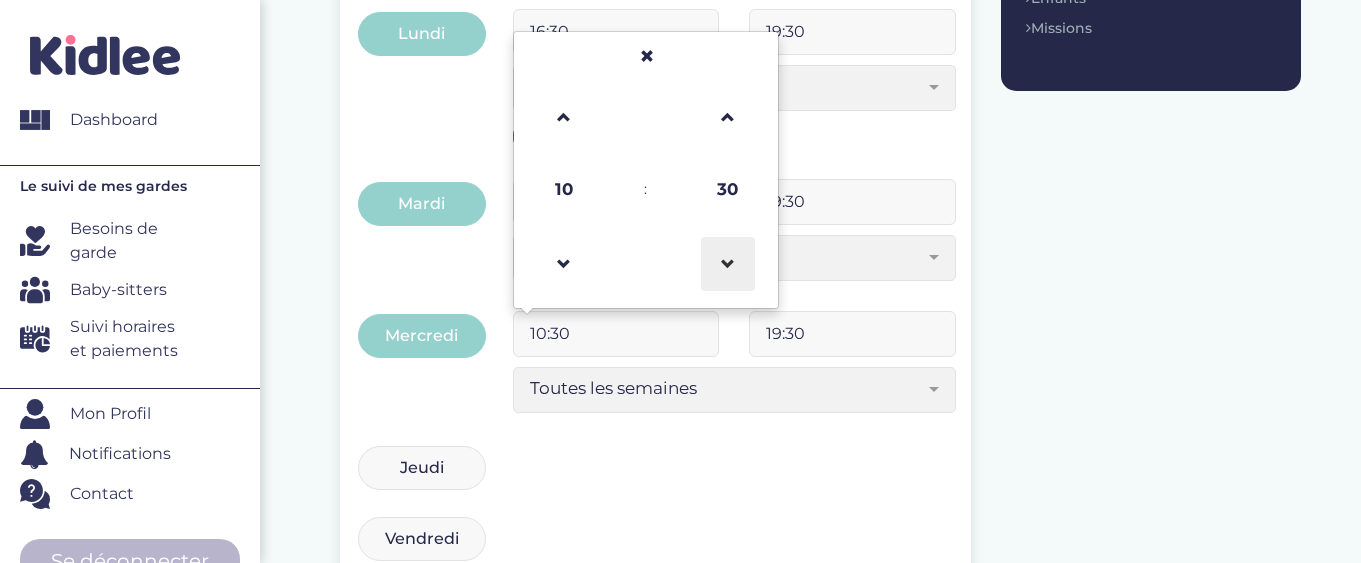 click at bounding box center [728, 264] 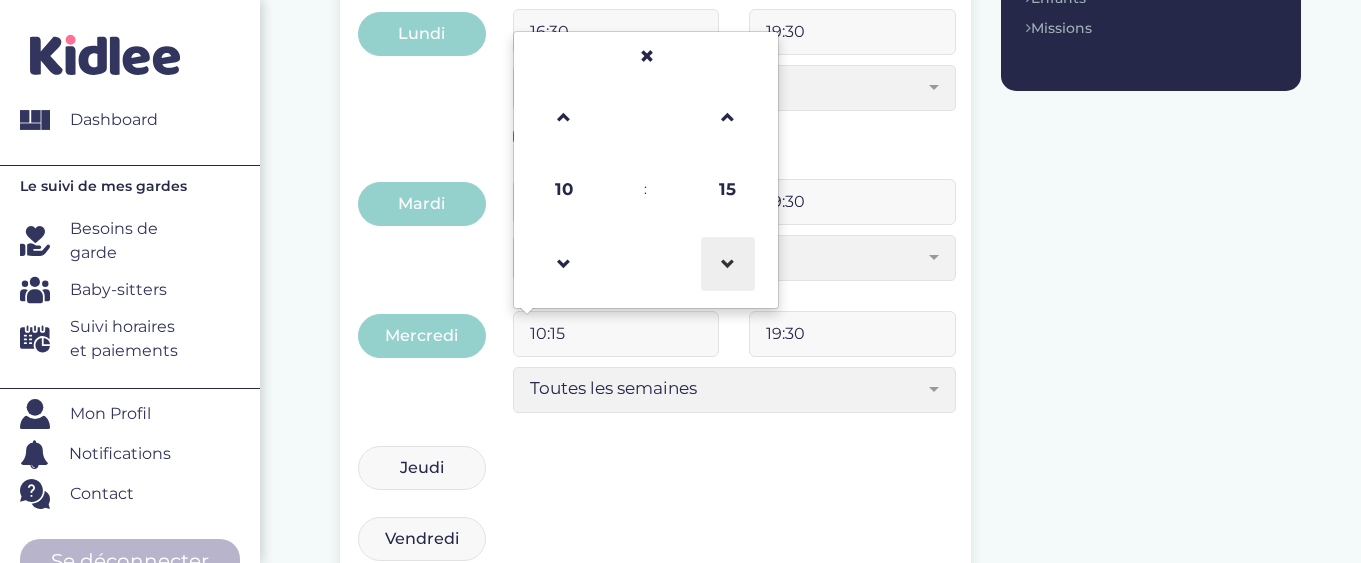 click at bounding box center (728, 264) 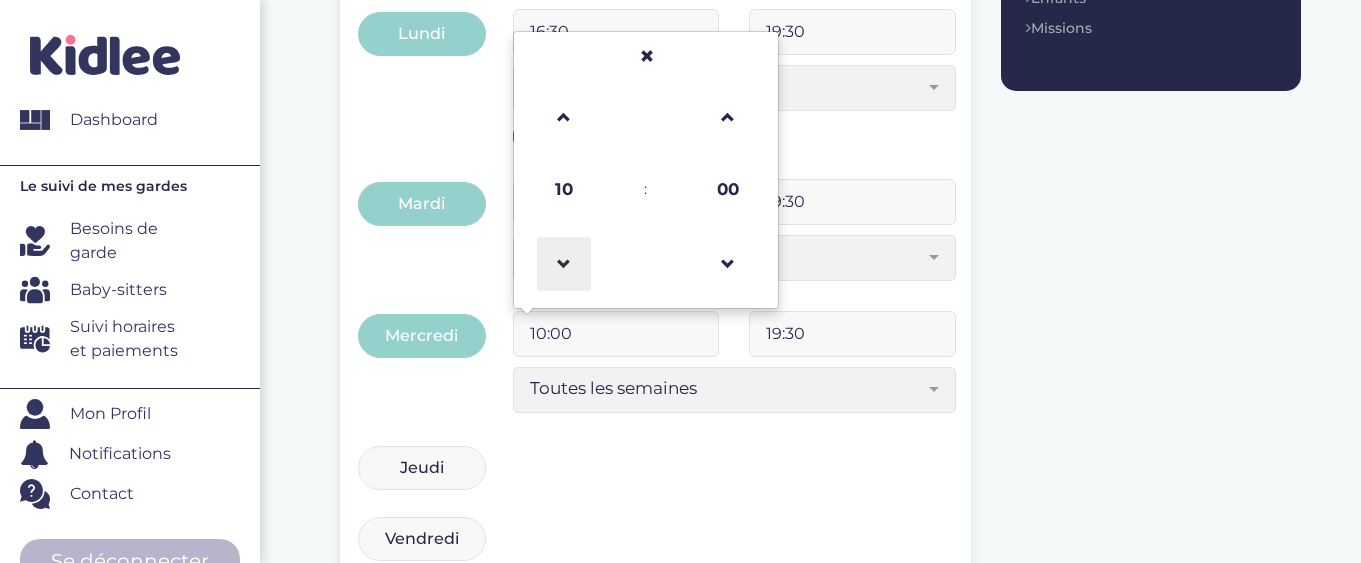 click at bounding box center [564, 264] 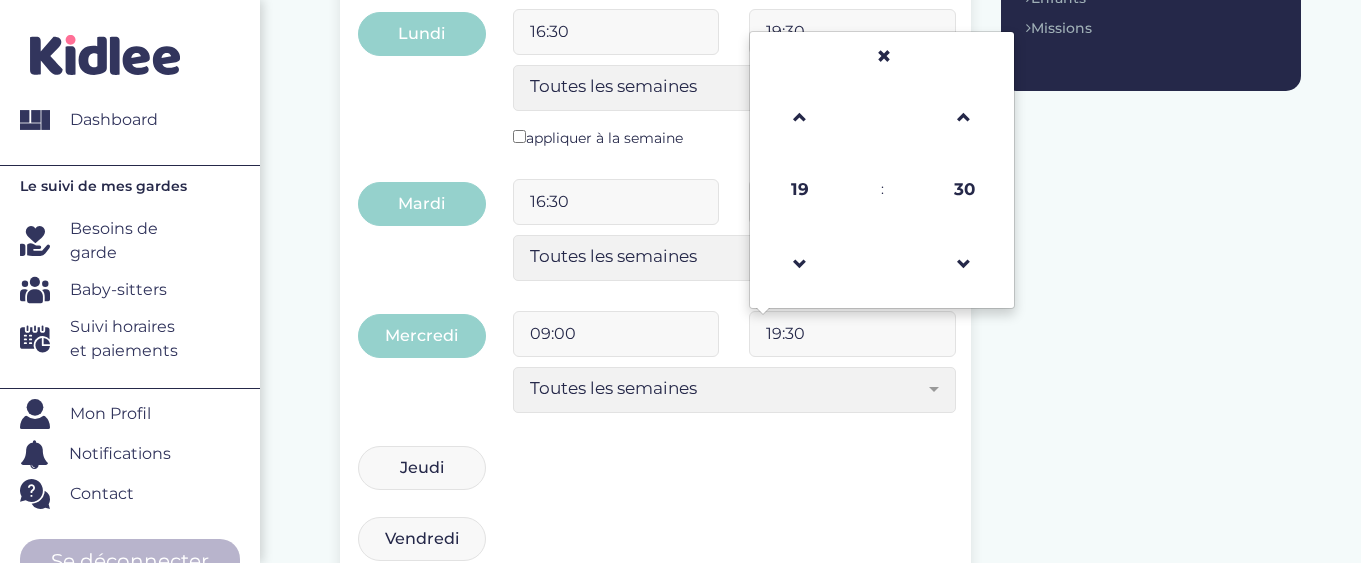 click on "19:30" at bounding box center [852, 334] 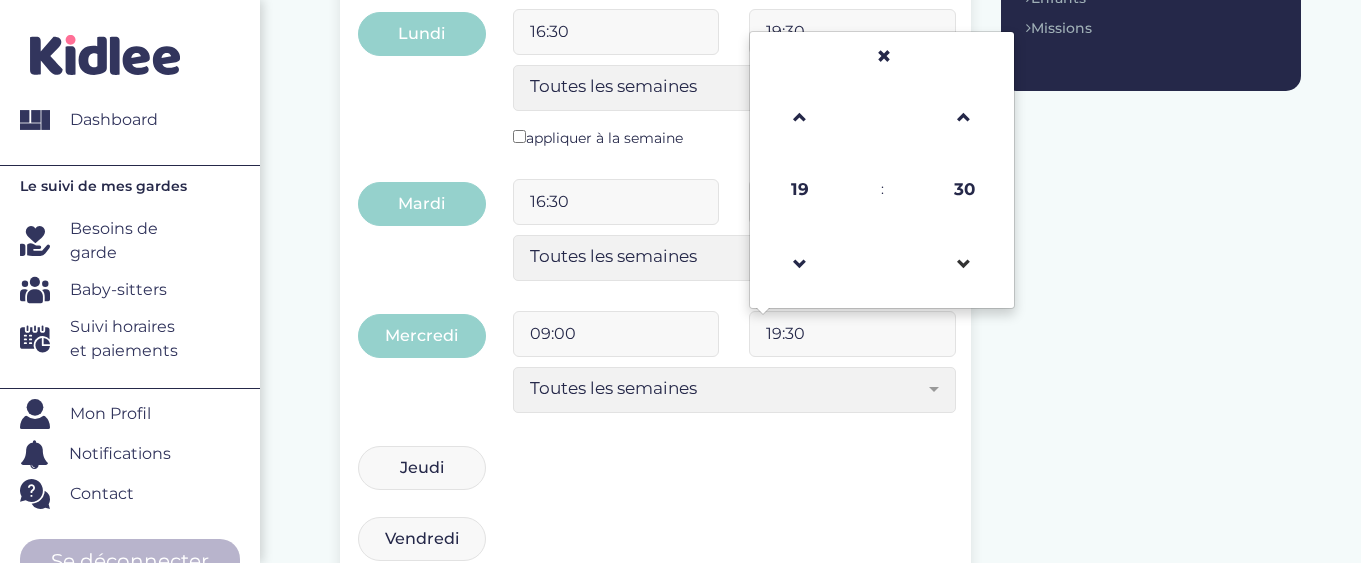 click at bounding box center [964, 263] 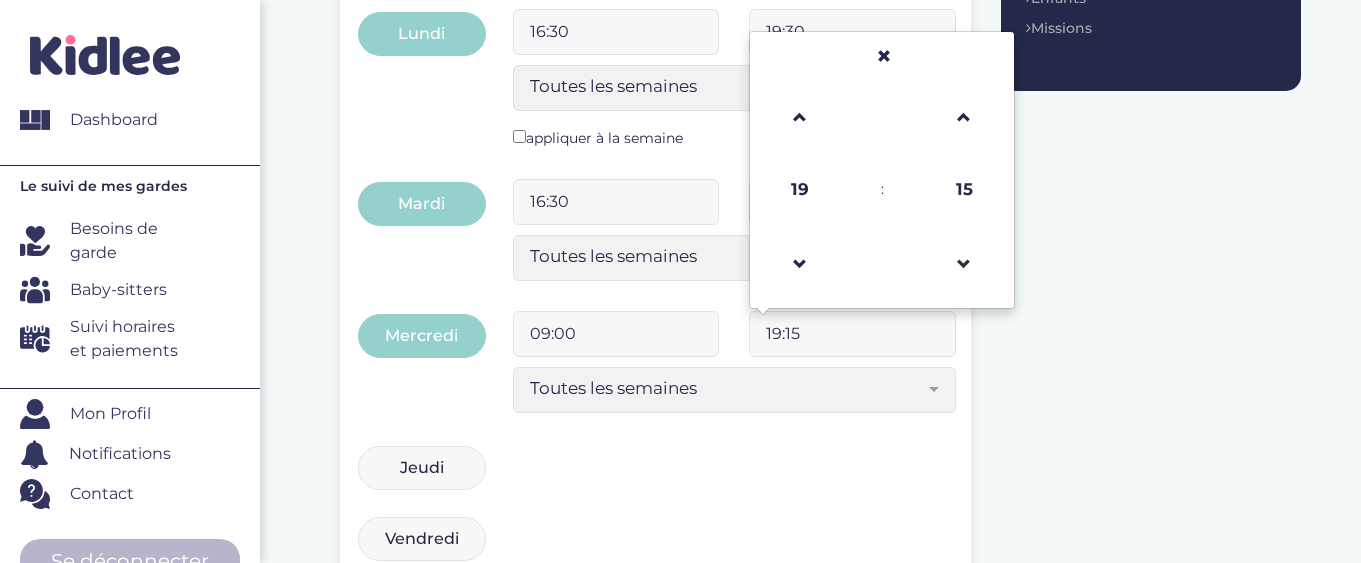 click at bounding box center (964, 263) 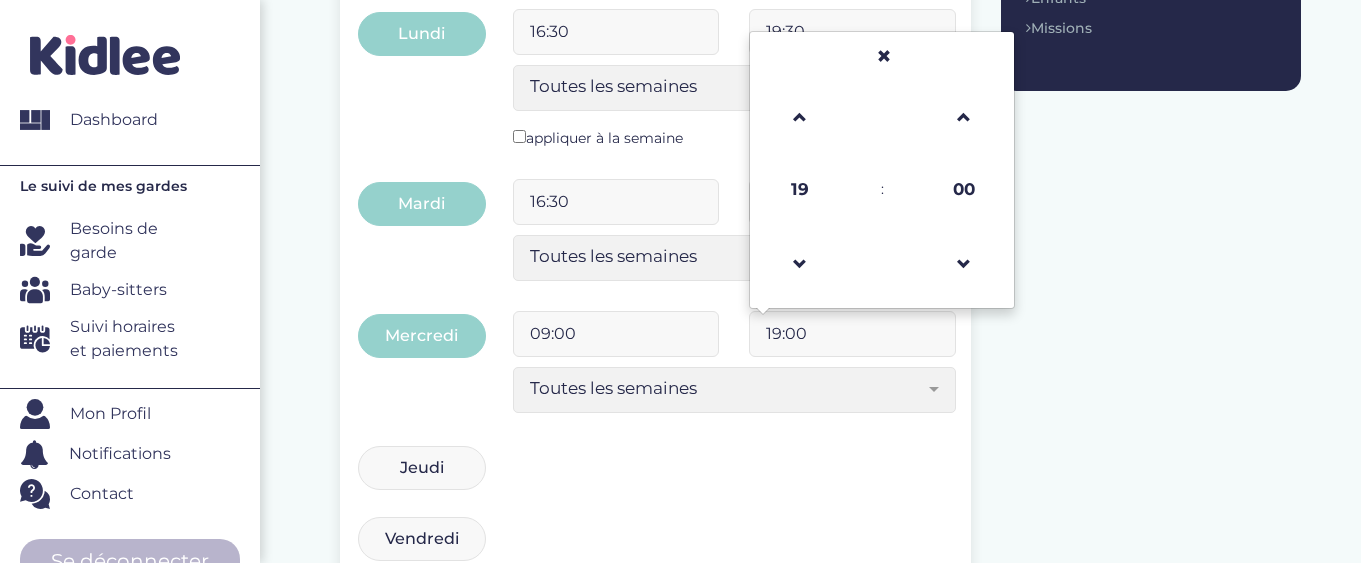 click on "Jeudi" at bounding box center [422, 468] 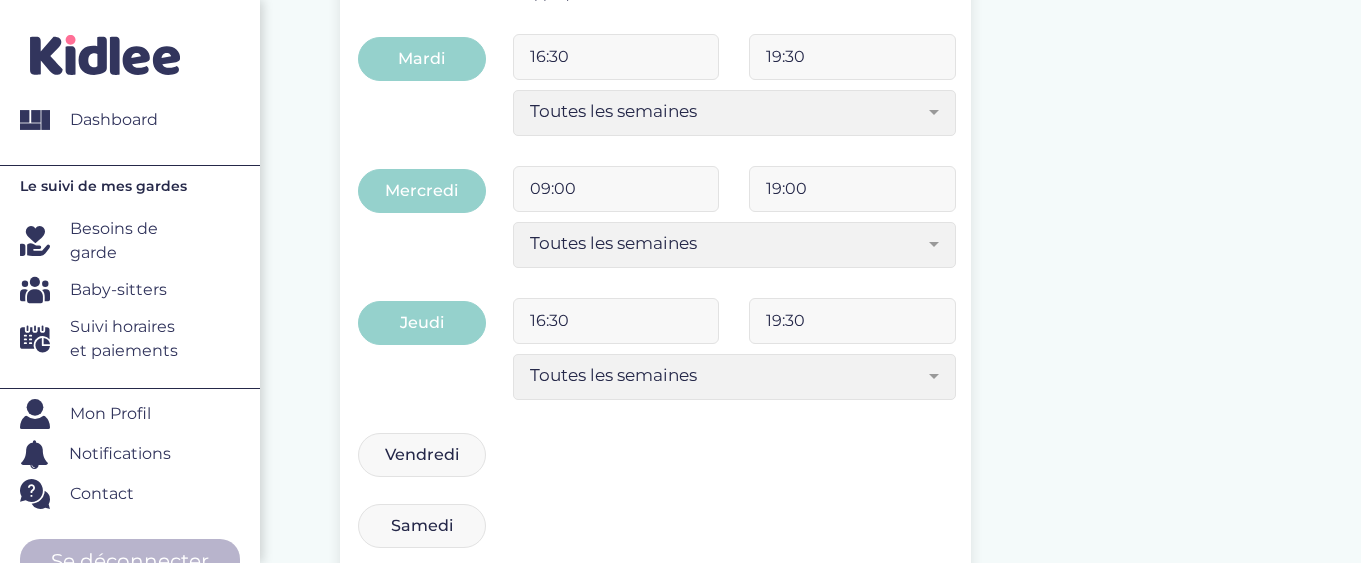 scroll, scrollTop: 688, scrollLeft: 0, axis: vertical 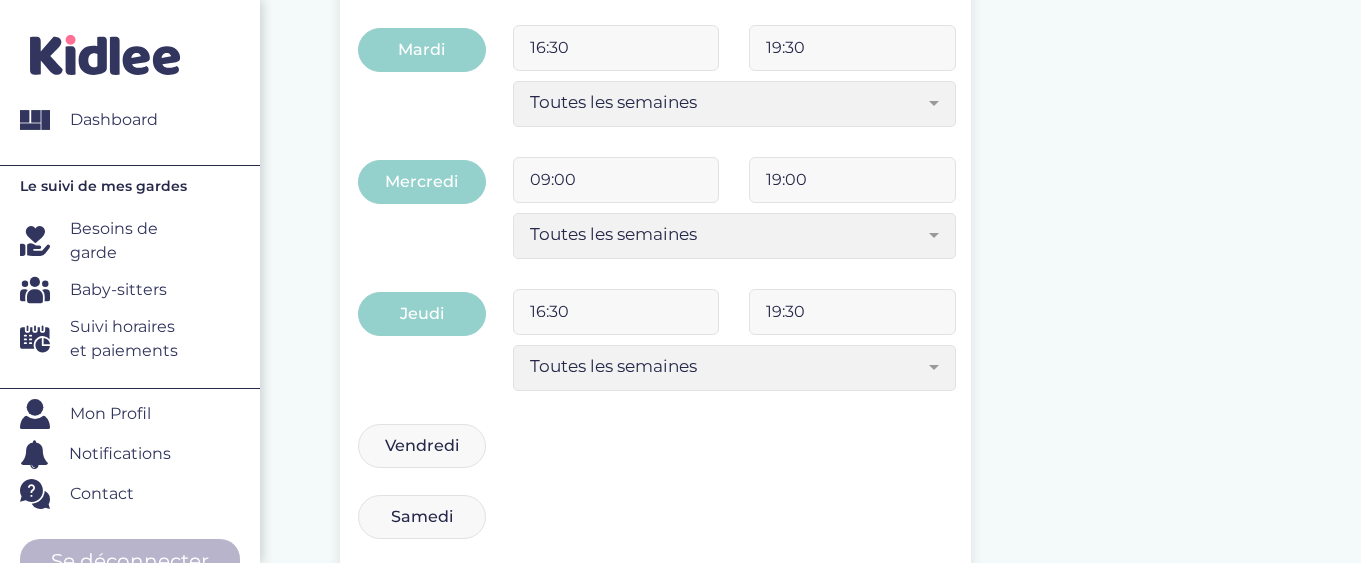 click on "Vendredi" at bounding box center (422, 446) 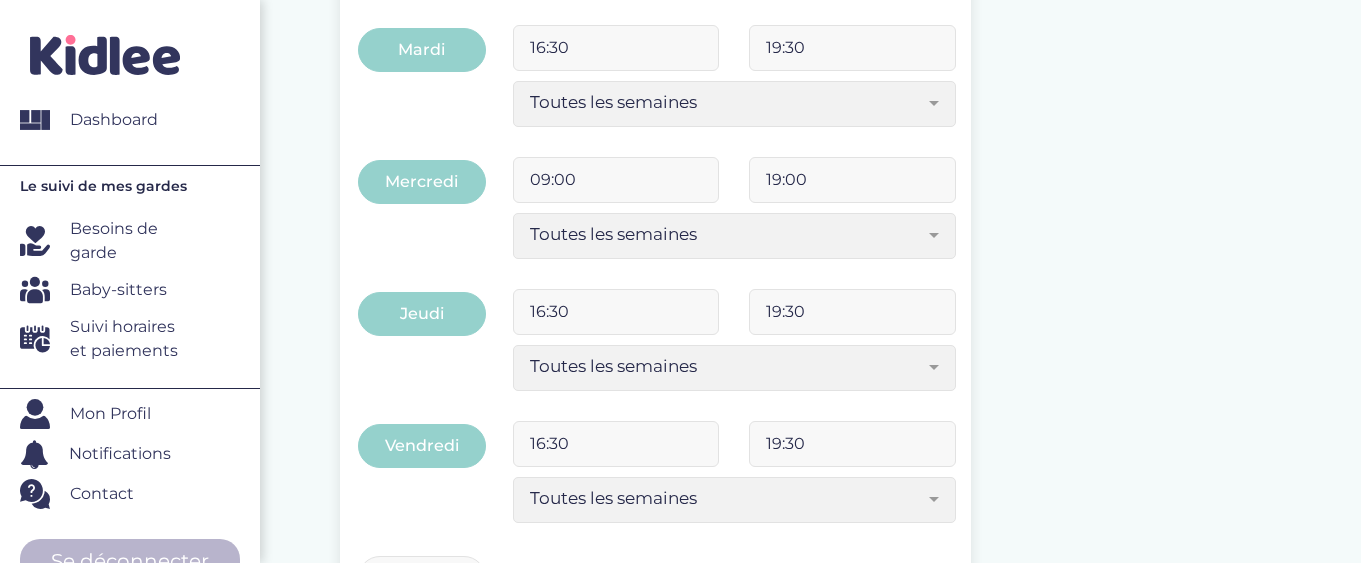 click on "Toutes les semaines" at bounding box center (727, 498) 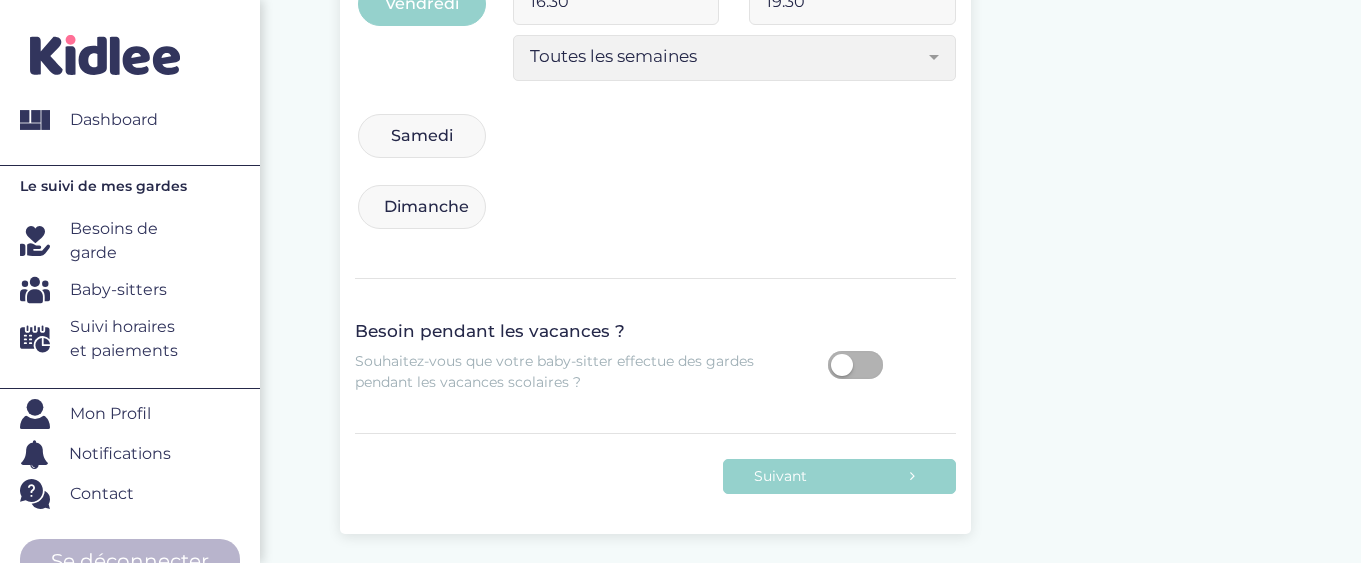 scroll, scrollTop: 1181, scrollLeft: 0, axis: vertical 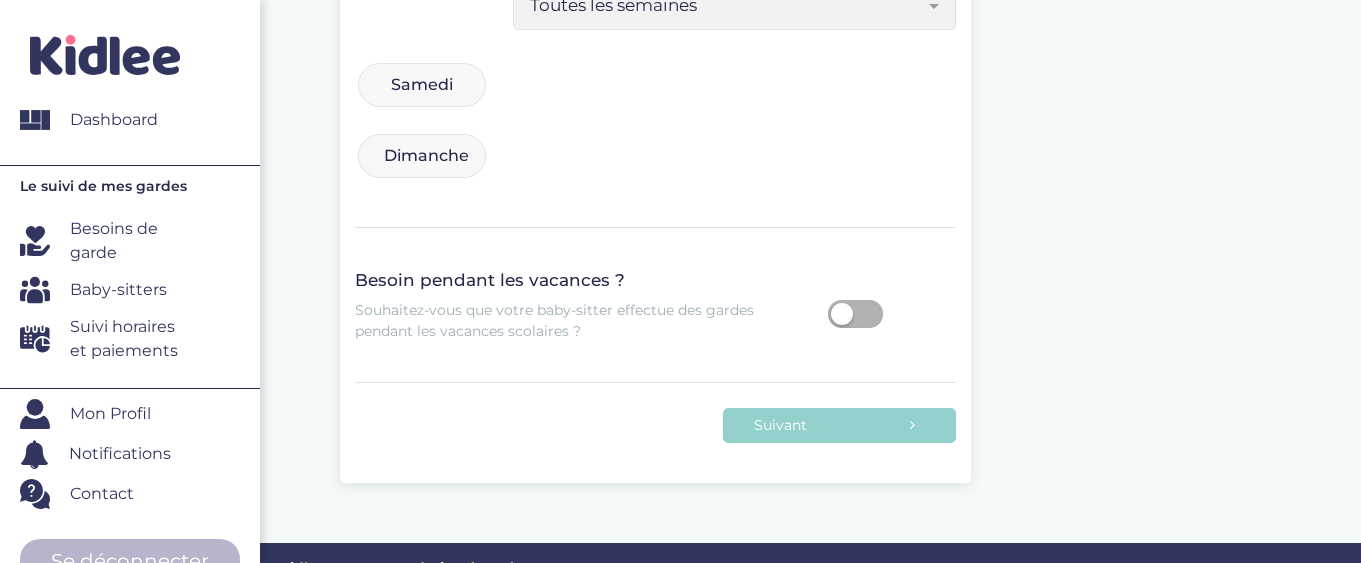 click at bounding box center (855, 314) 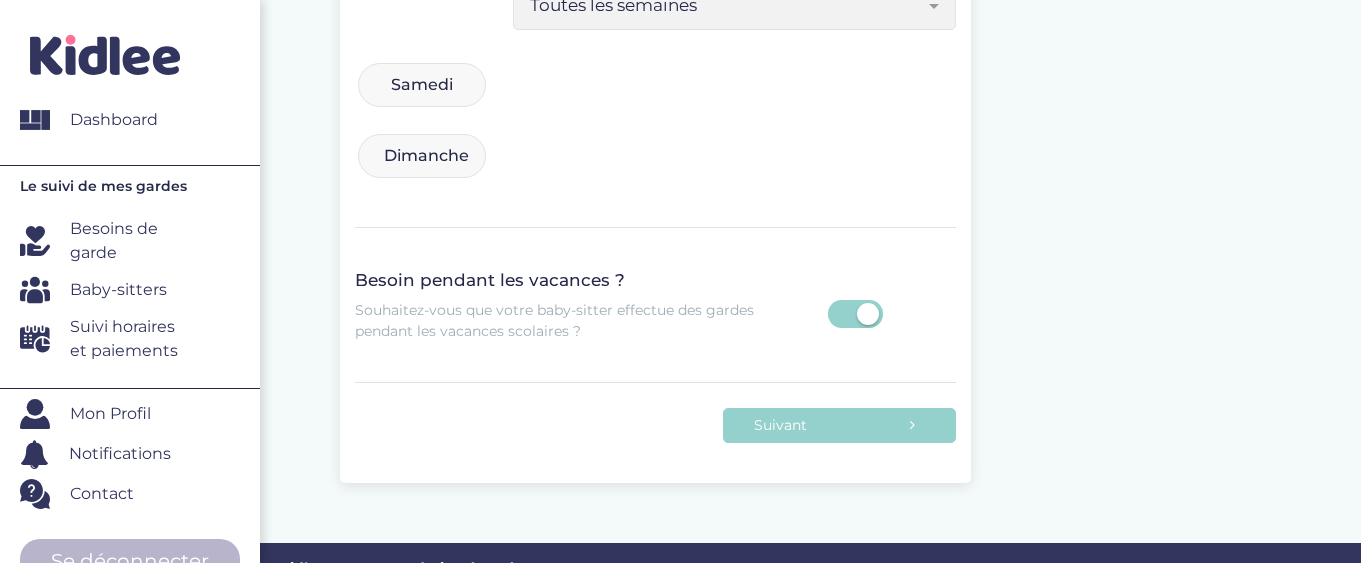 click at bounding box center (868, 314) 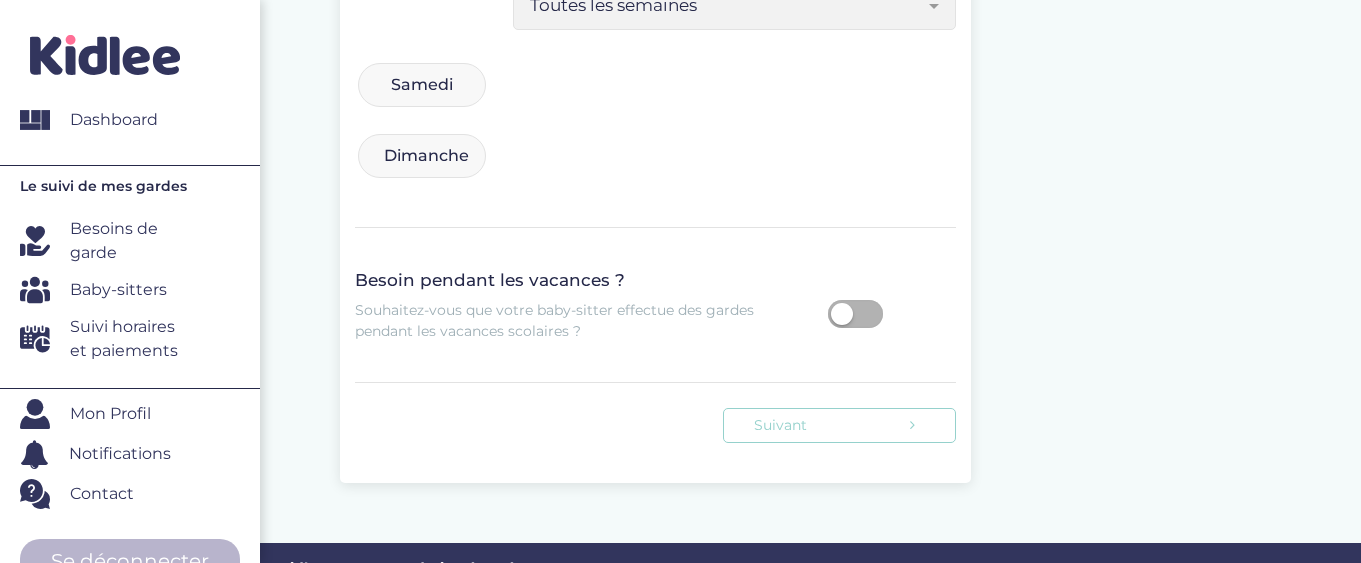 click on "Suivant" at bounding box center (839, 425) 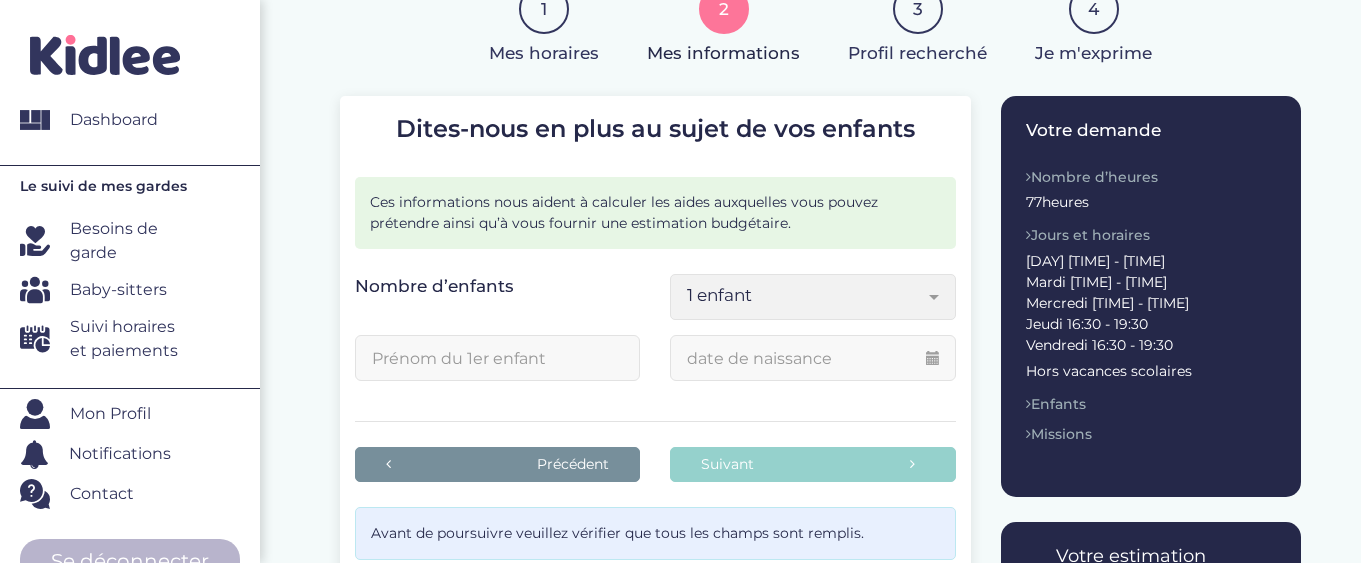scroll, scrollTop: 216, scrollLeft: 0, axis: vertical 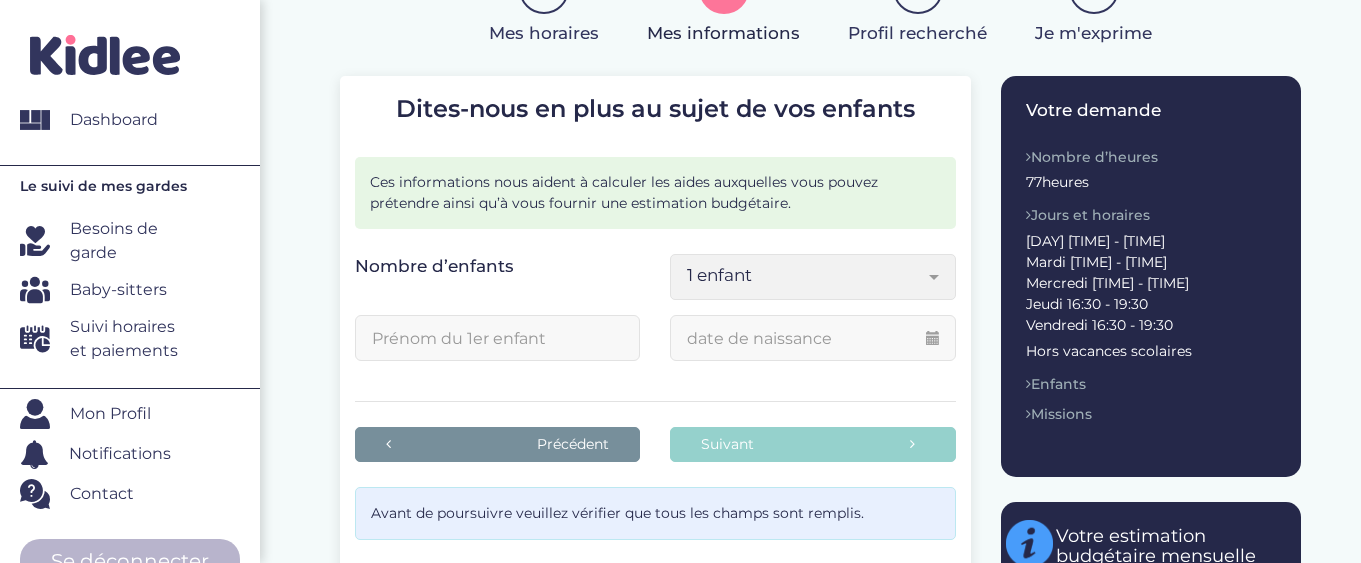click on "1 enfant" at bounding box center (805, 275) 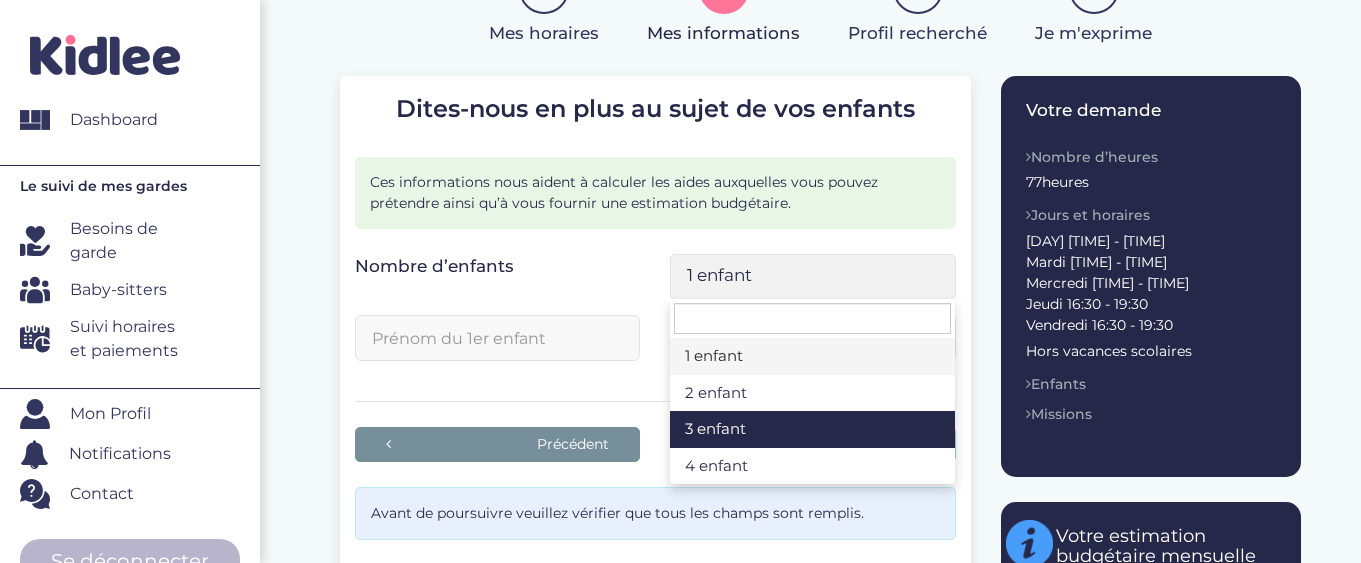 select on "3" 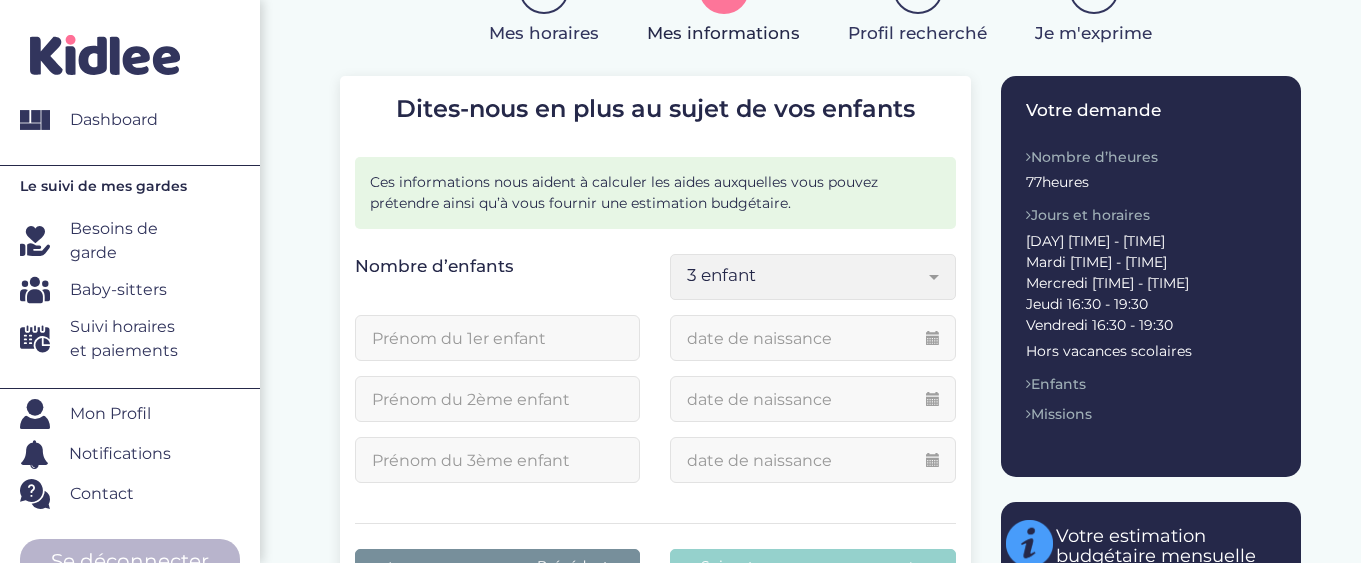 click at bounding box center [497, 338] 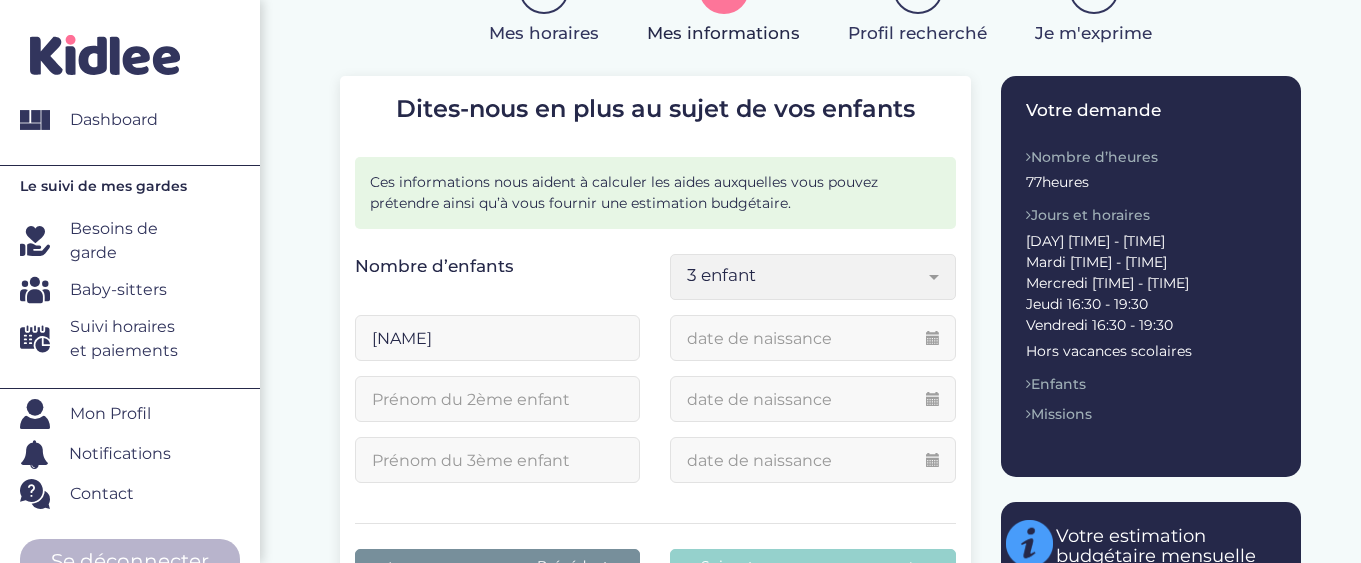 type on "[NAME]" 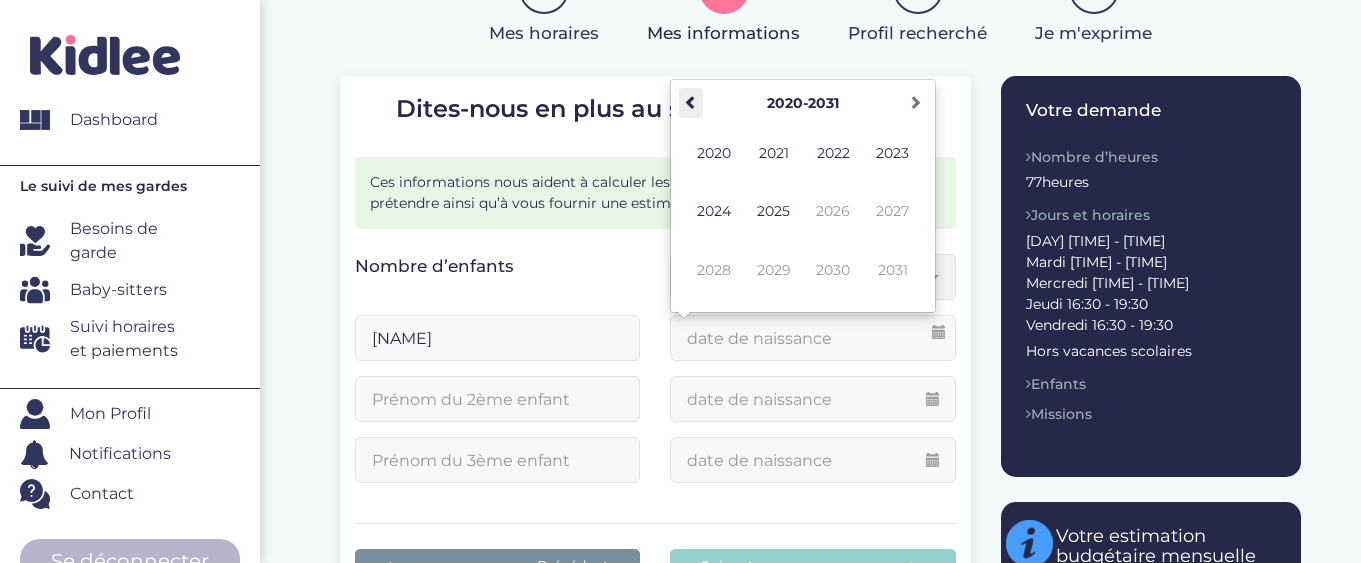 click at bounding box center [691, 103] 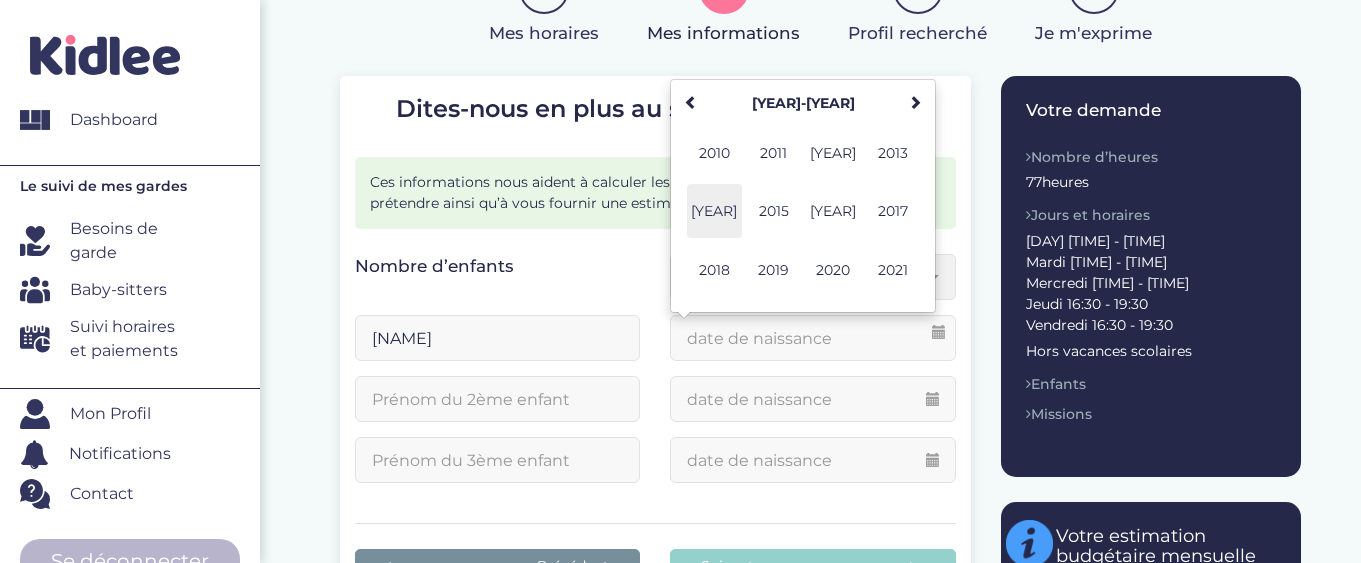 click on "[YEAR]" at bounding box center [714, 211] 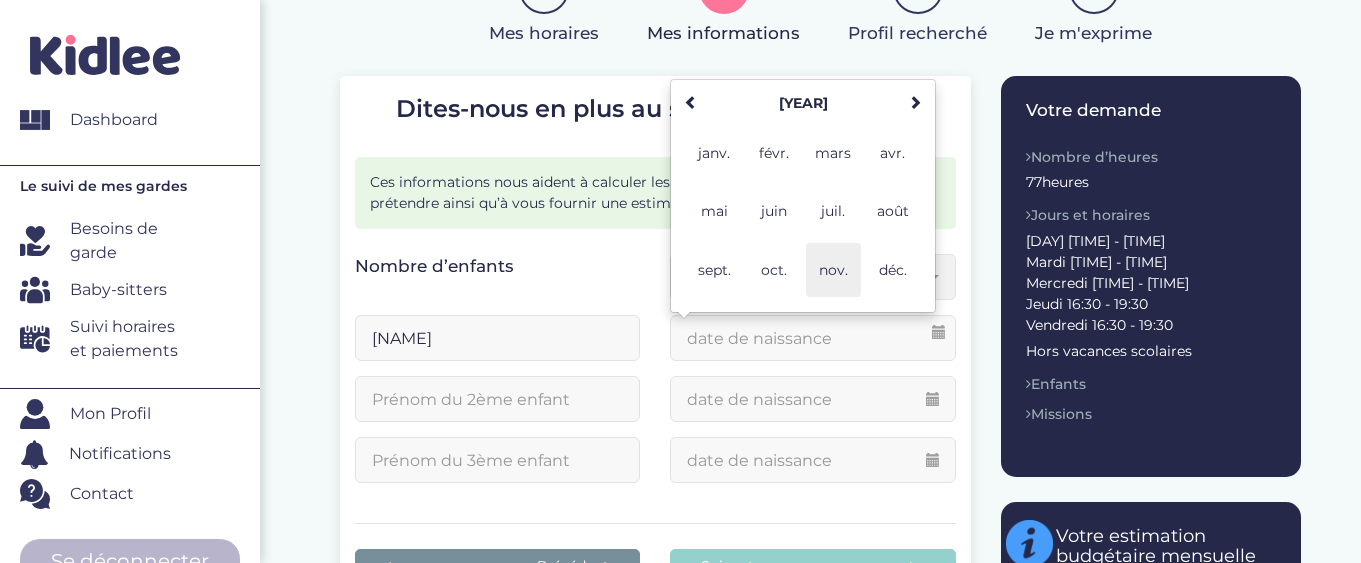 click on "nov." at bounding box center [833, 270] 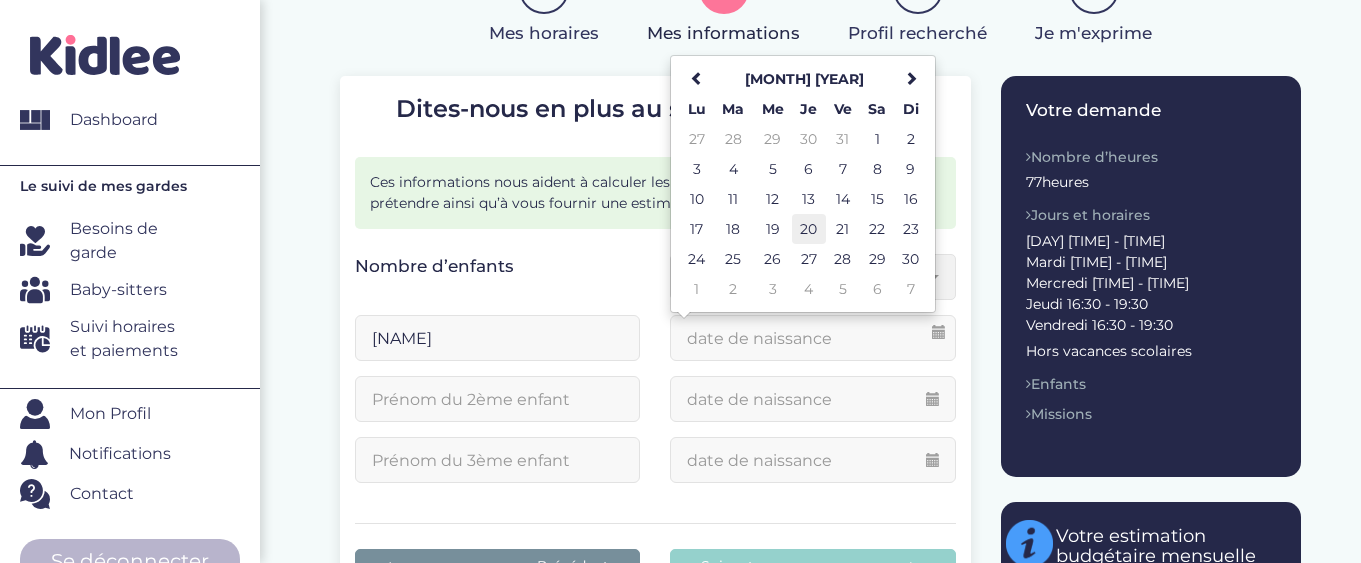 click on "20" at bounding box center (808, 229) 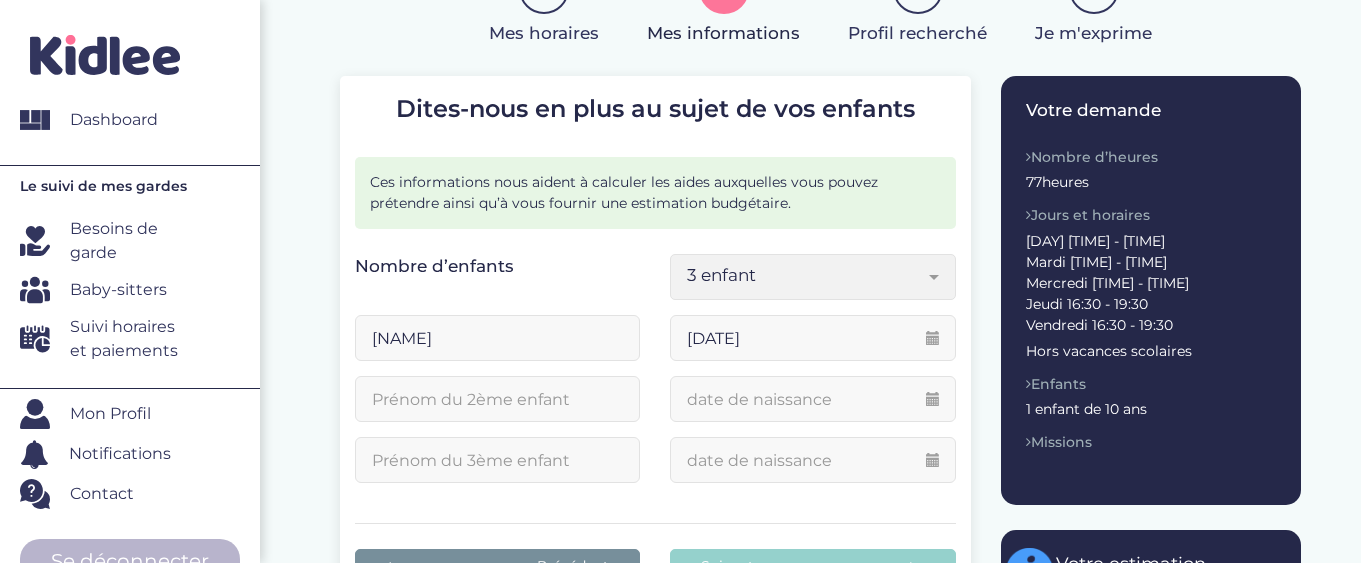 click at bounding box center [497, 399] 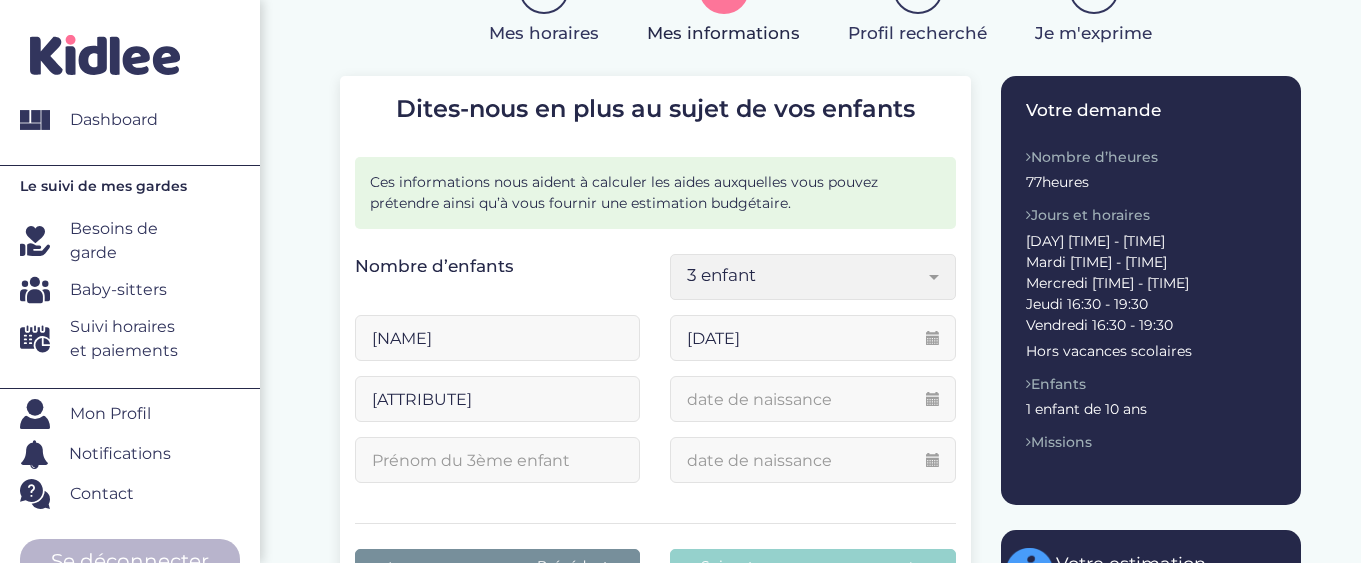 type on "[ATTRIBUTE]" 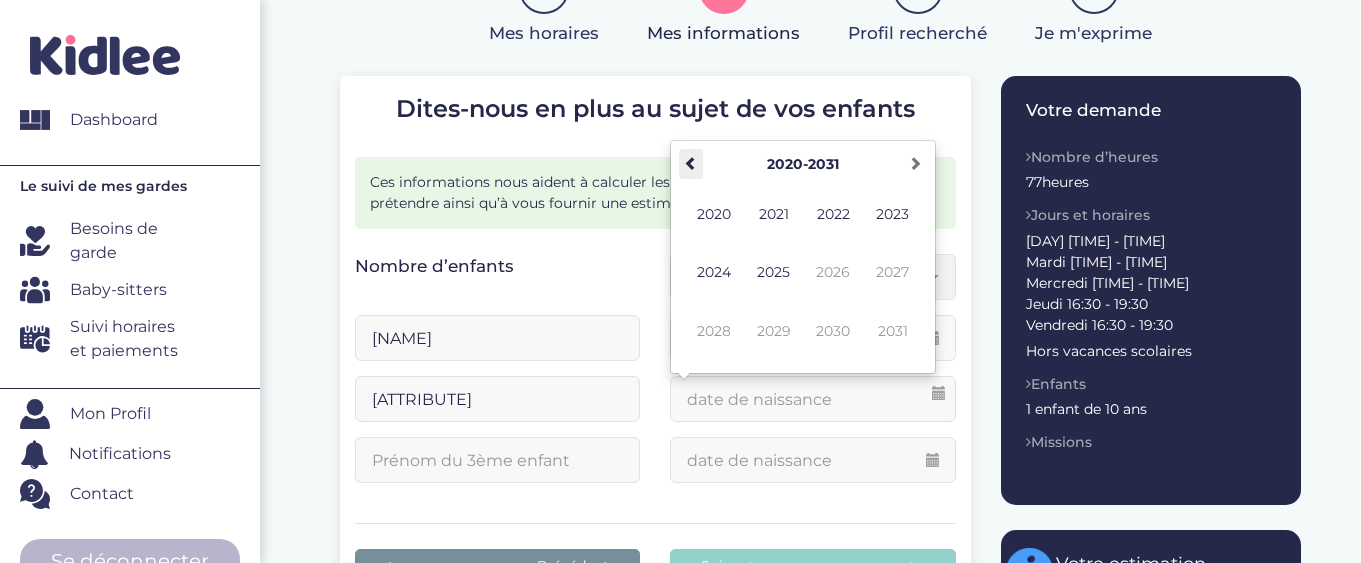 click at bounding box center [691, 163] 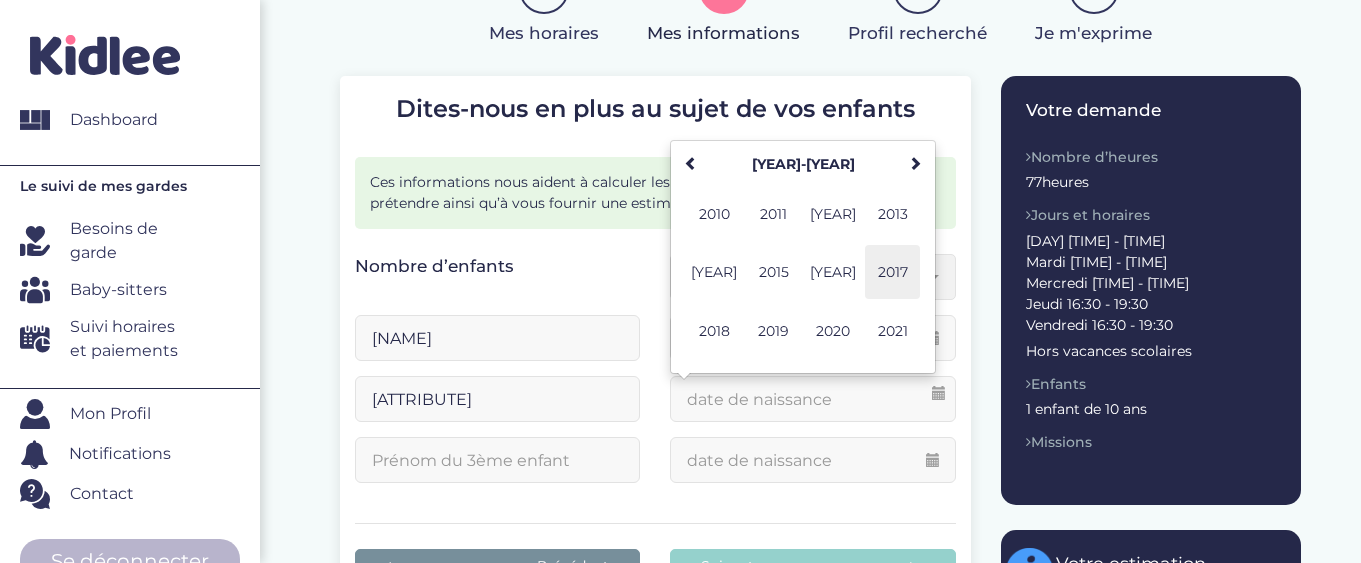 click on "2017" at bounding box center (892, 272) 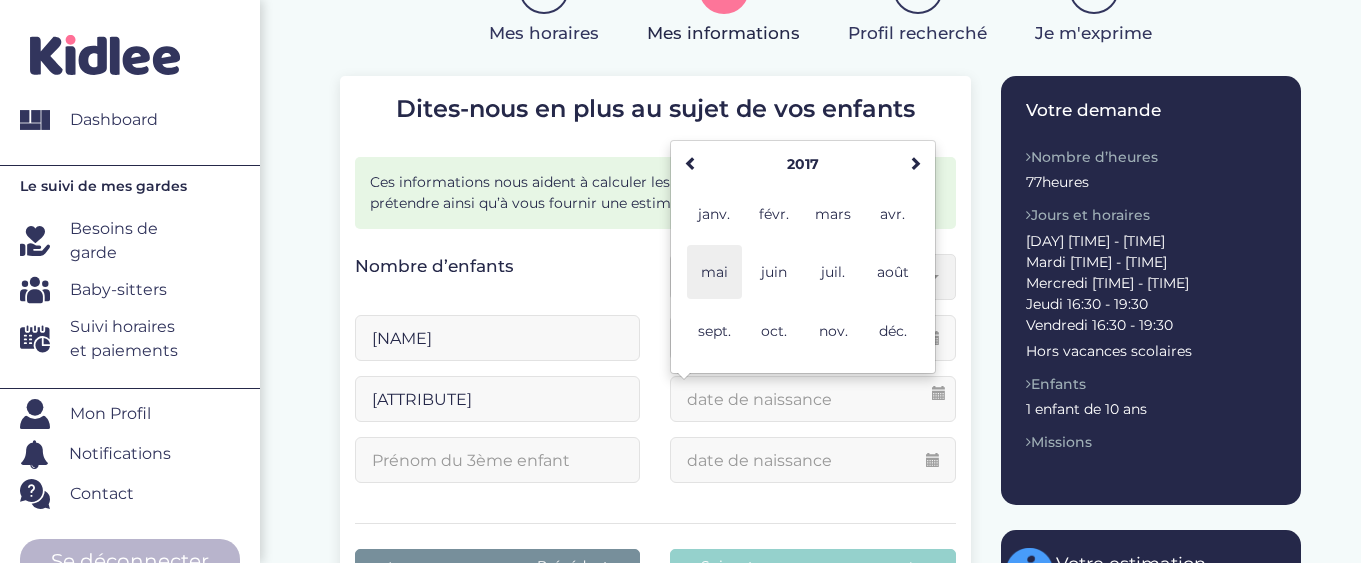 click on "mai" at bounding box center (714, 272) 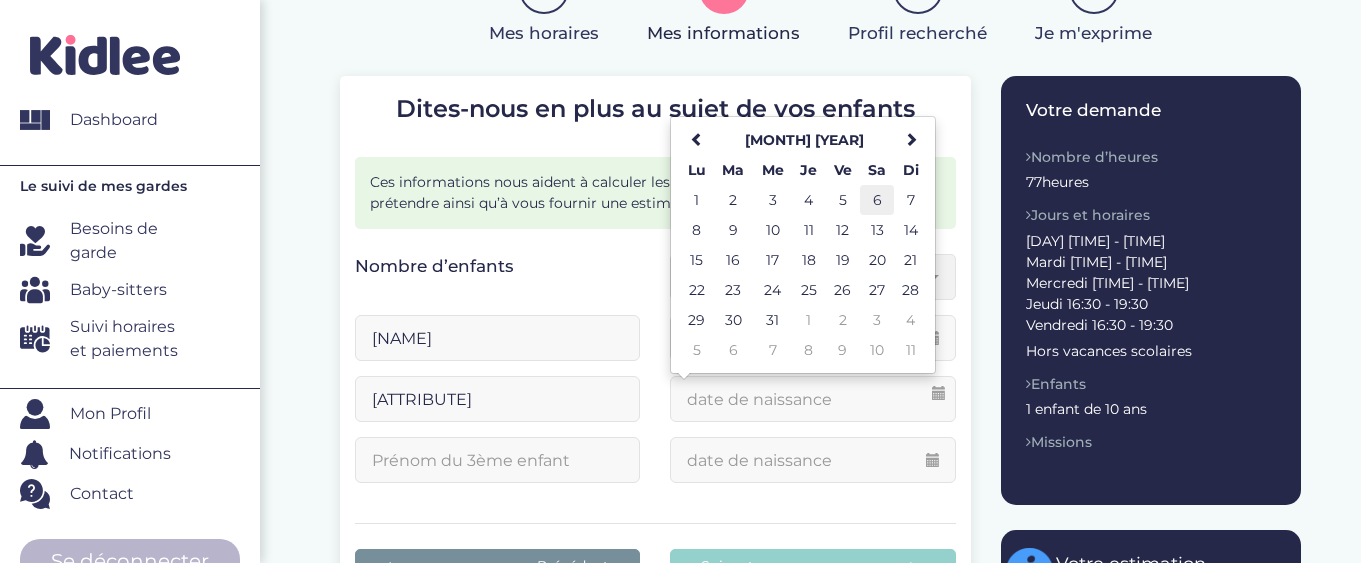 click on "6" at bounding box center (877, 200) 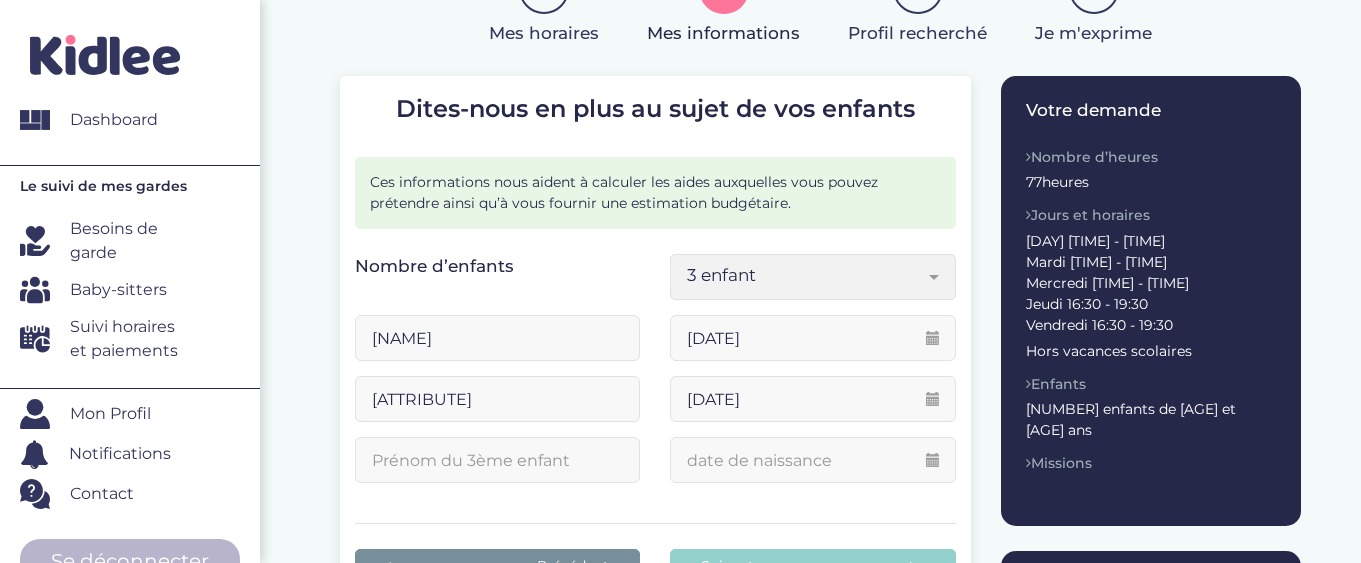 click at bounding box center (497, 460) 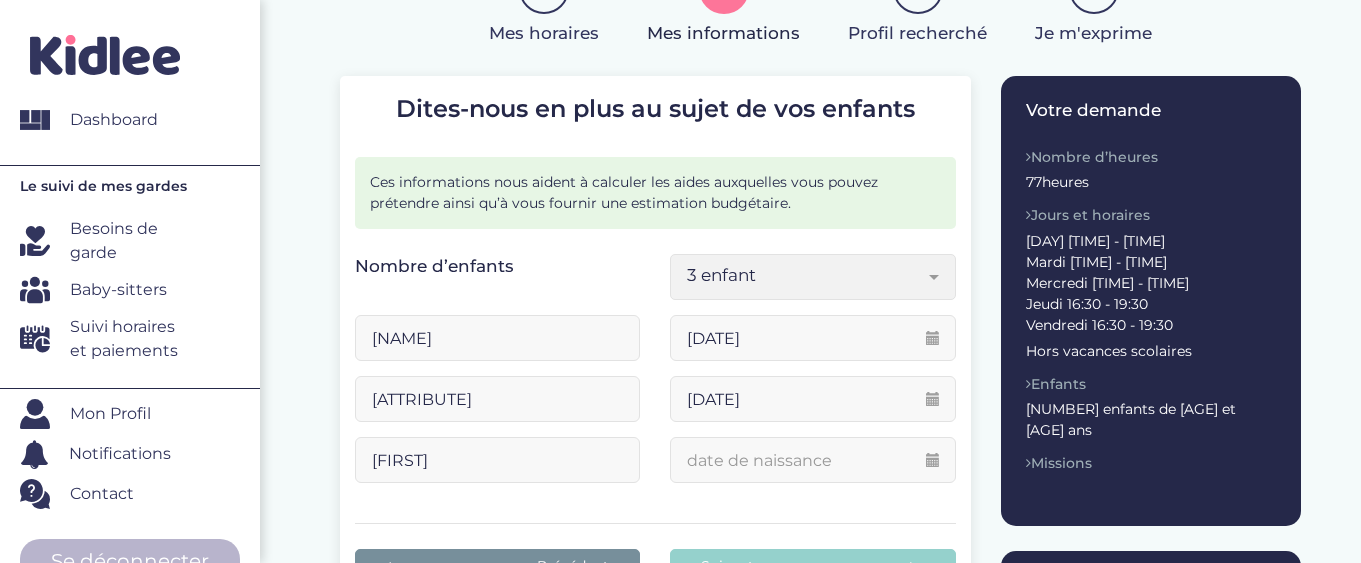 type on "[FIRST]" 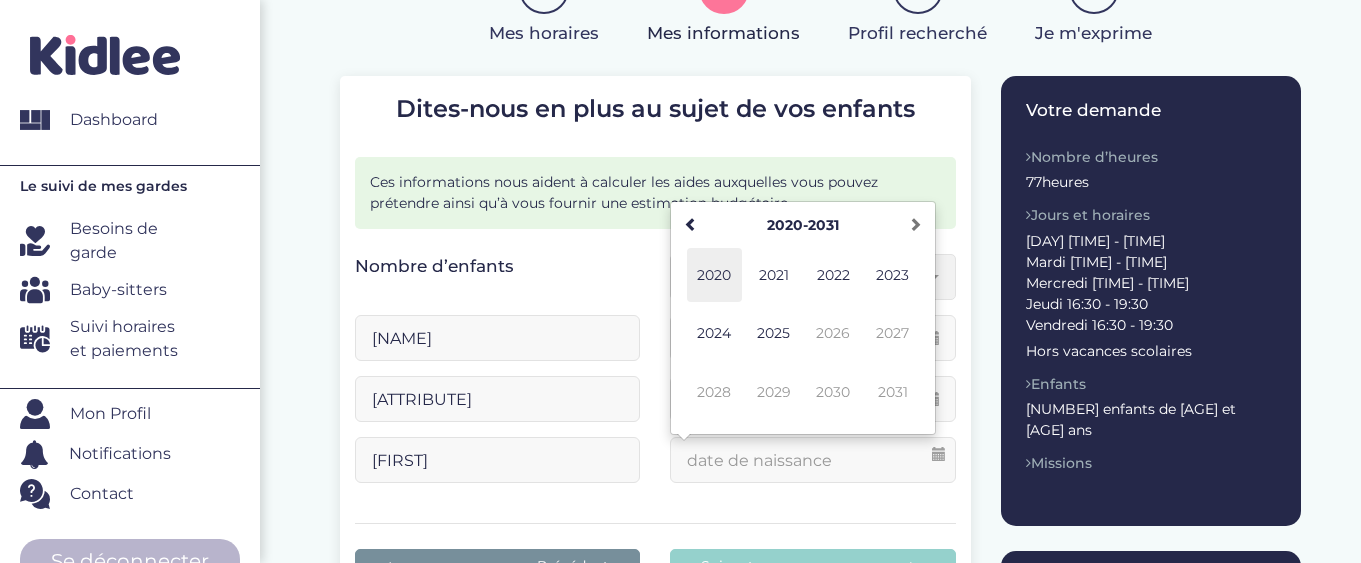 click on "2020" at bounding box center (714, 275) 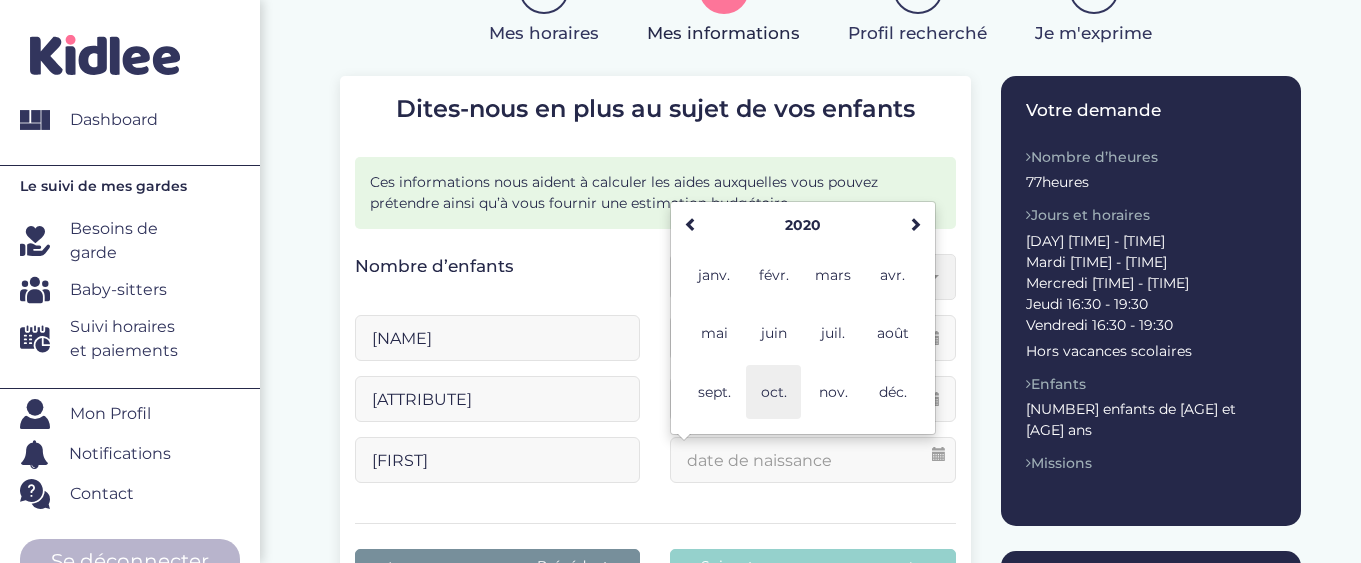 click on "oct." at bounding box center [773, 392] 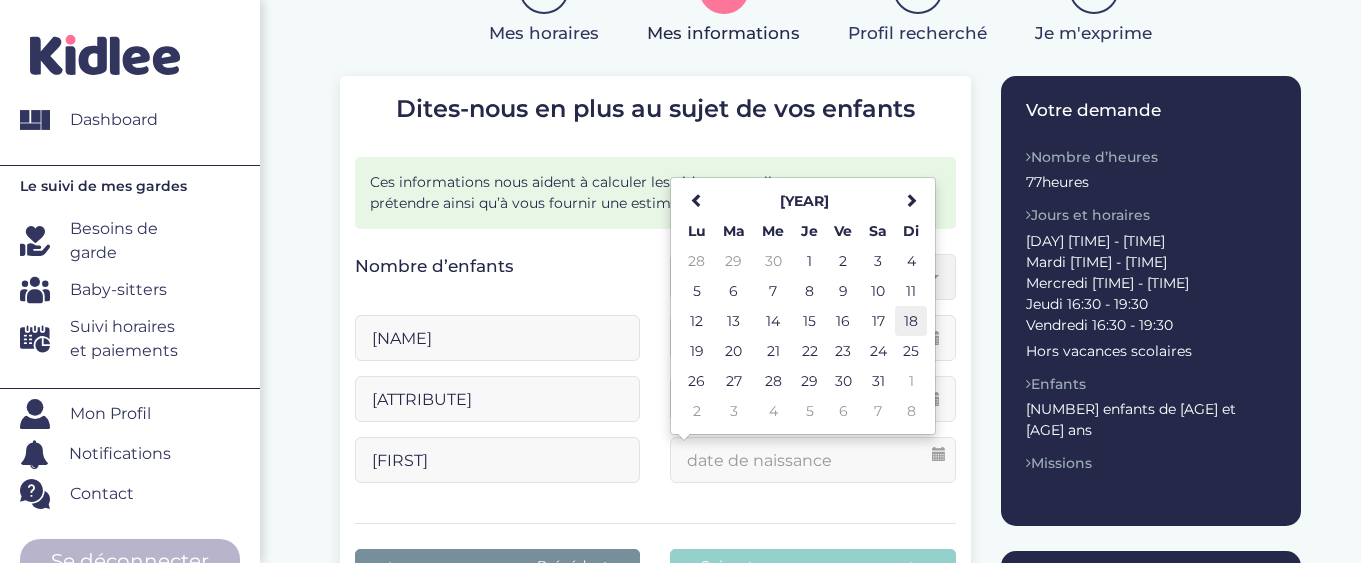 click on "18" at bounding box center [911, 321] 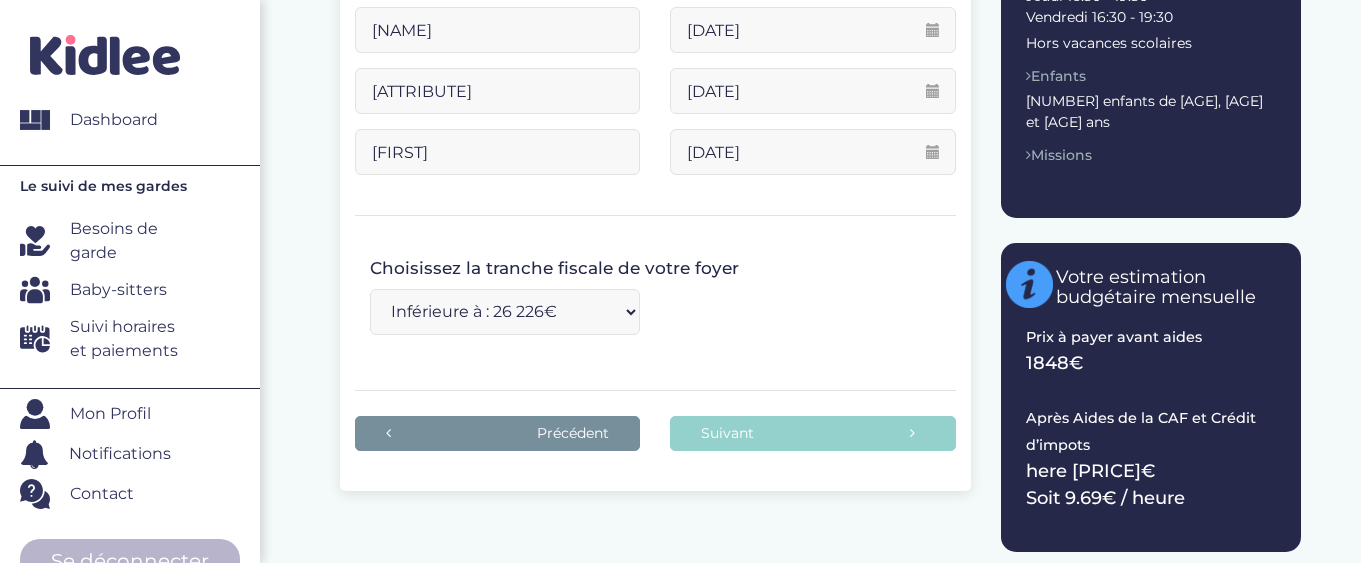 scroll, scrollTop: 536, scrollLeft: 0, axis: vertical 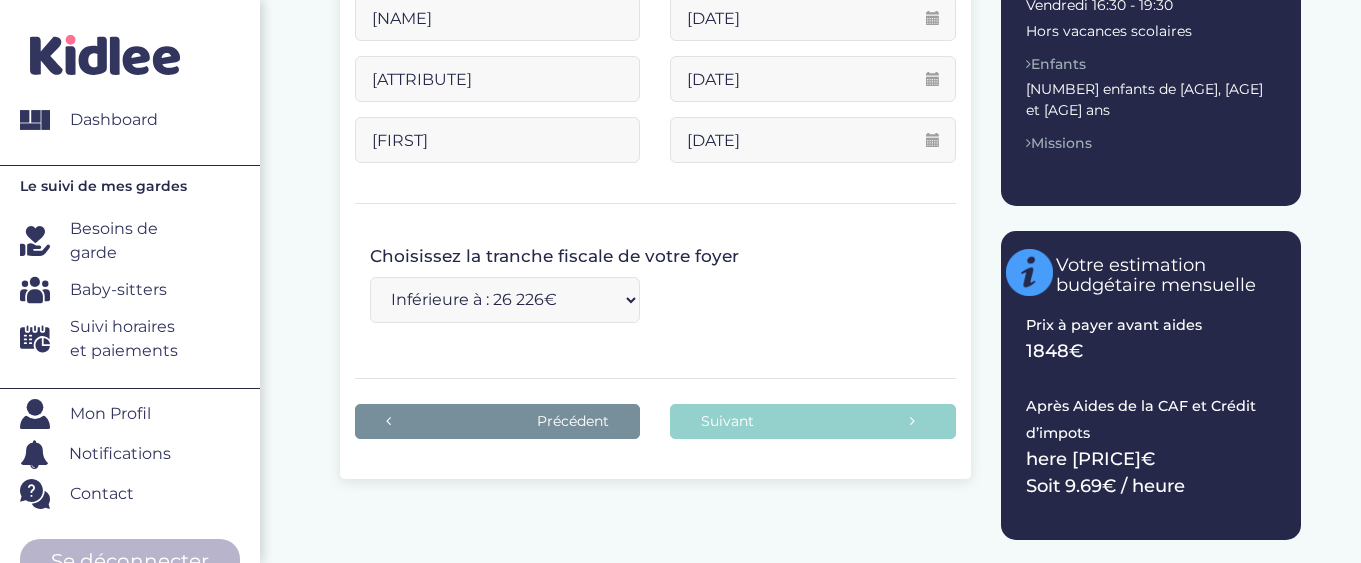 click on "Inférieure à : 26 226€   Entre : 26 226€ et 58 279€   Supérieure à : 58 279€" at bounding box center [505, 300] 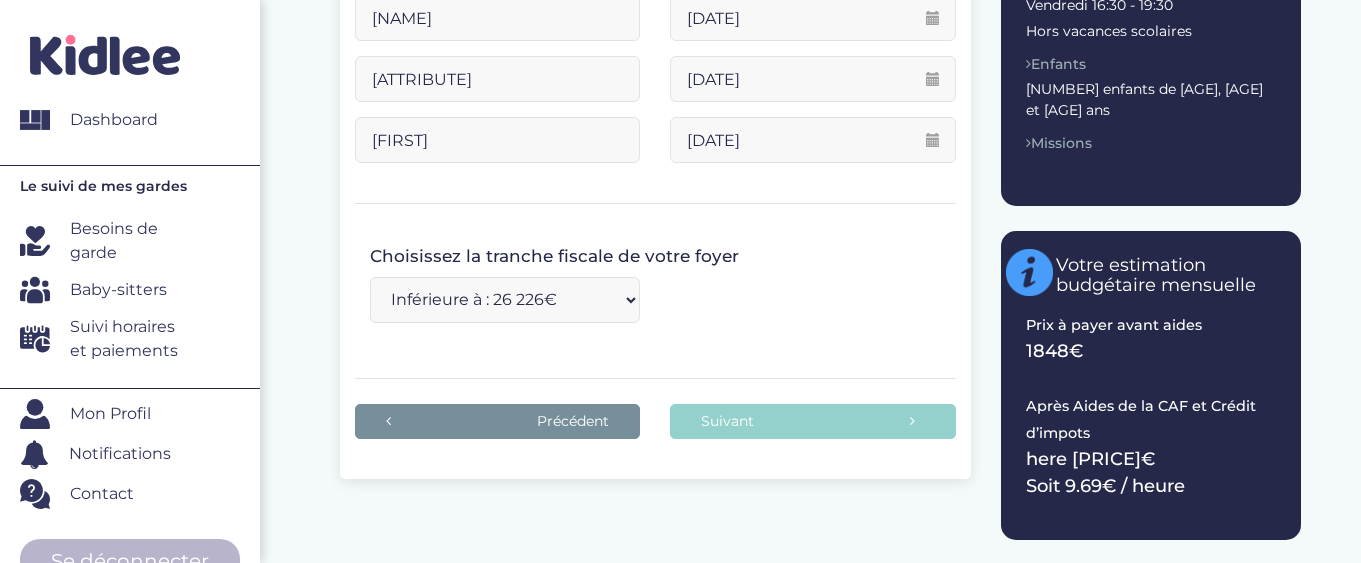 select on "supérieure à [PRICE]€" 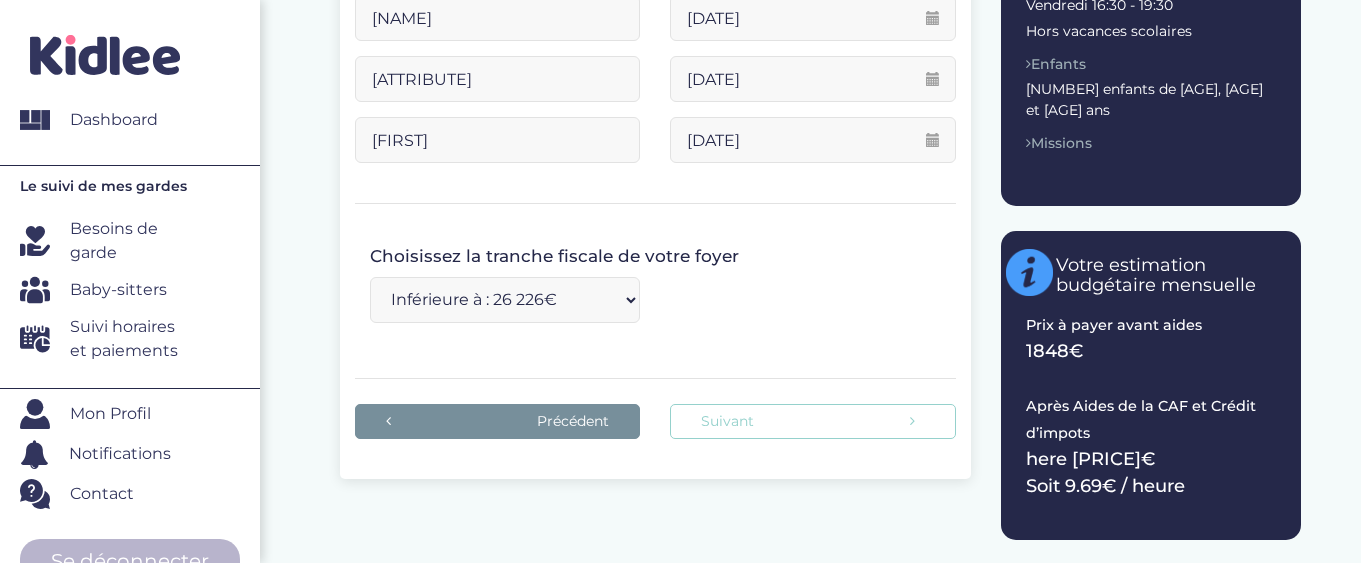 click on "Suivant" at bounding box center (812, 421) 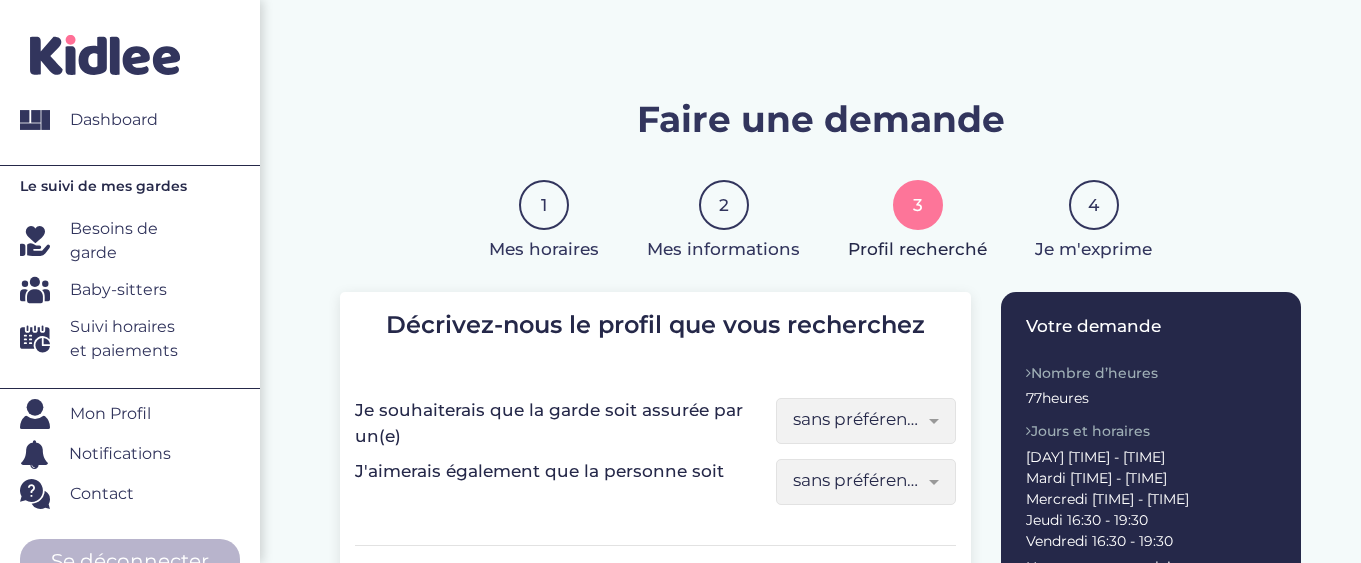 scroll, scrollTop: 126, scrollLeft: 0, axis: vertical 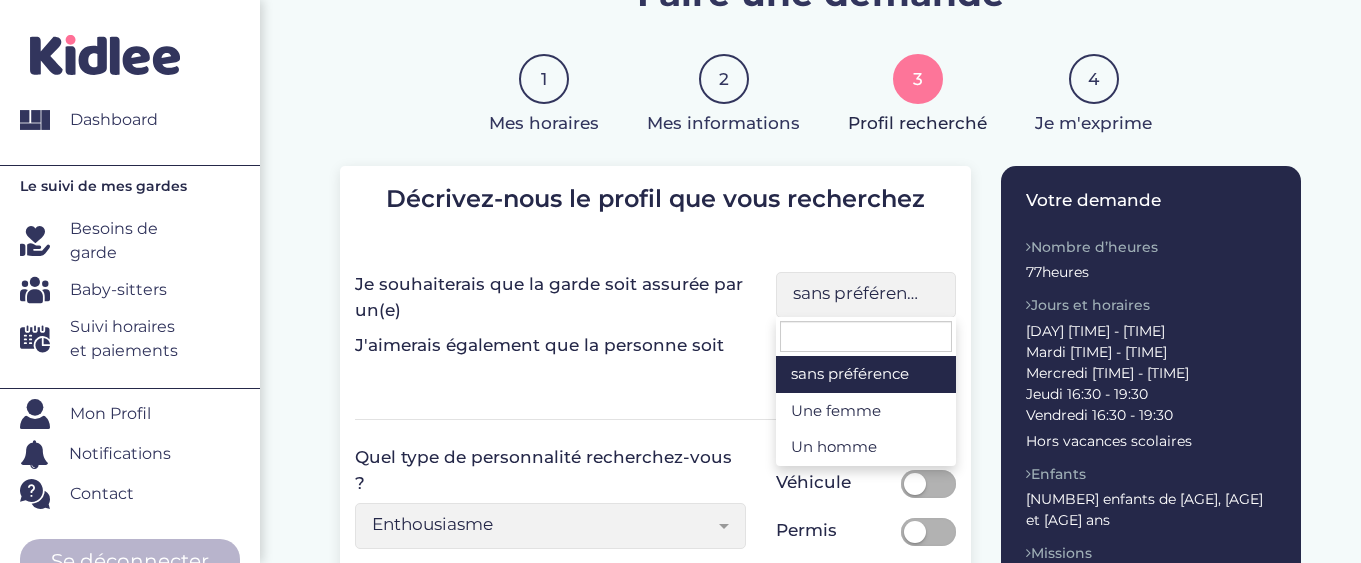 click on "sans préférence" at bounding box center (858, 293) 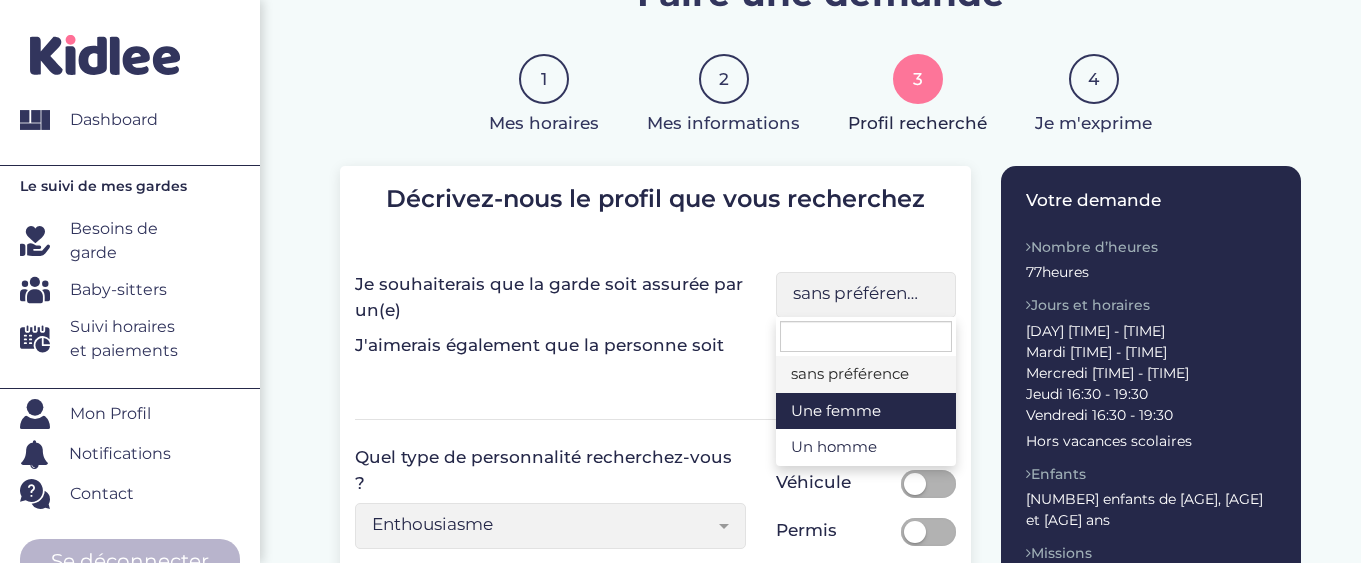 select on "1" 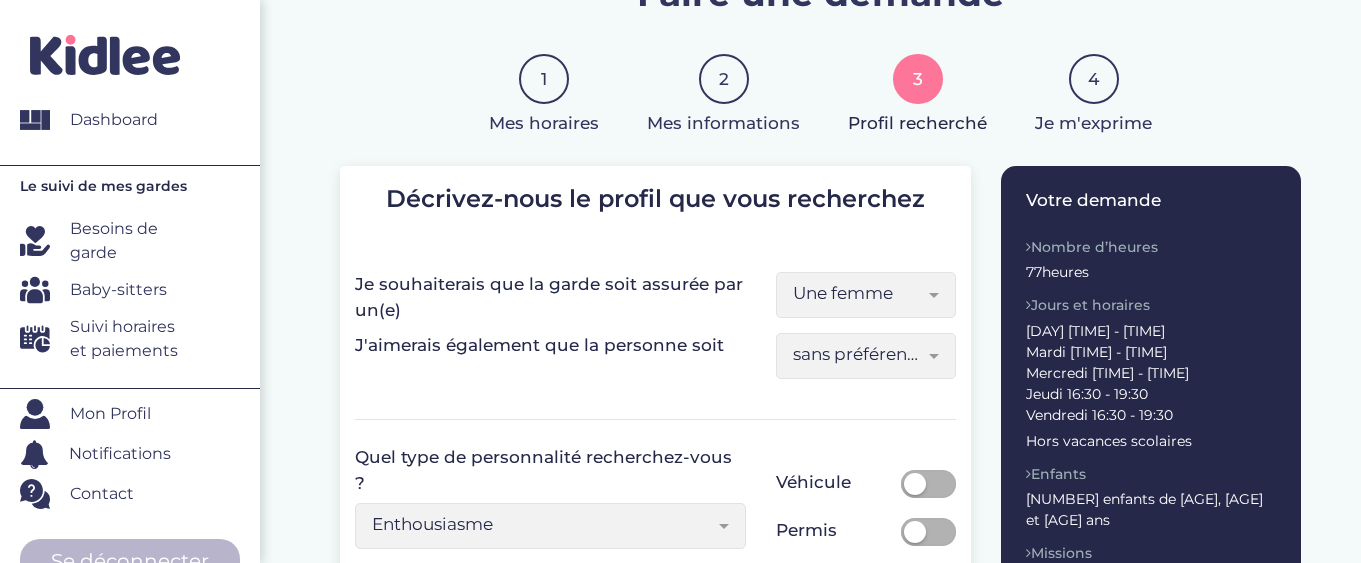 click on "sans préférence" at bounding box center (858, 354) 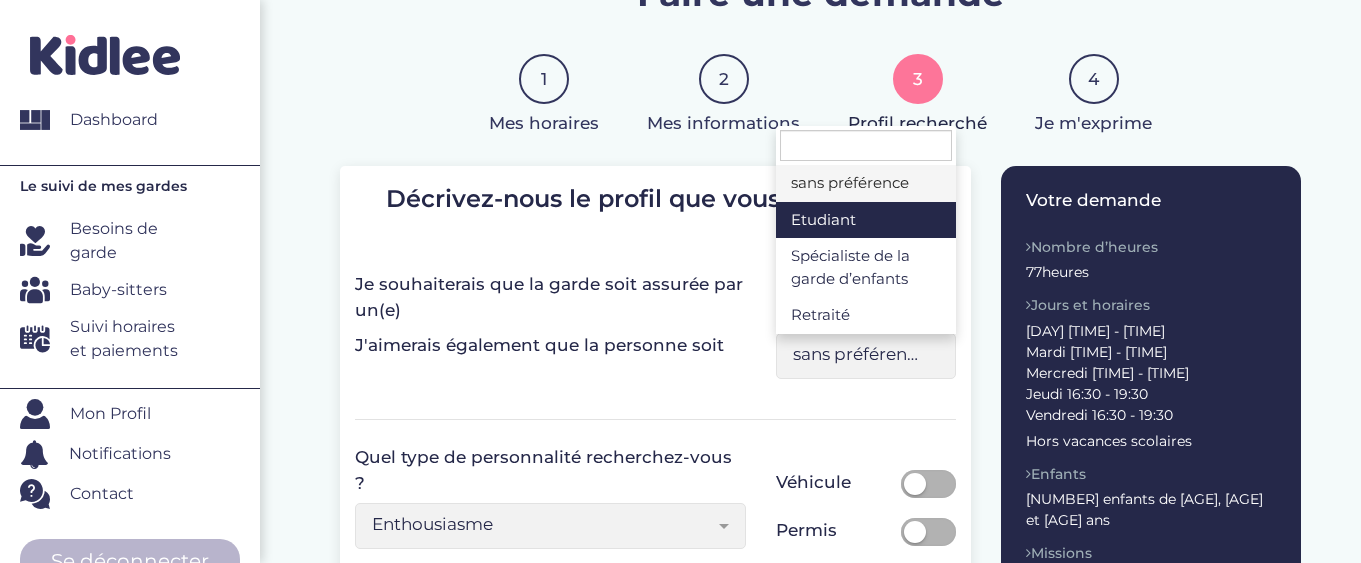 select on "5" 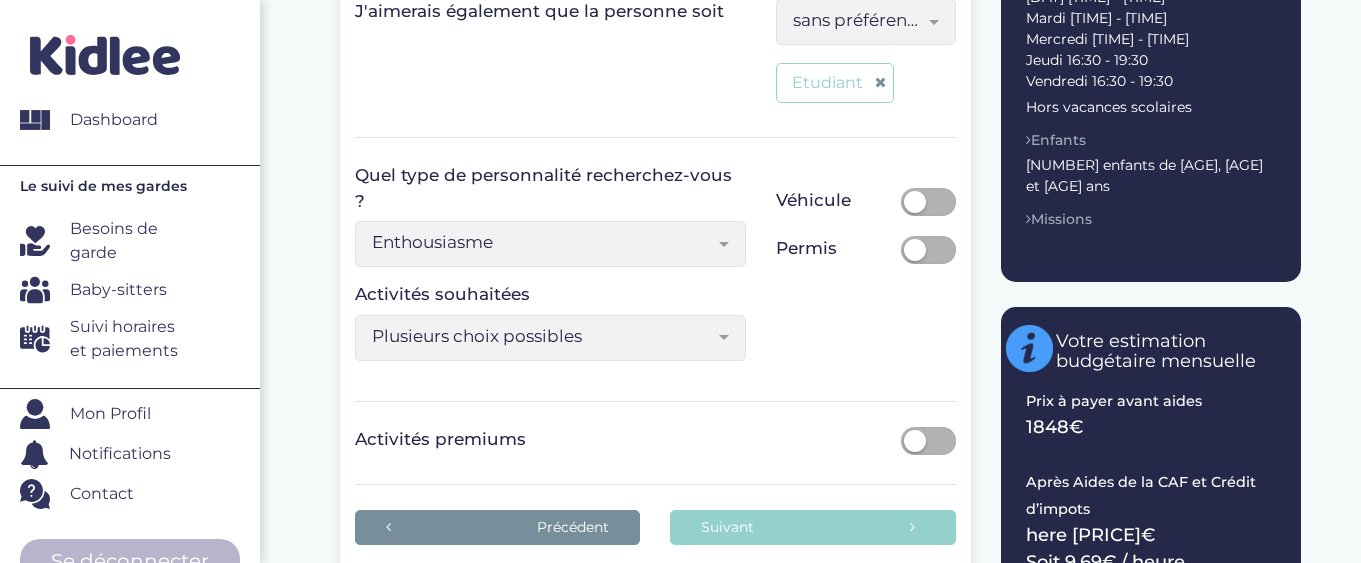 scroll, scrollTop: 467, scrollLeft: 0, axis: vertical 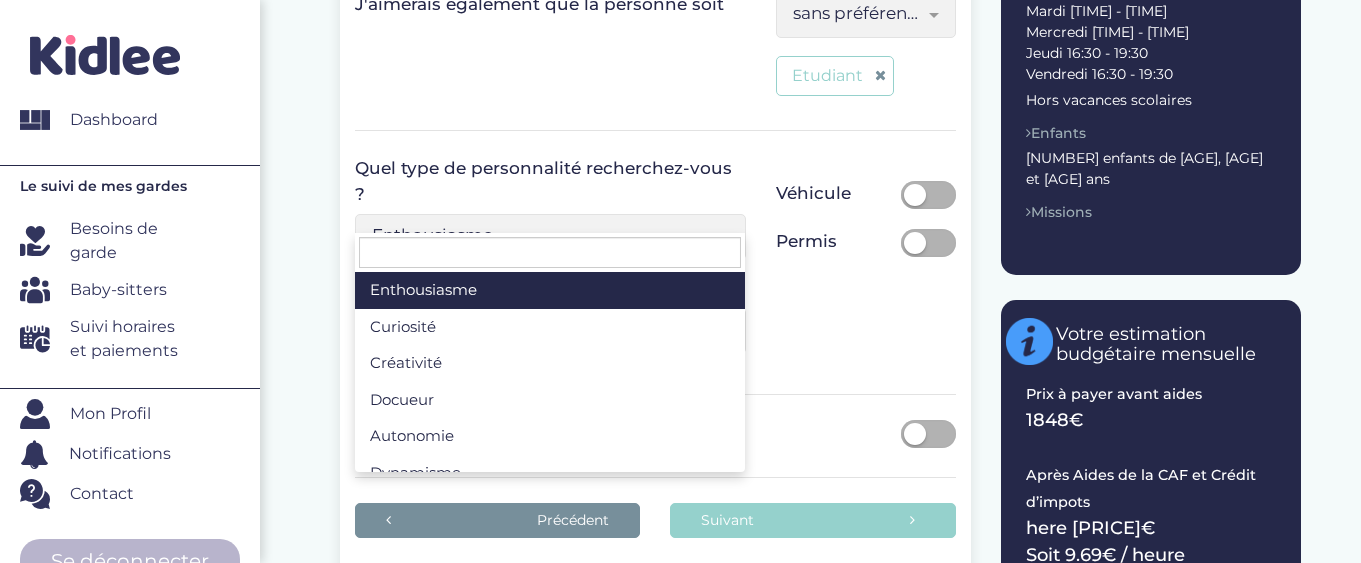 click on "Enthousiasme" at bounding box center (550, 237) 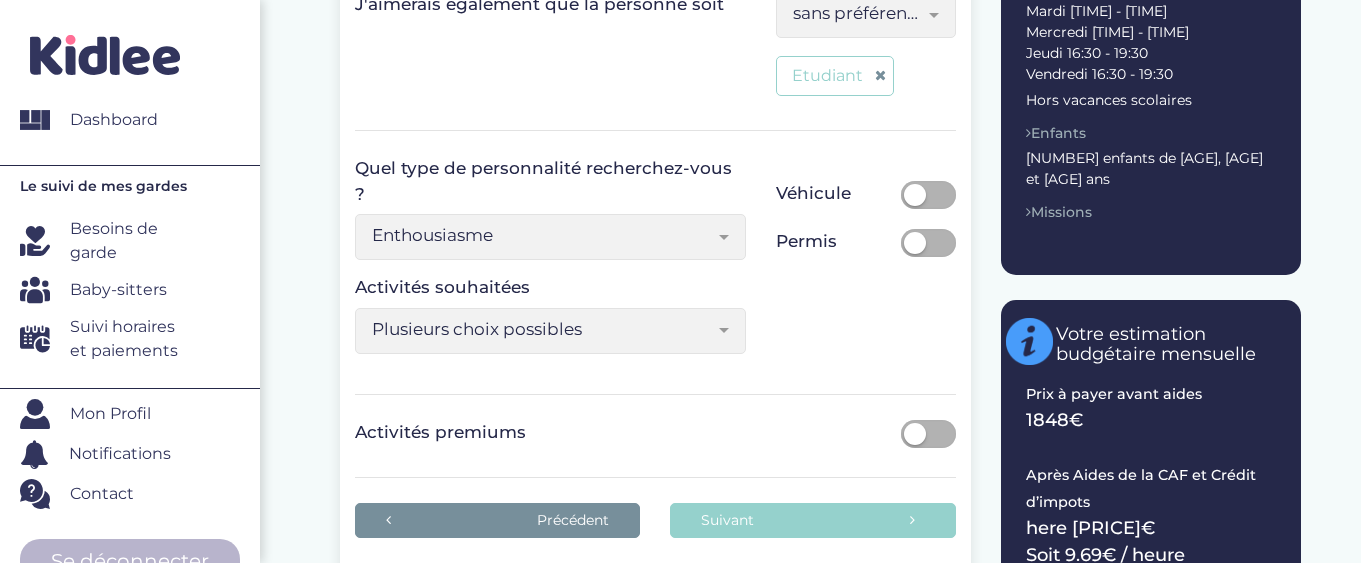 click on "Enthousiasme" at bounding box center [550, 237] 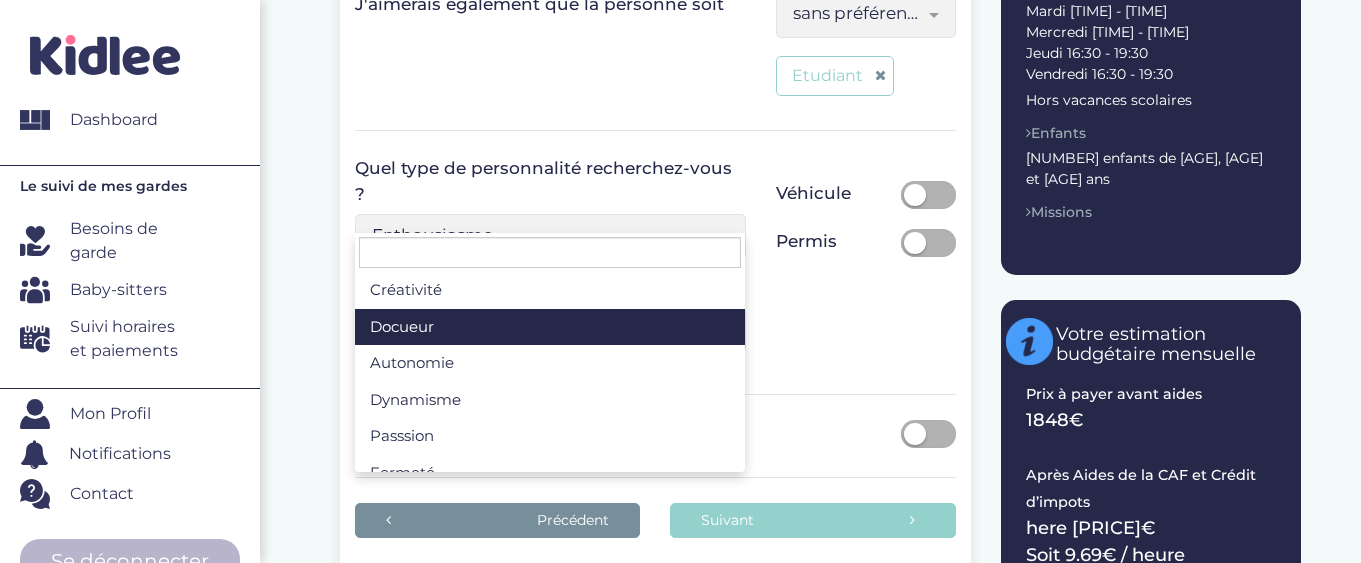 scroll, scrollTop: 128, scrollLeft: 0, axis: vertical 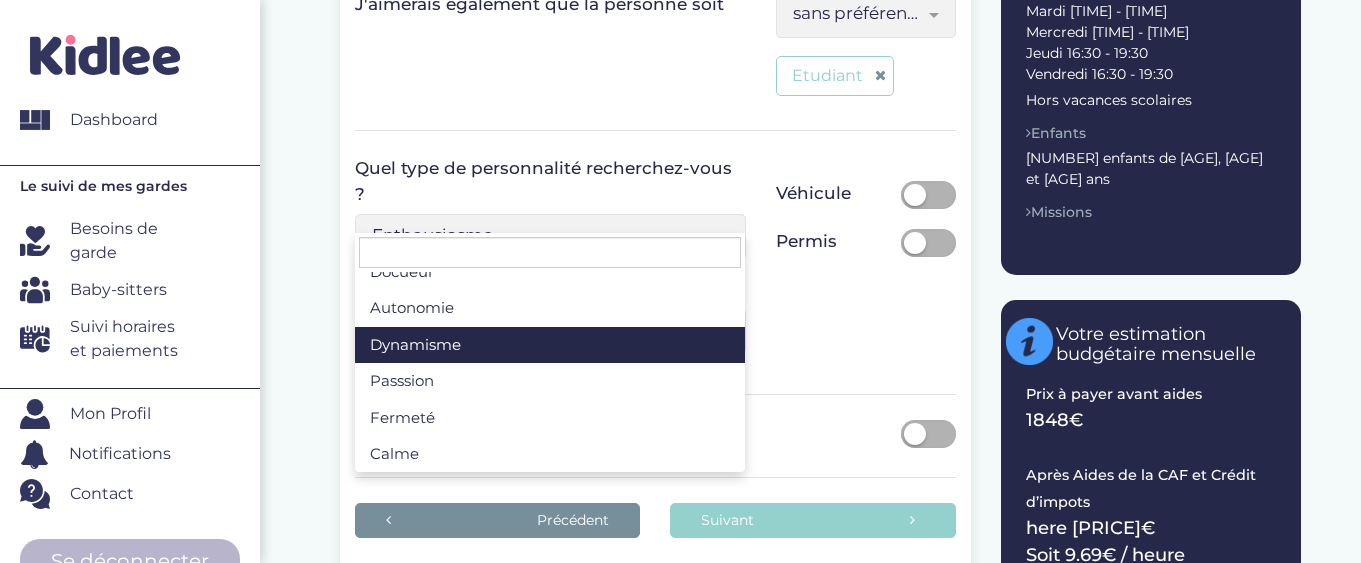 select on "[AGE]" 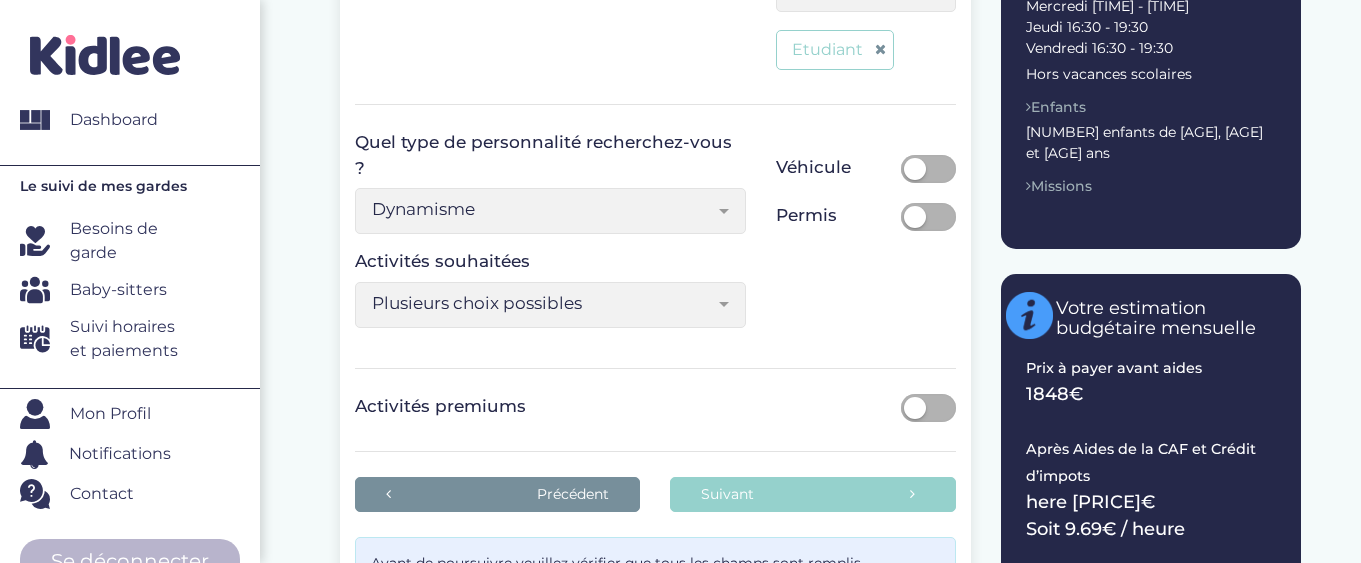 scroll, scrollTop: 494, scrollLeft: 0, axis: vertical 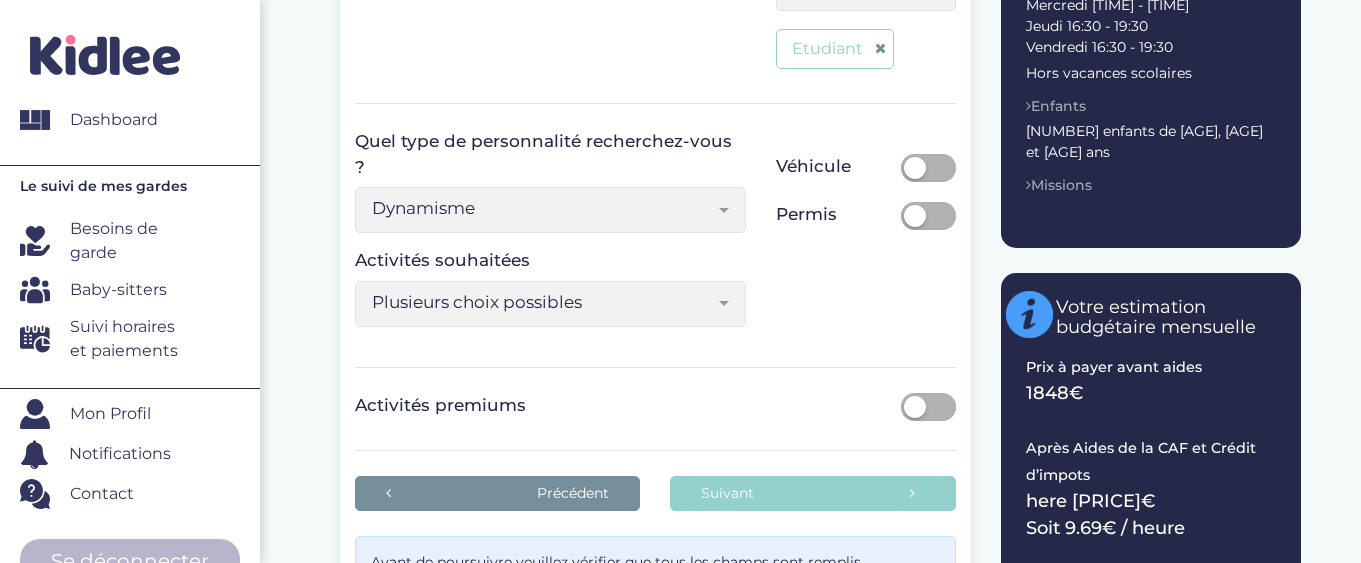 click on "Plusieurs choix possibles" at bounding box center [542, 302] 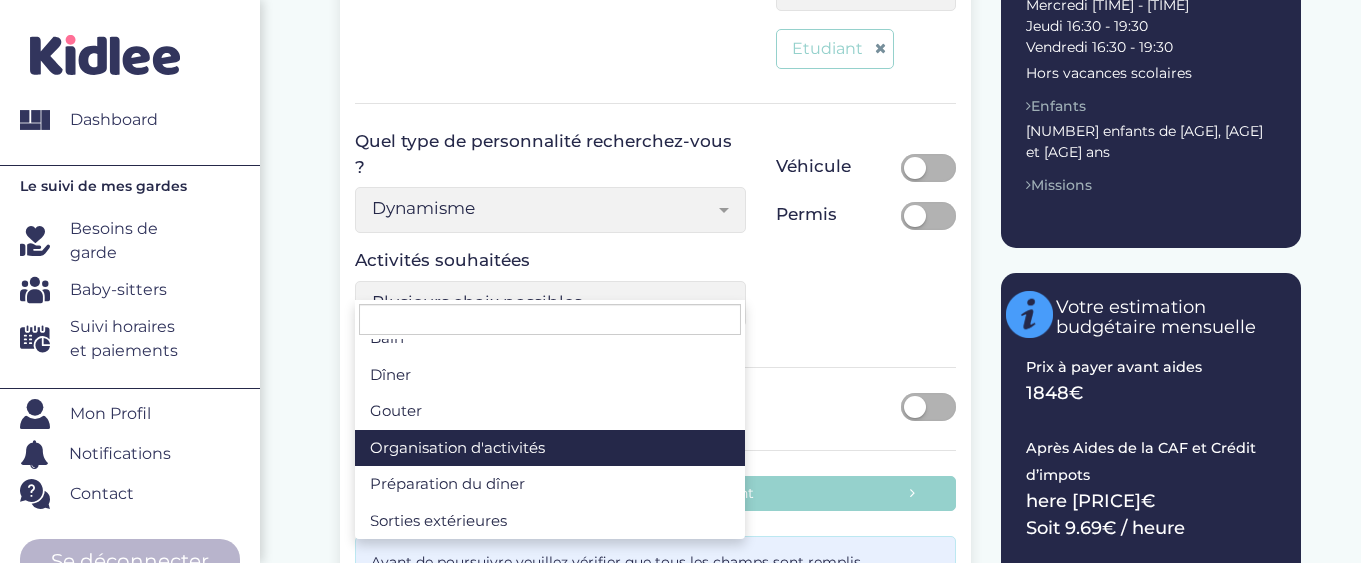 scroll, scrollTop: 0, scrollLeft: 0, axis: both 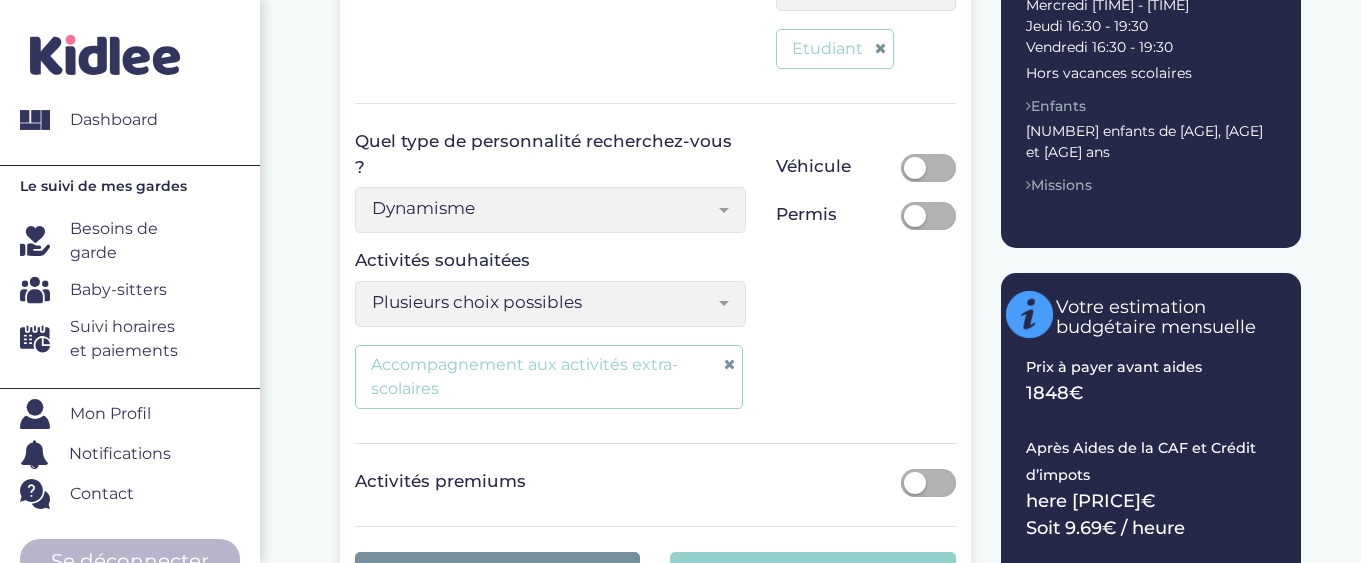 click on "Plusieurs choix possibles" at bounding box center (542, 302) 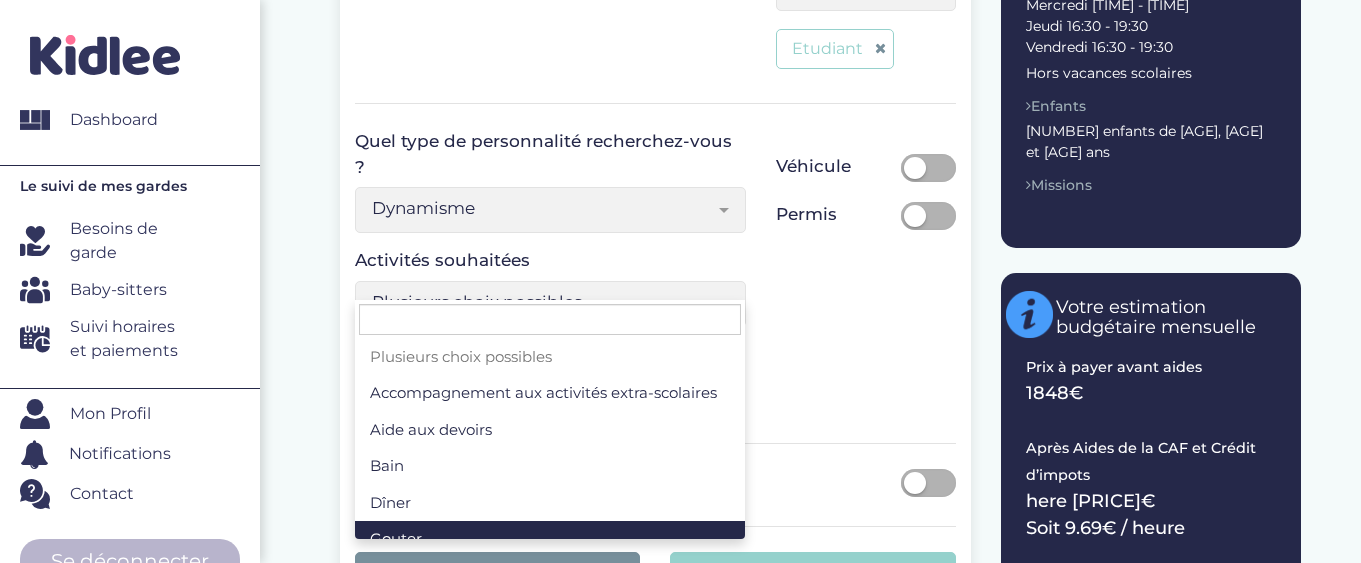 scroll, scrollTop: 9, scrollLeft: 0, axis: vertical 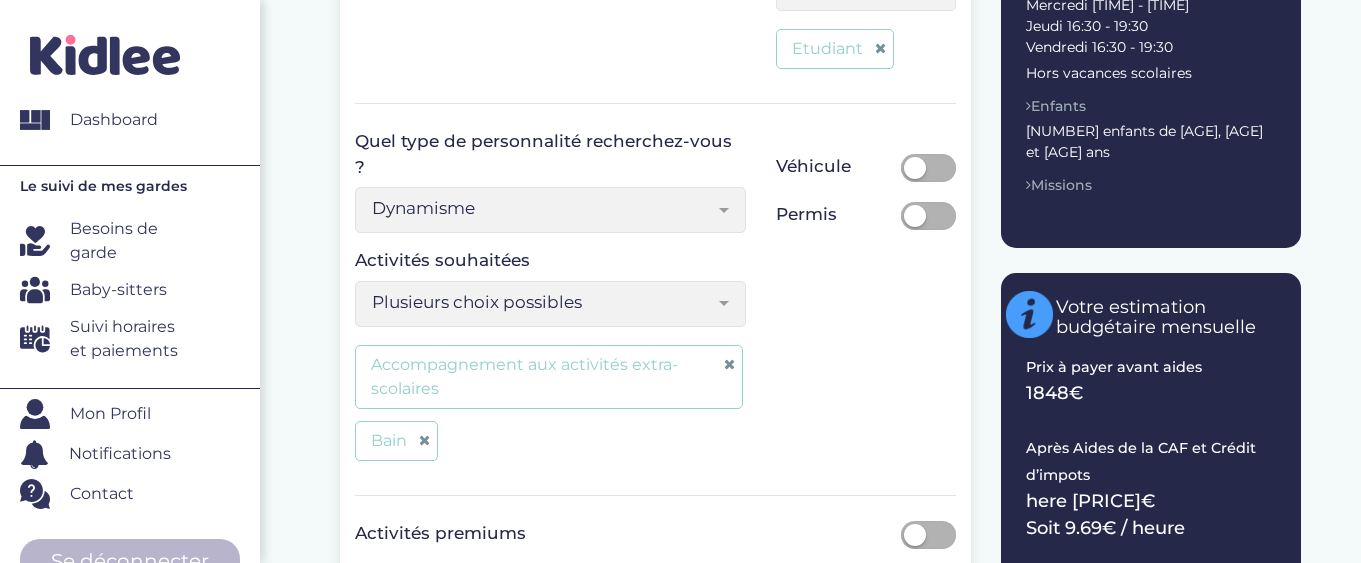 click on "Plusieurs choix possibles" at bounding box center (542, 302) 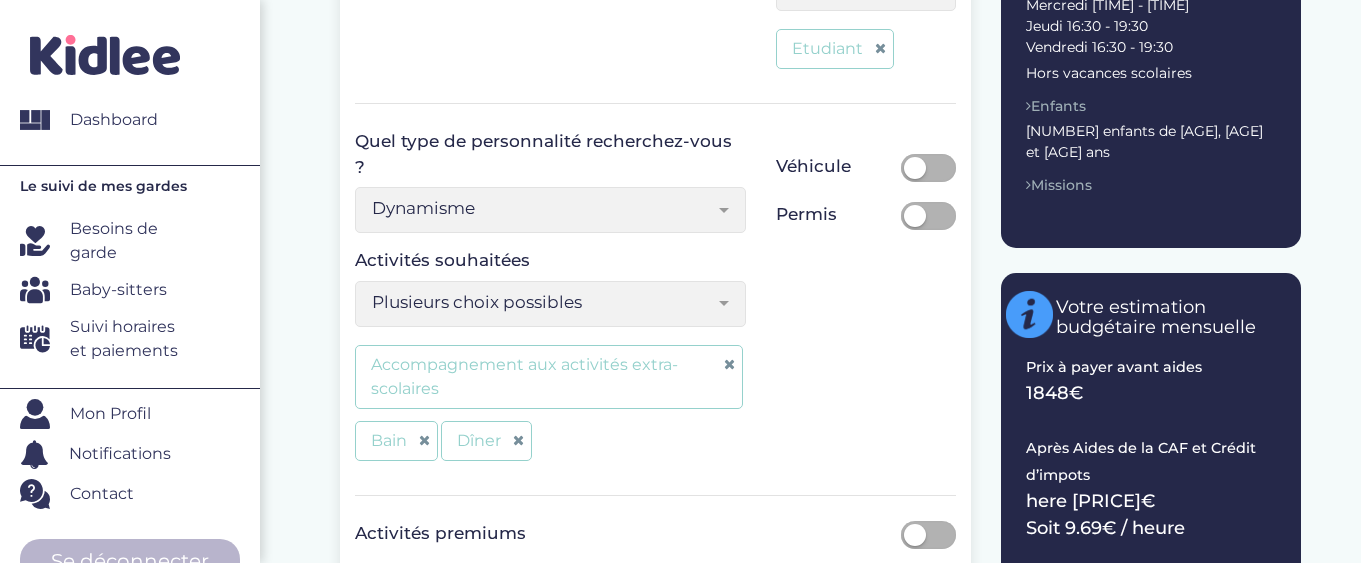 click on "Plusieurs choix possibles" at bounding box center [542, 302] 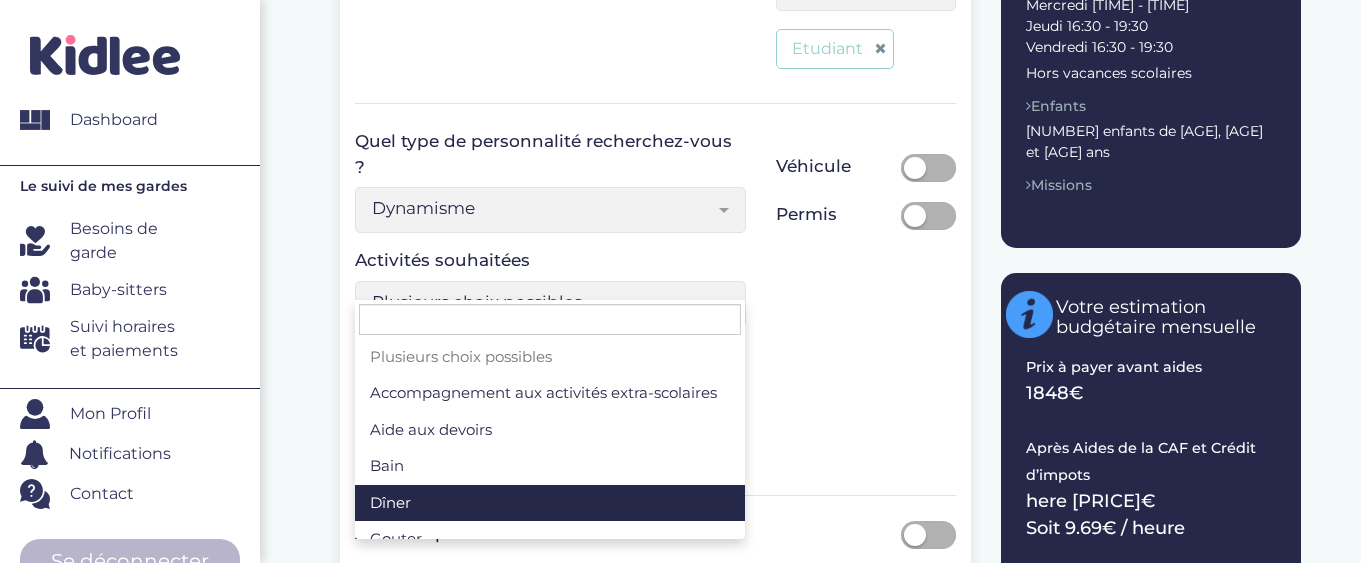 scroll, scrollTop: 37, scrollLeft: 0, axis: vertical 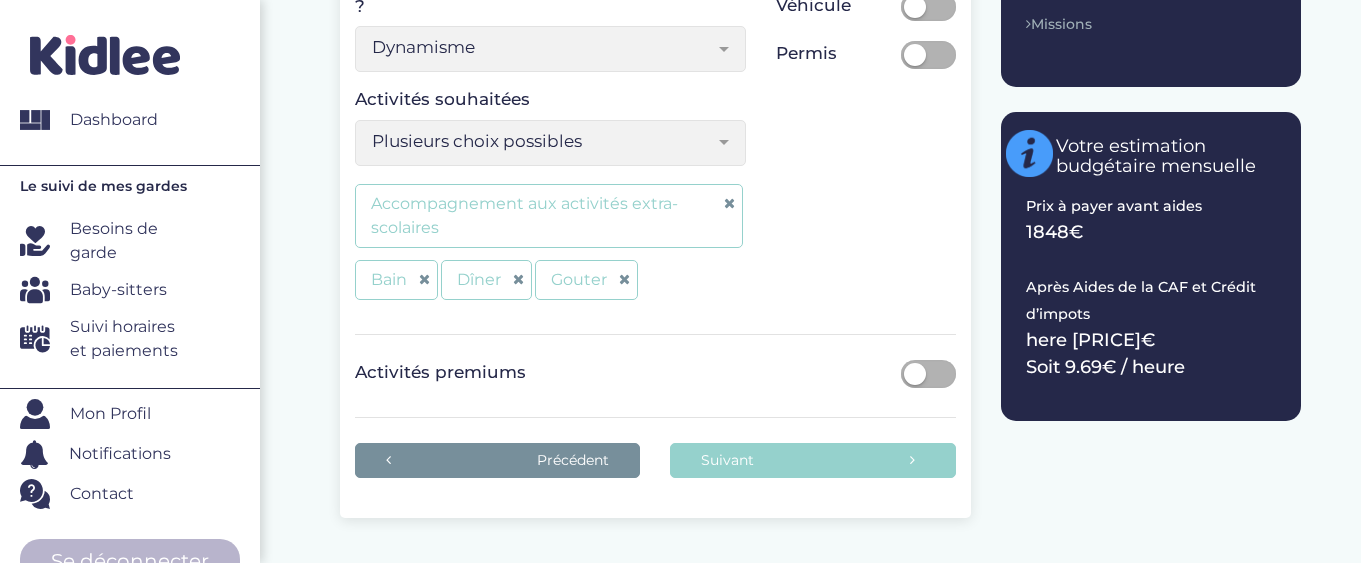 click on "Plusieurs choix possibles" at bounding box center (542, 141) 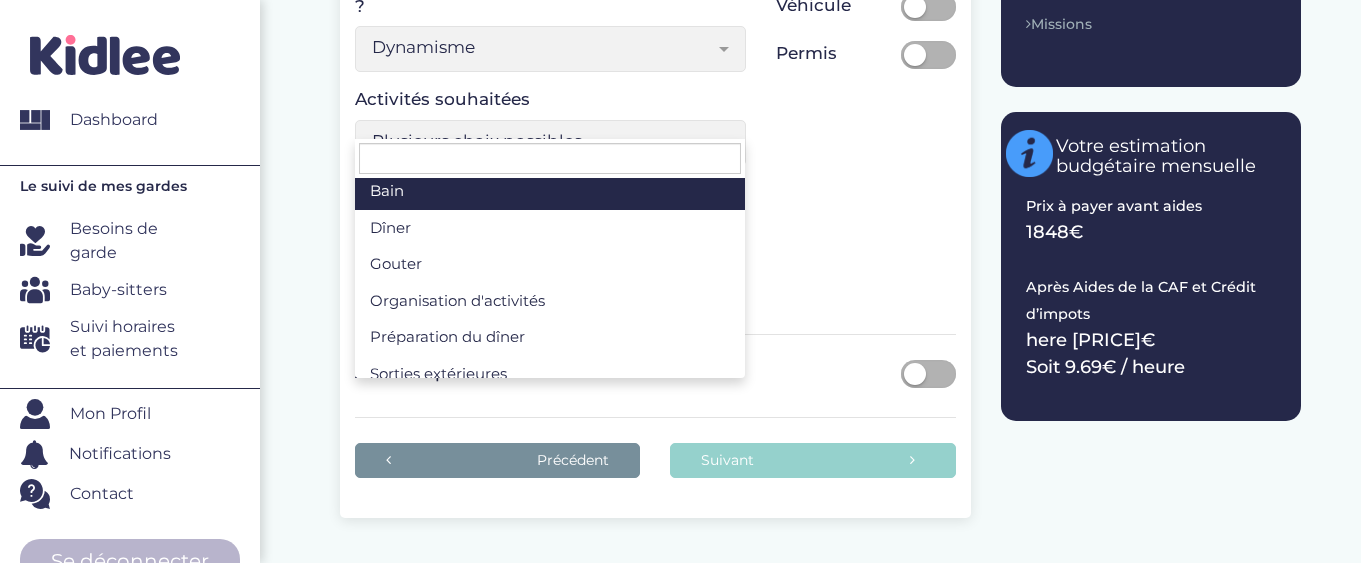 scroll, scrollTop: 128, scrollLeft: 0, axis: vertical 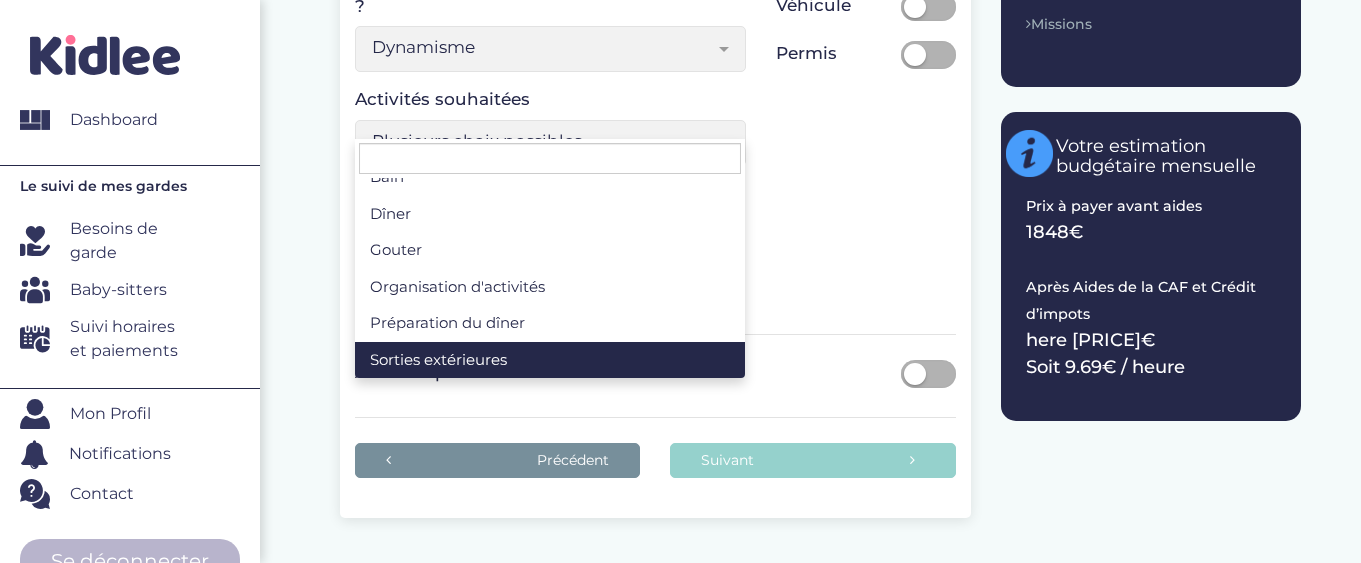 select on "Plusieurs choix possibles" 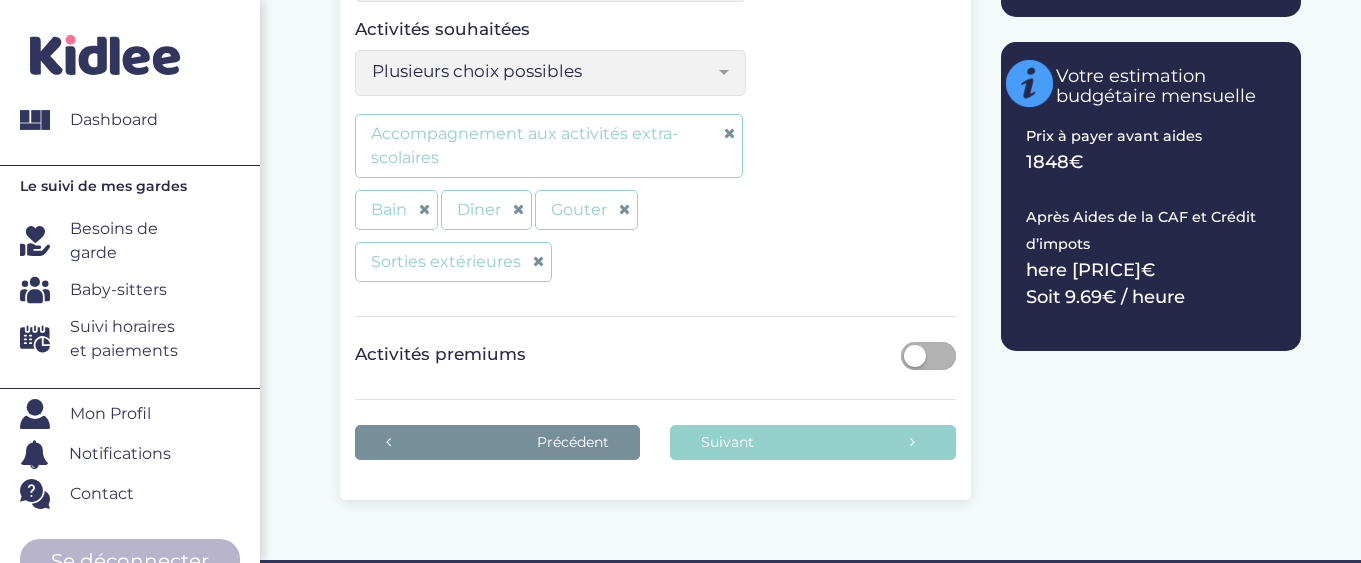 scroll, scrollTop: 749, scrollLeft: 0, axis: vertical 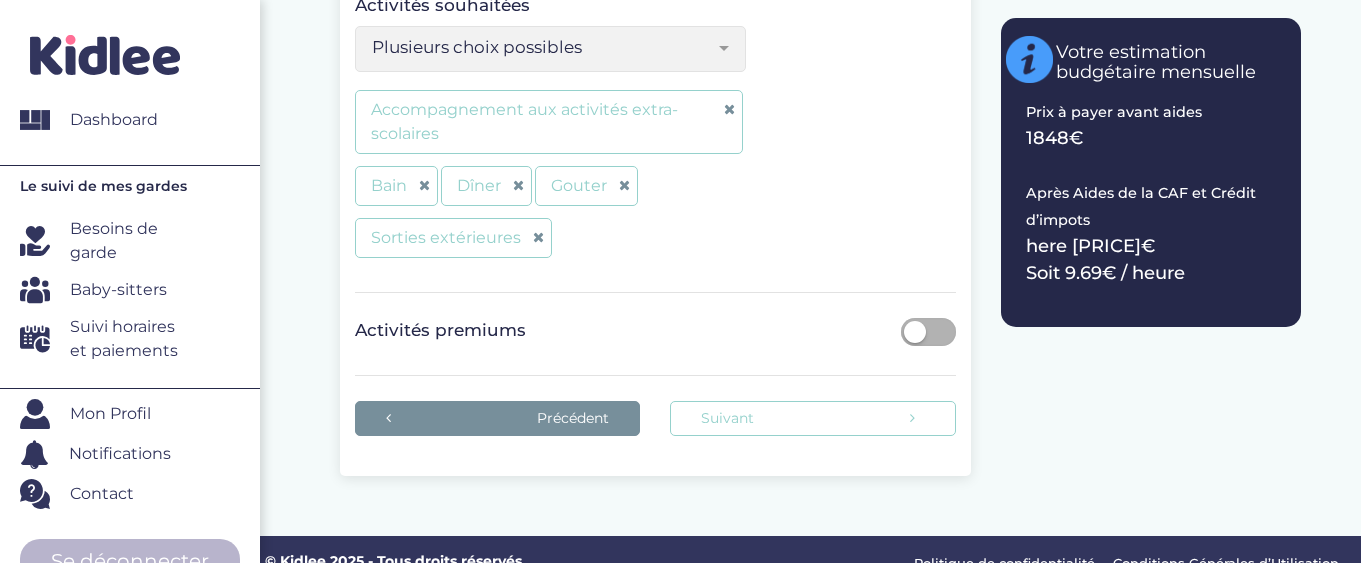 click on "Suivant" at bounding box center [812, 418] 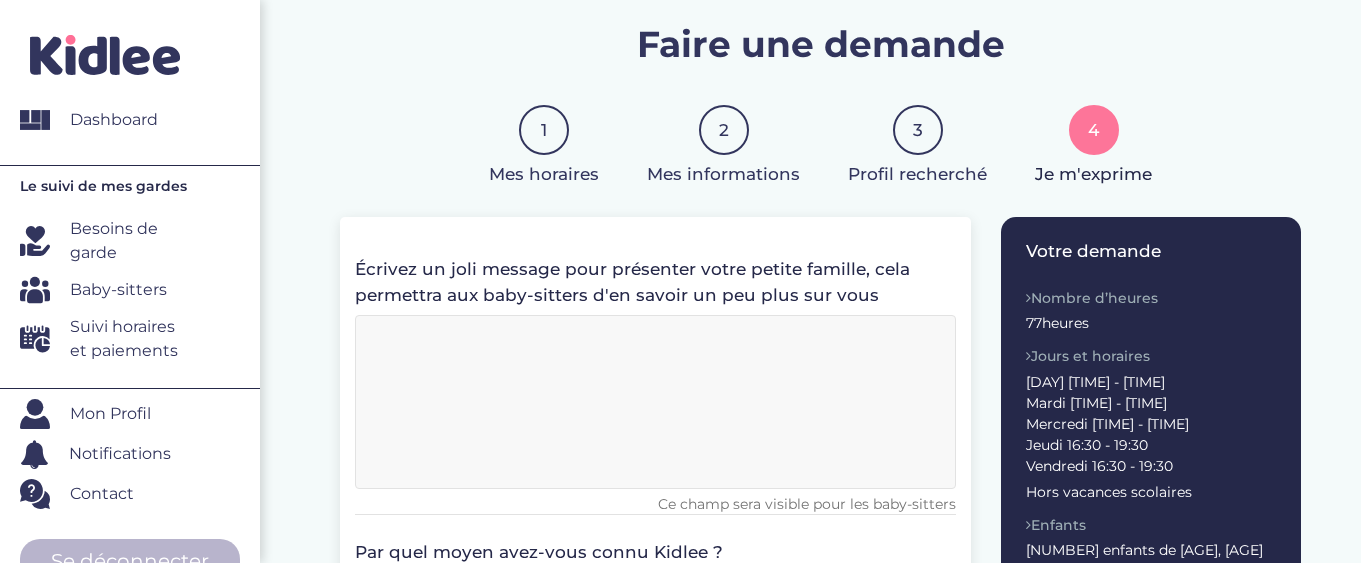 scroll, scrollTop: 150, scrollLeft: 0, axis: vertical 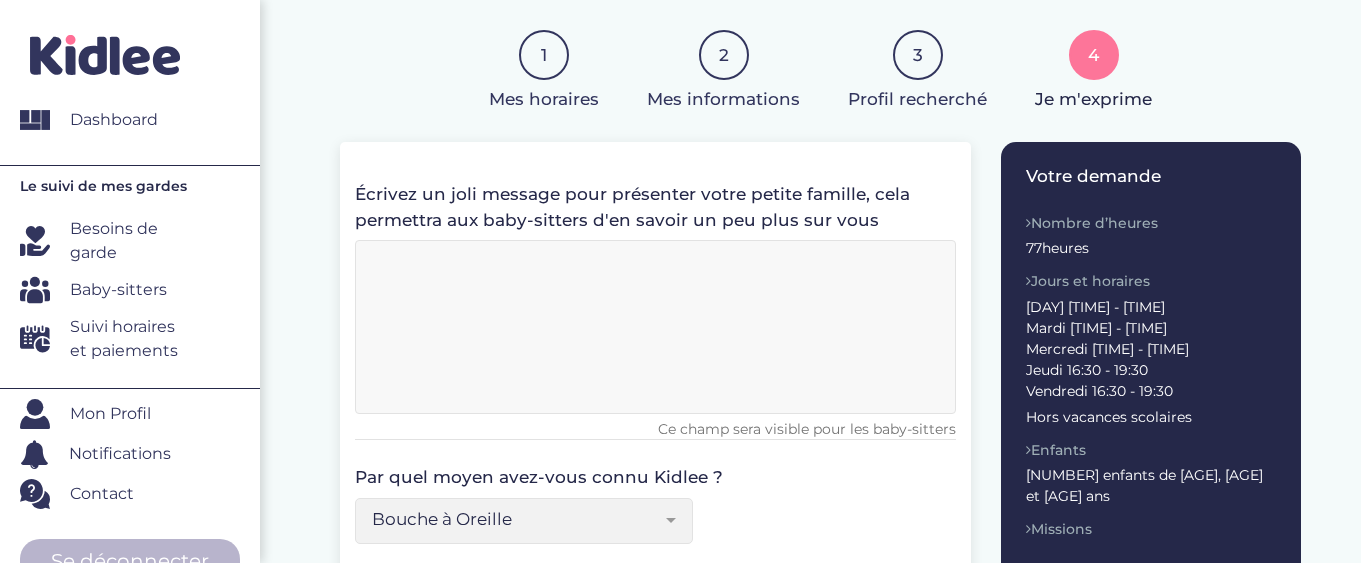 click at bounding box center (655, 327) 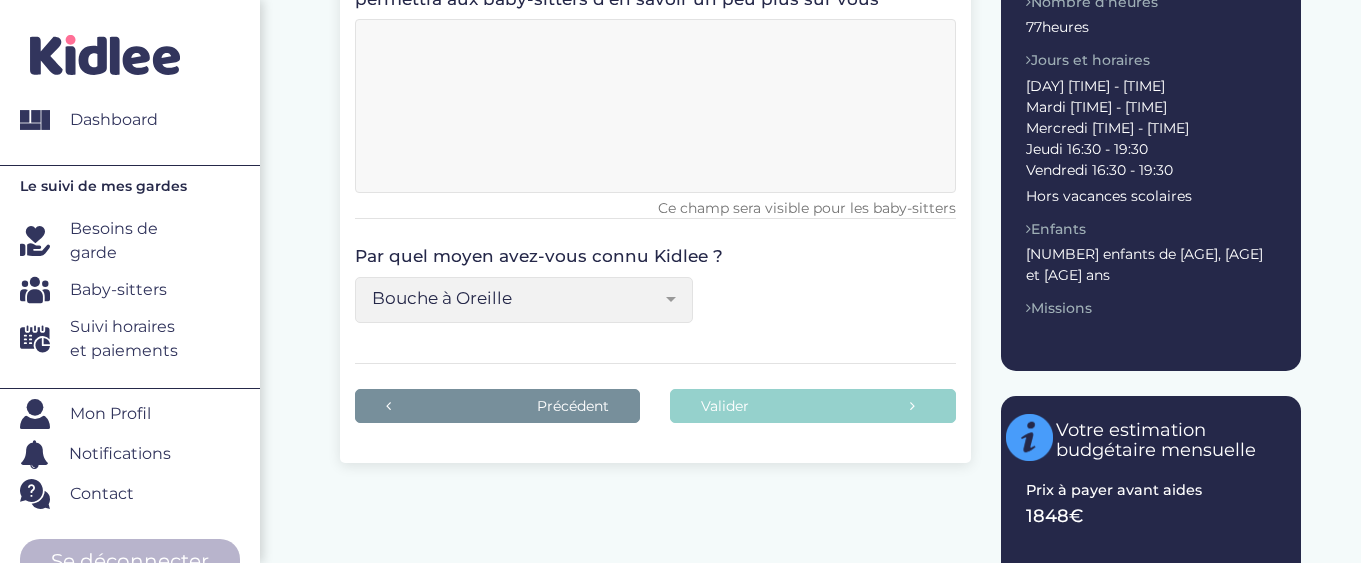 click on "Bouche à Oreille" at bounding box center (524, 300) 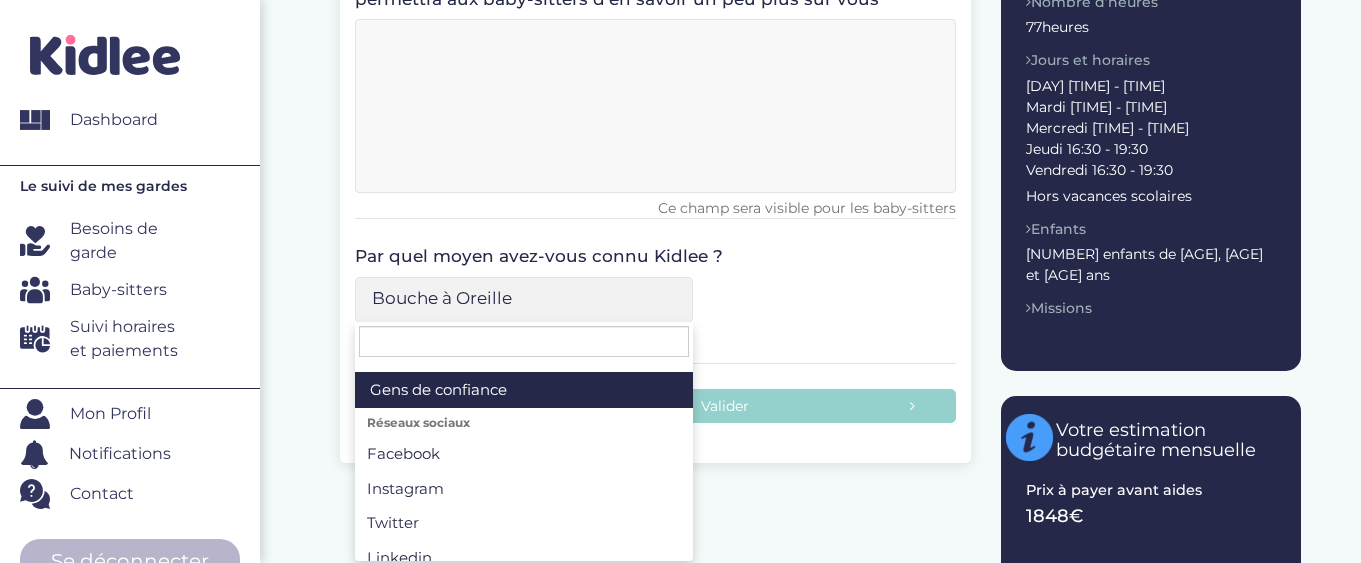 scroll, scrollTop: 63, scrollLeft: 0, axis: vertical 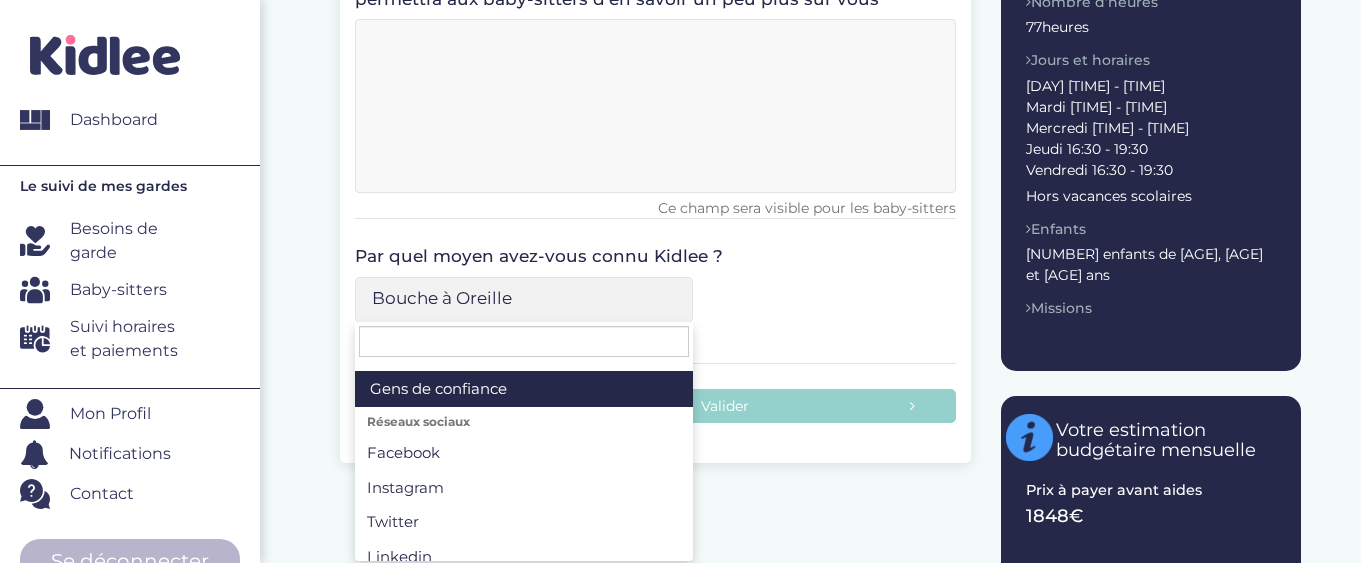 select on "3" 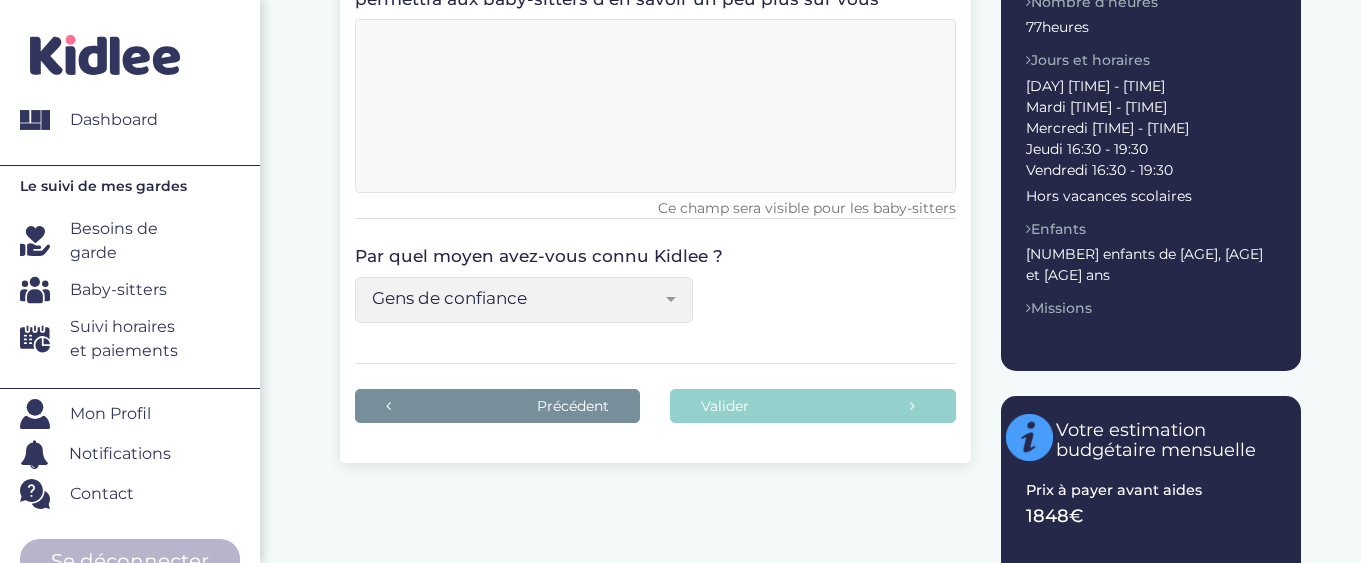 scroll, scrollTop: 272, scrollLeft: 0, axis: vertical 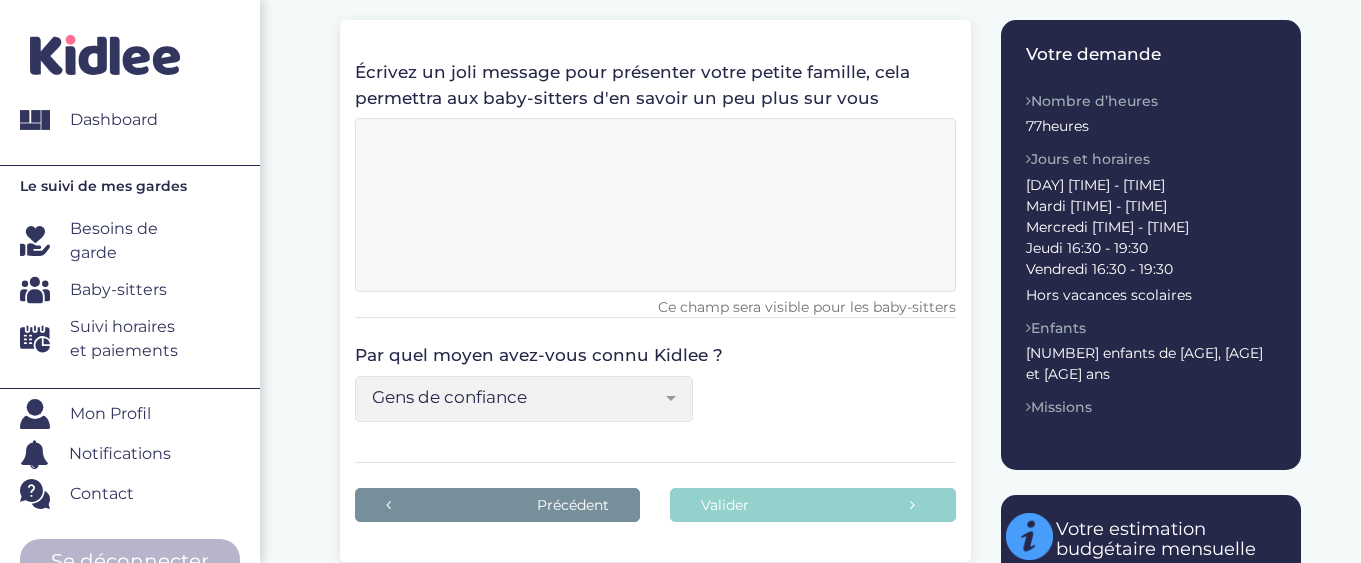 click at bounding box center [655, 205] 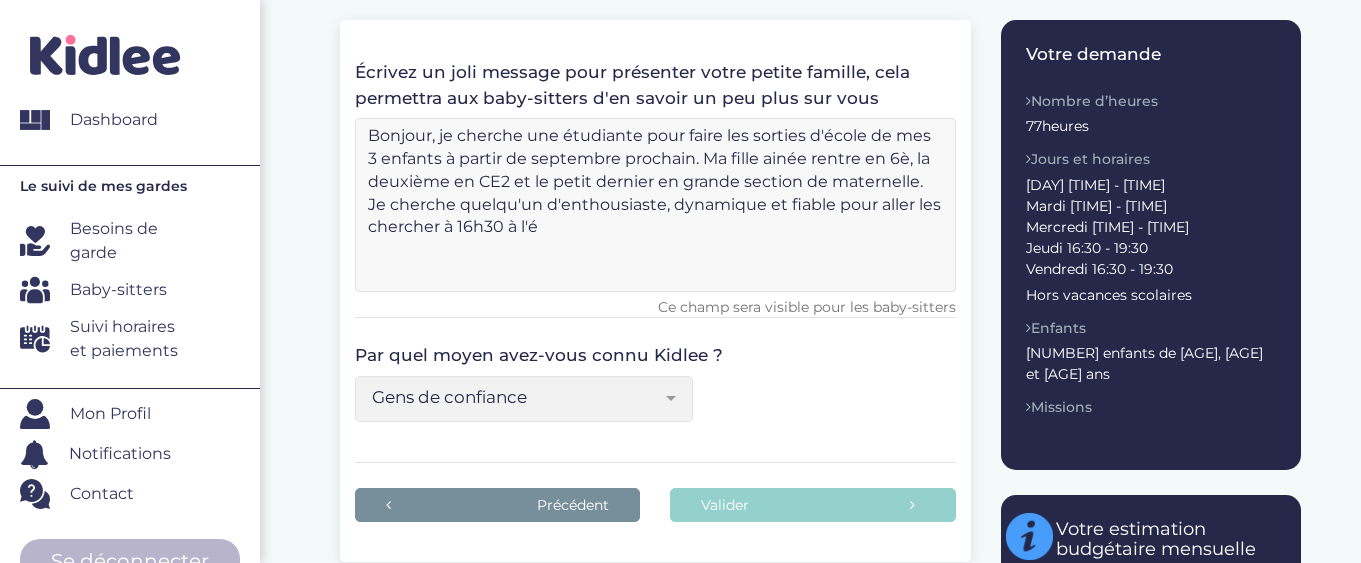 drag, startPoint x: 652, startPoint y: 132, endPoint x: 563, endPoint y: 130, distance: 89.02247 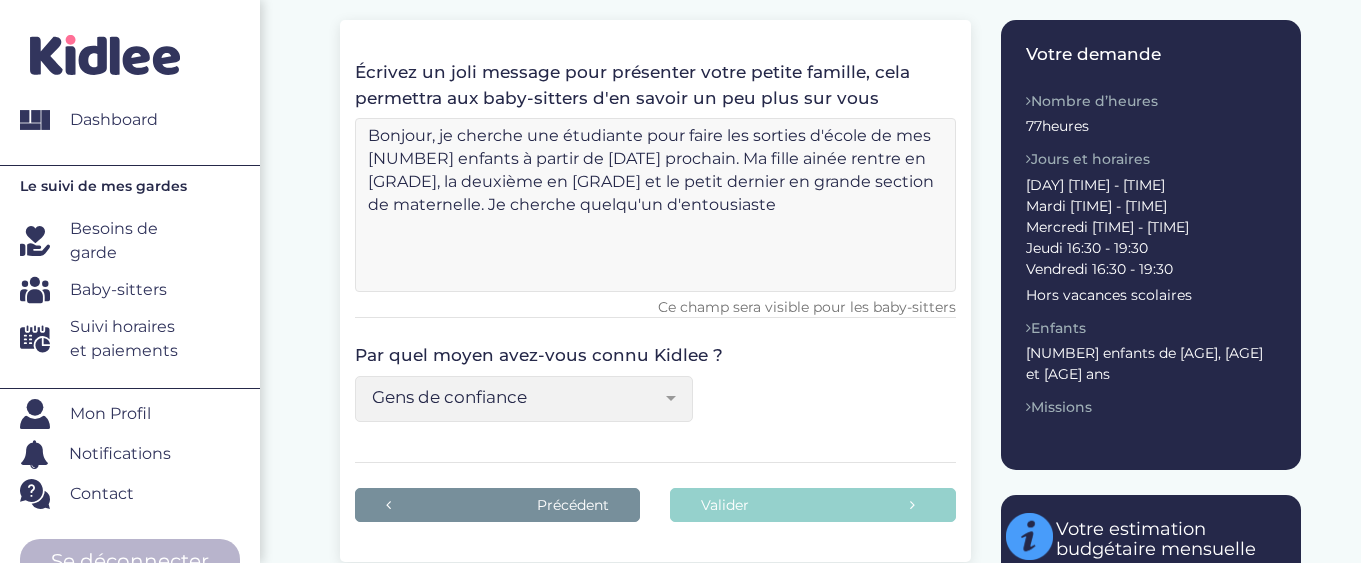 click on "Bonjour, je cherche une étudiante pour faire les sorties d'école de mes [NUMBER] enfants à partir de [DATE] prochain. Ma fille ainée rentre en [GRADE], la deuxième en [GRADE] et le petit dernier en grande section de maternelle. Je cherche quelqu'un d'entousiaste" at bounding box center [655, 205] 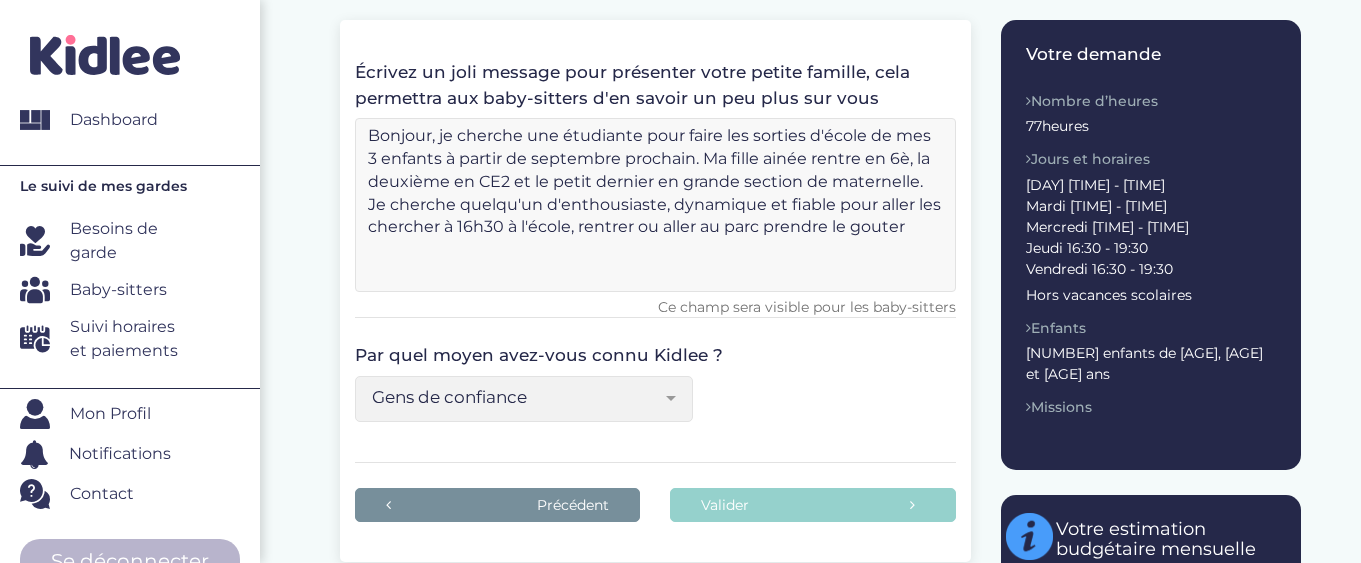 click on "Bonjour, je cherche une étudiante pour faire les sorties d'école de mes 3 enfants à partir de septembre prochain. Ma fille ainée rentre en 6è, la deuxième en CE2 et le petit dernier en grande section de maternelle. Je cherche quelqu'un d'enthousiaste, dynamique et fiable pour aller les chercher à 16h30 à l'école, rentrer ou aller au parc prendre le gouter" at bounding box center [655, 205] 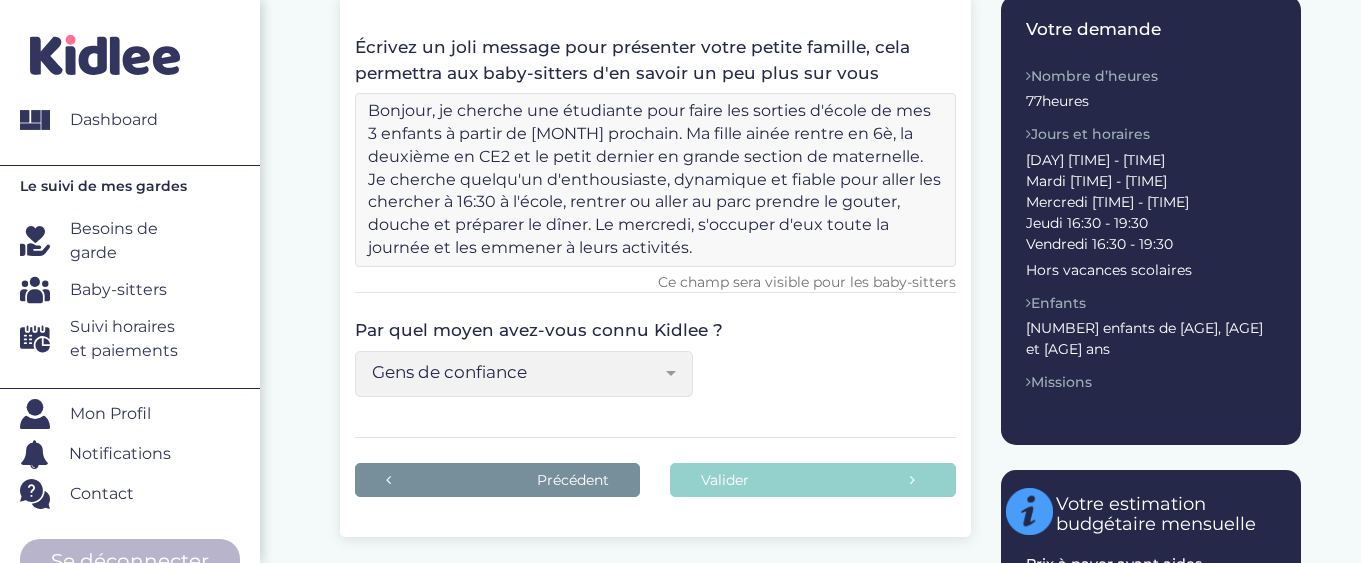 scroll, scrollTop: 309, scrollLeft: 0, axis: vertical 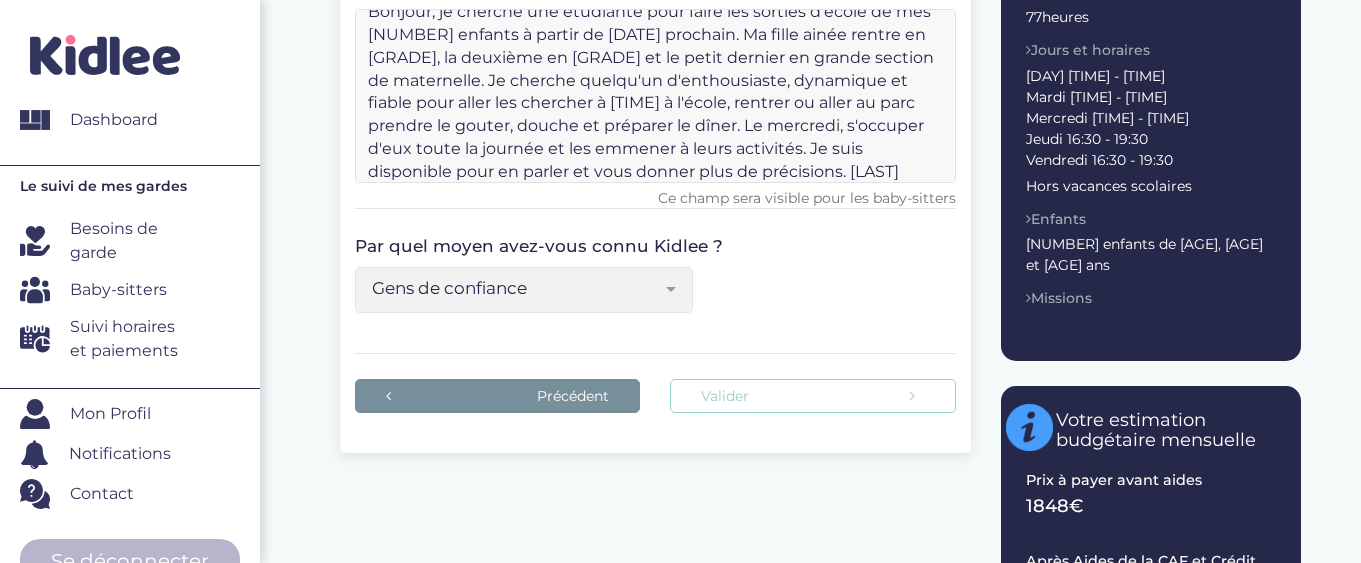 type on "Bonjour, je cherche une étudiante pour faire les sorties d'école de mes [NUMBER] enfants à partir de [DATE] prochain. Ma fille ainée rentre en [GRADE], la deuxième en [GRADE] et le petit dernier en grande section de maternelle. Je cherche quelqu'un d'enthousiaste, dynamique et fiable pour aller les chercher à [TIME] à l'école, rentrer ou aller au parc prendre le gouter, douche et préparer le dîner. Le mercredi, s'occuper d'eux toute la journée et les emmener à leurs activités. Je suis disponible pour en parler et vous donner plus de précisions. [LAST]" 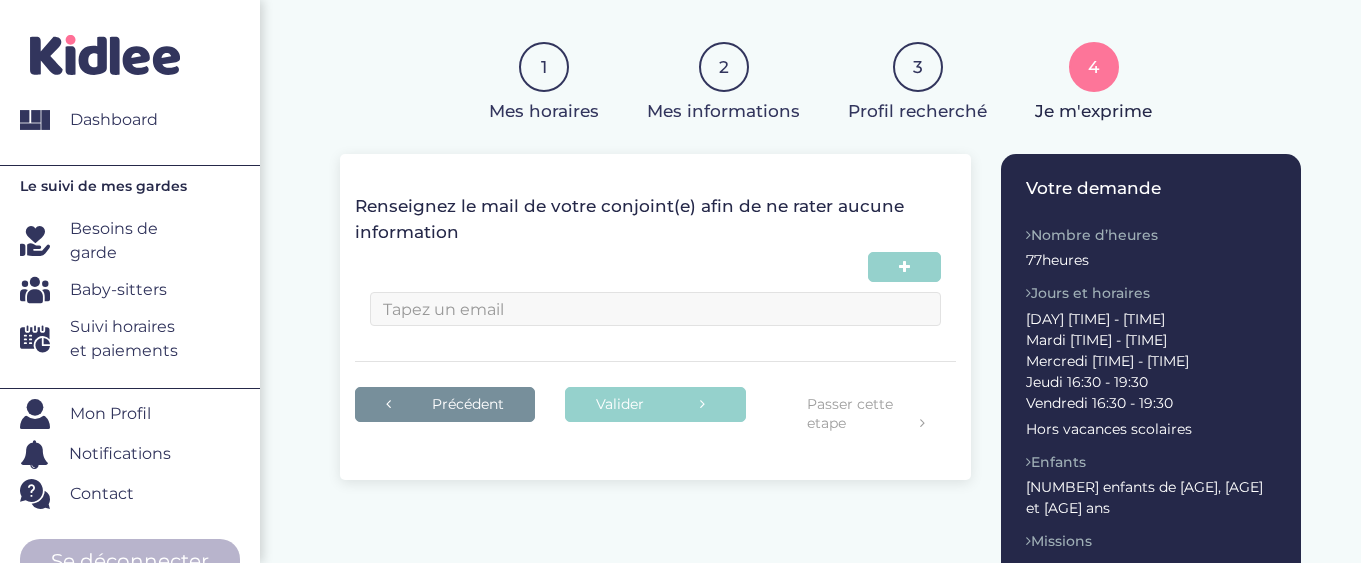 scroll, scrollTop: 164, scrollLeft: 0, axis: vertical 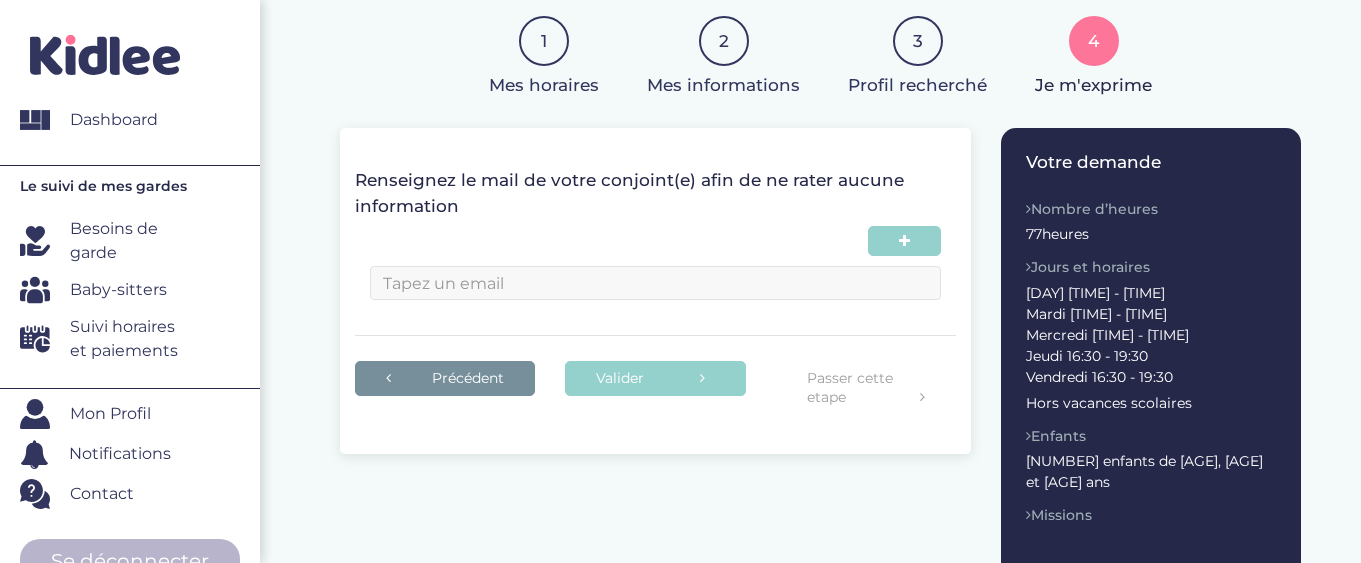 click at bounding box center (655, 283) 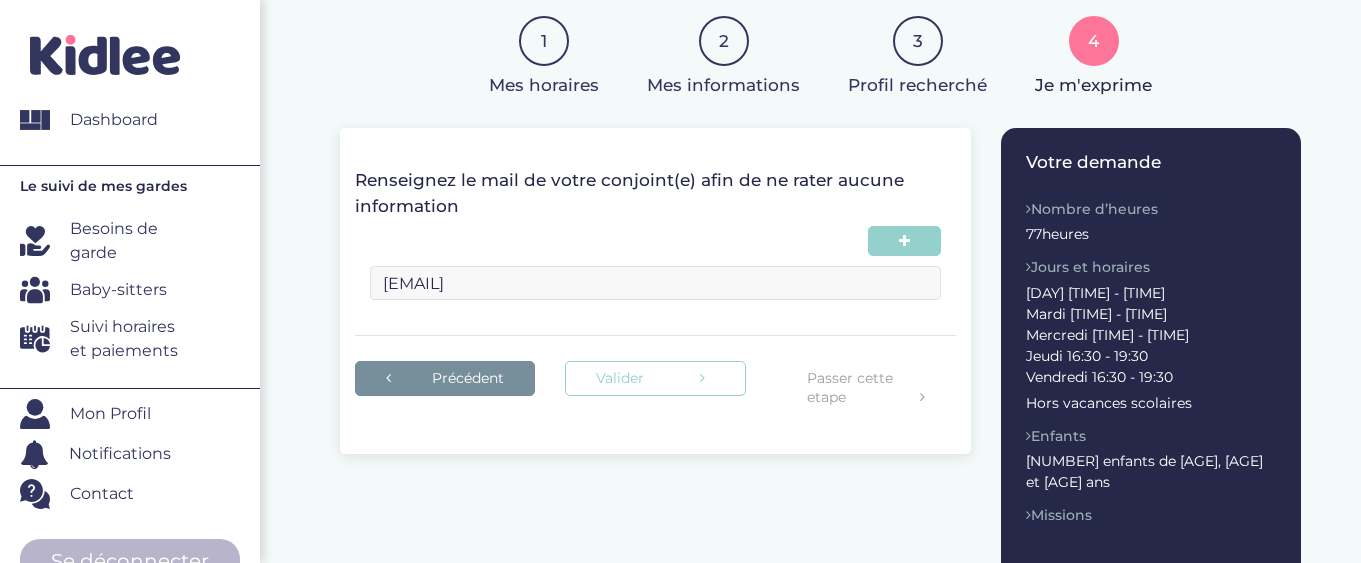 click on "Valider" at bounding box center [655, 378] 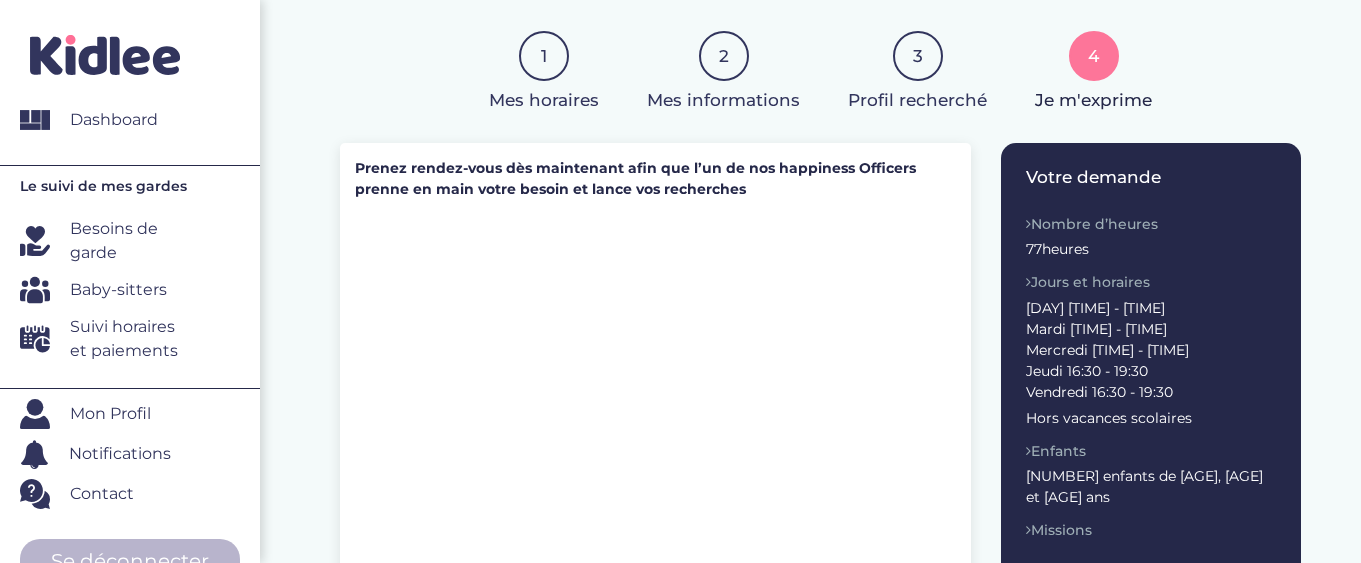 scroll, scrollTop: 221, scrollLeft: 0, axis: vertical 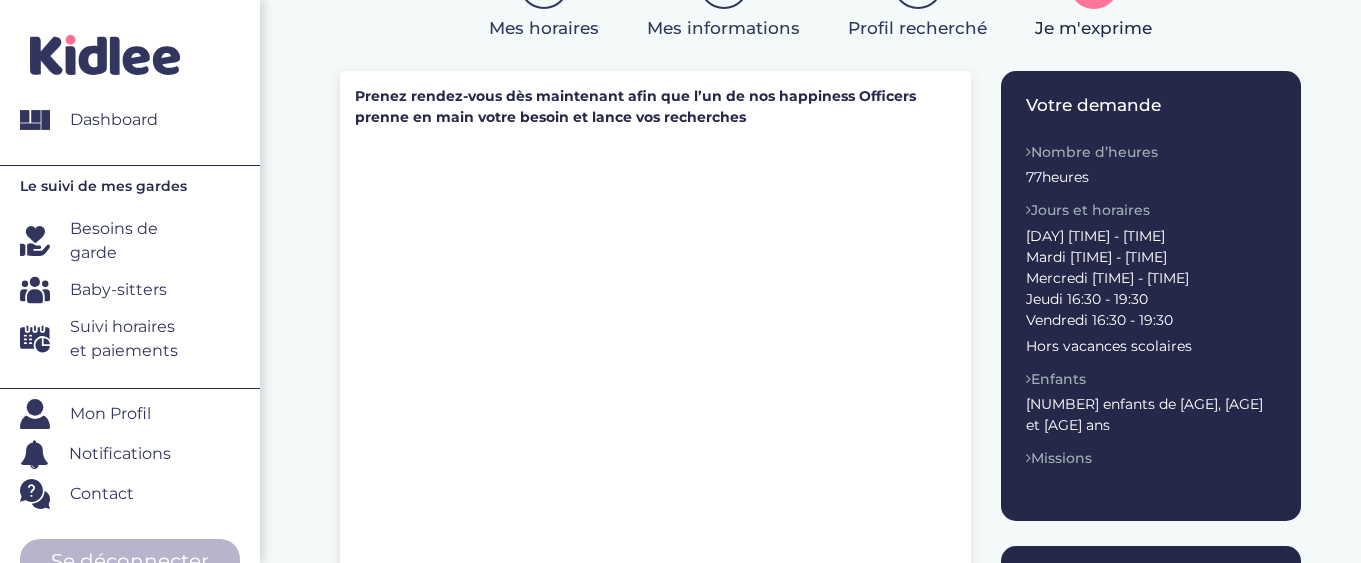 click on "Faire une demande   1   Mes horaires   2   Mes informations   3   Profil recherché   4   Je m'exprime                   Indiquez vos horaires de garde
Date de début
01-[MONTH]-2025     Veuillez selectionner une date de début
La date de début doit être supérieur à la date du d'aujourd'hui
Date de fin
31-[MONTH]-2026     Veuillez selectionner une date de début
date de fin doit être supérieur au date de début
Avant de poursuivre veuillez vérifier que tous les champs sont remplis.
Appliquer à lundi, mardi, jeudi et vendredi   16:30   19:30   Toutes les semaines   Toutes les 2 semaines   Tous les mois Toutes les semaines     16:30   19:30" at bounding box center (820, 344) 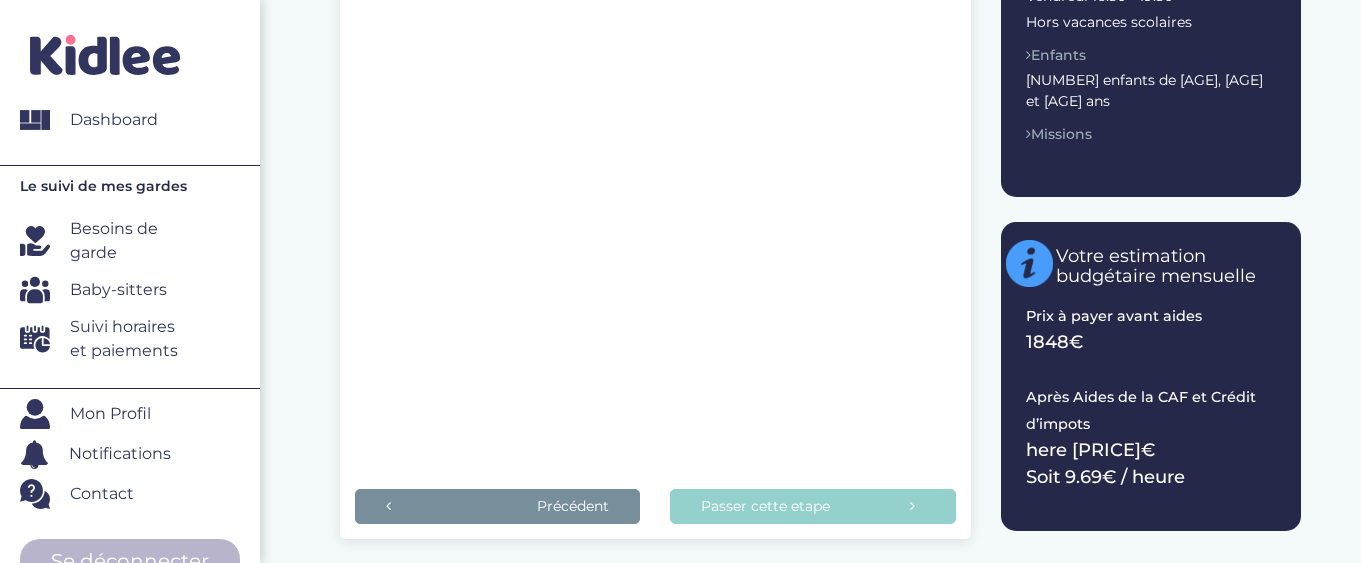 scroll, scrollTop: 556, scrollLeft: 0, axis: vertical 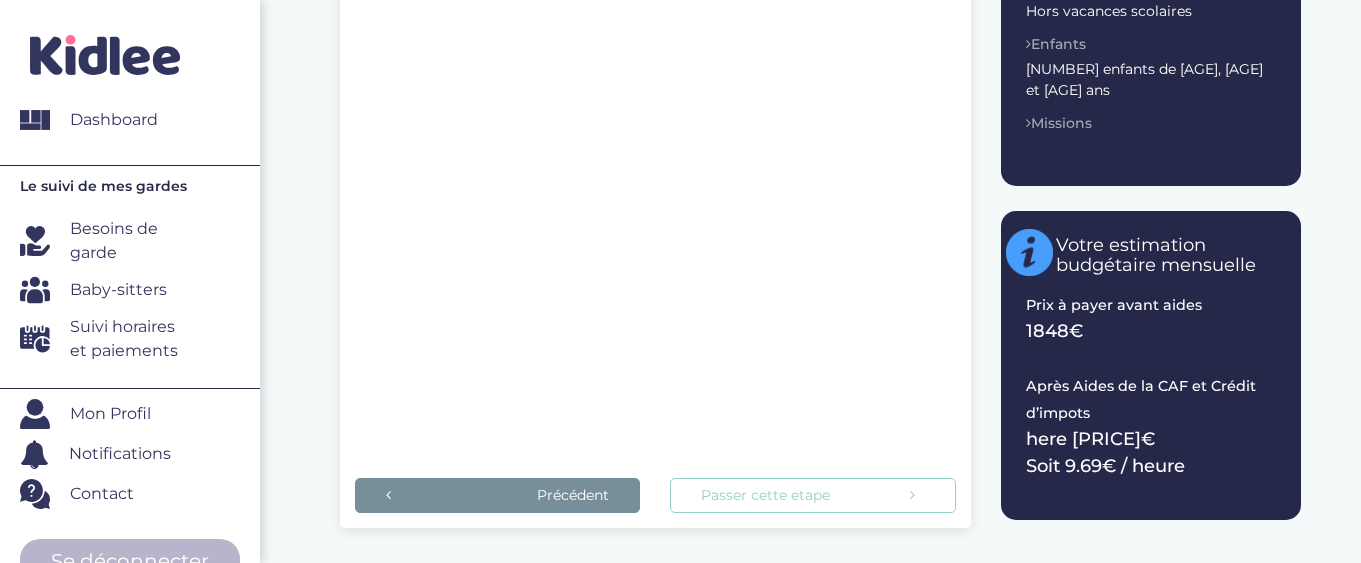 click on "Passer cette etape" at bounding box center [812, 495] 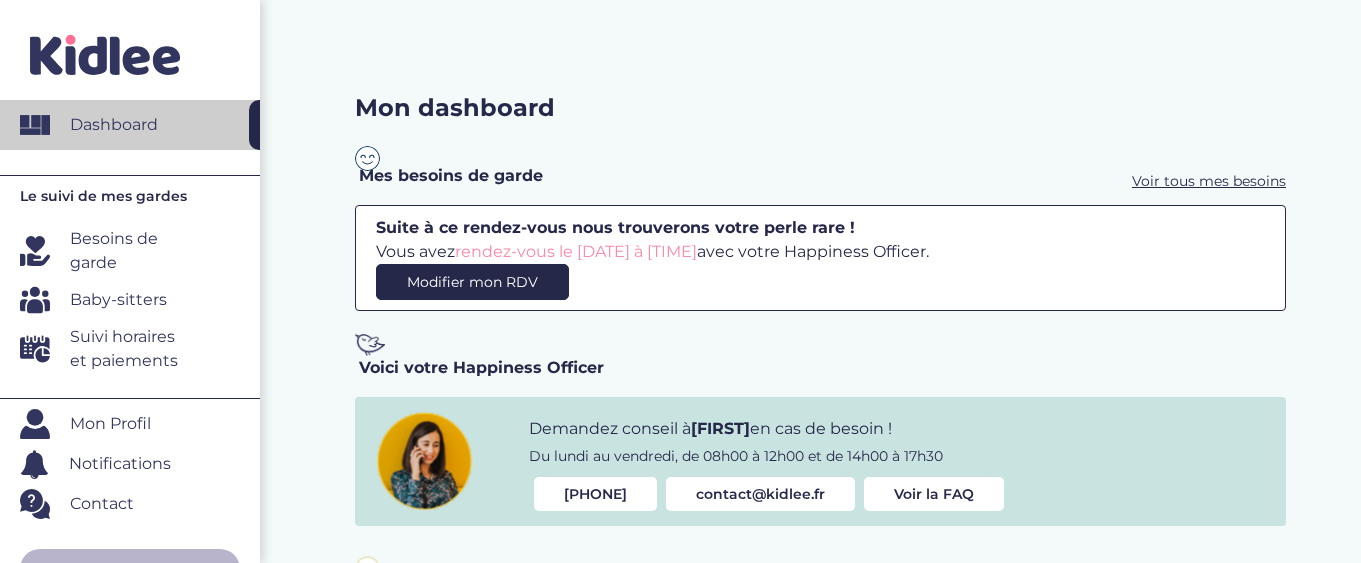 scroll, scrollTop: 18, scrollLeft: 0, axis: vertical 